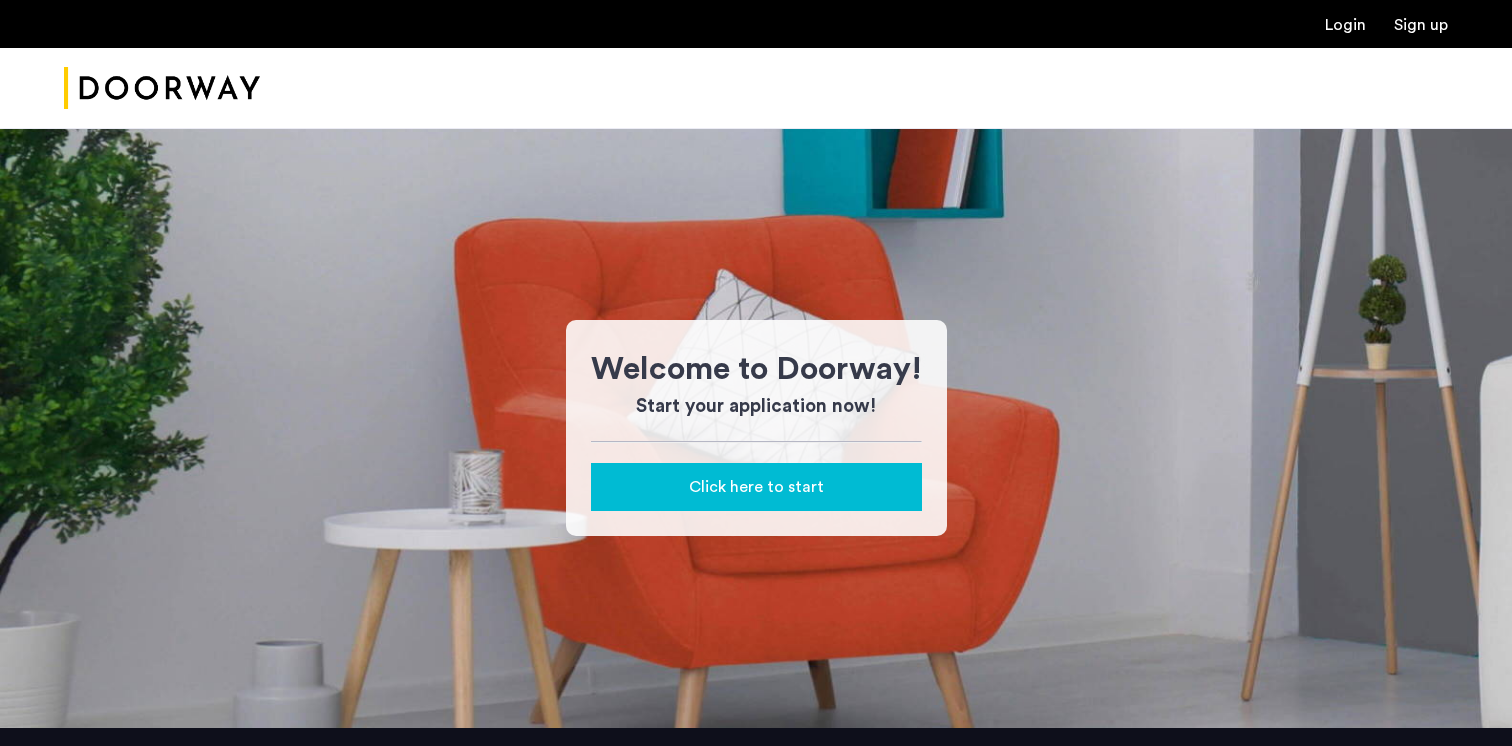 scroll, scrollTop: 0, scrollLeft: 0, axis: both 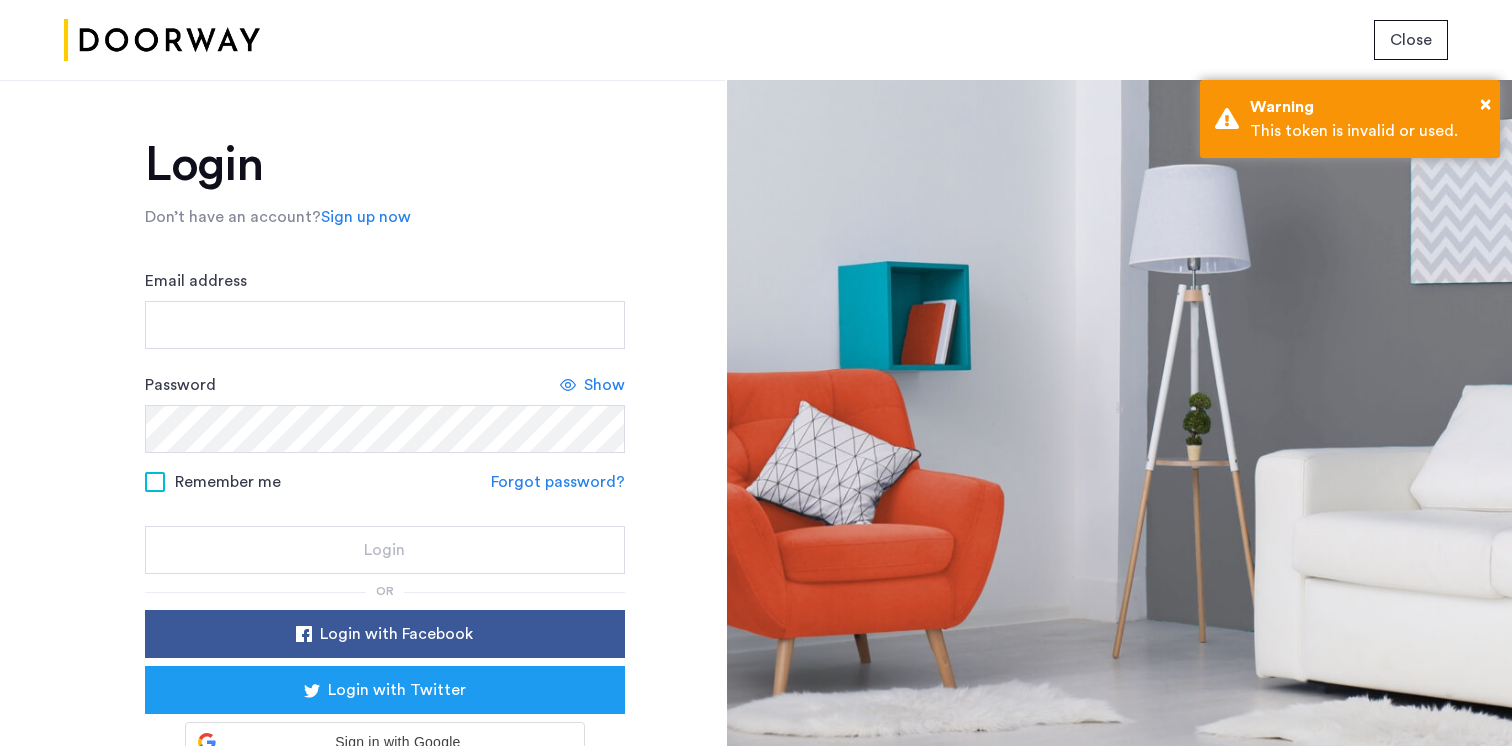 click on "Email address Password Show Remember me Forgot password? Login" 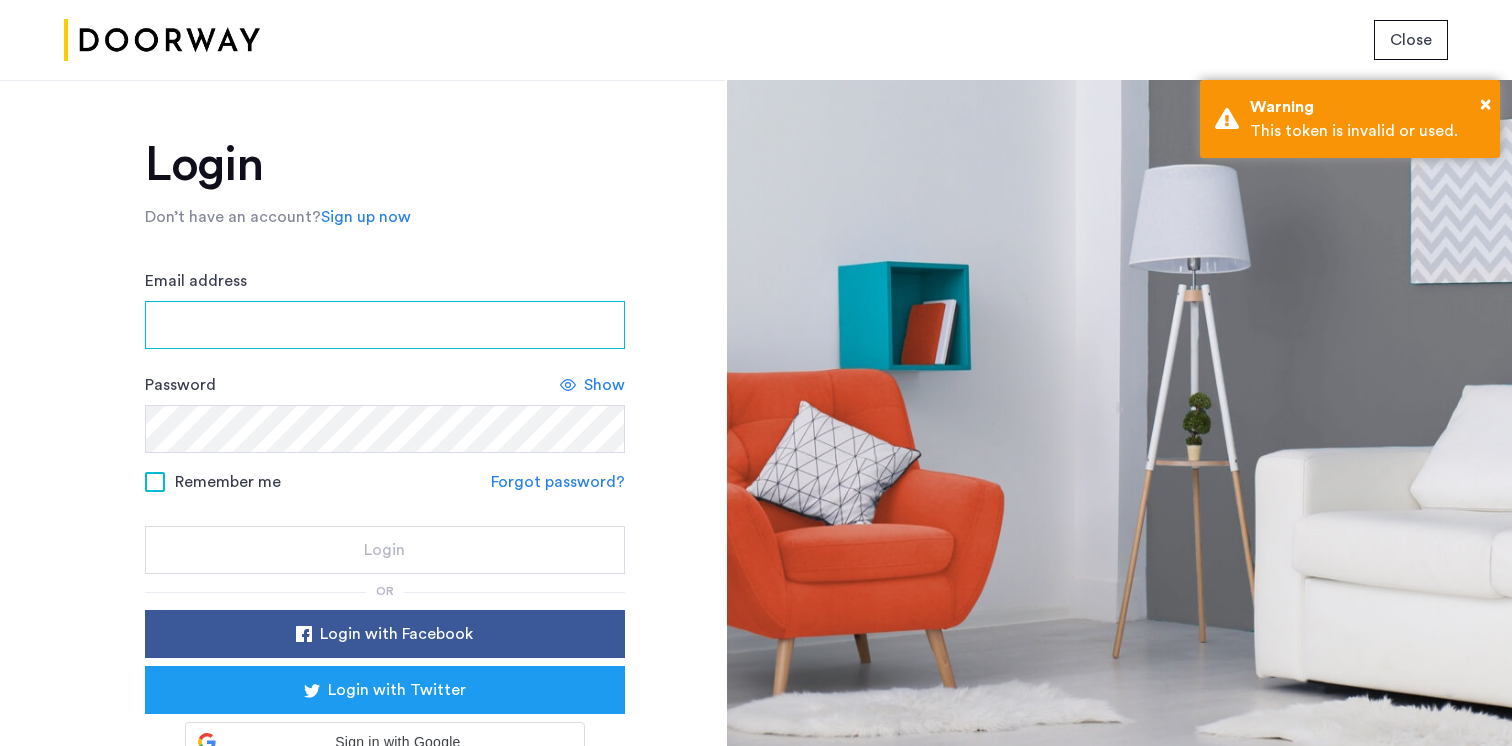 click on "Email address" at bounding box center (385, 325) 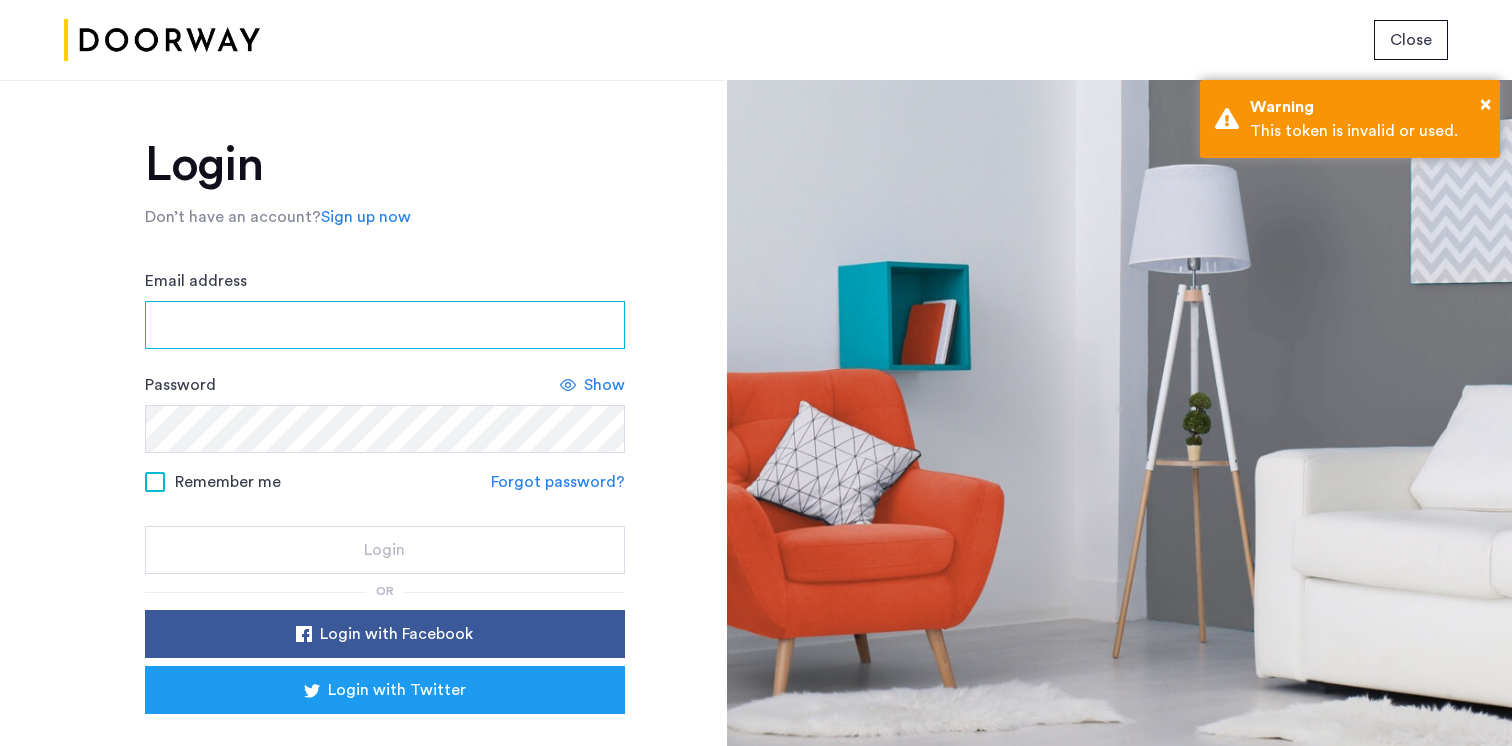 type on "**********" 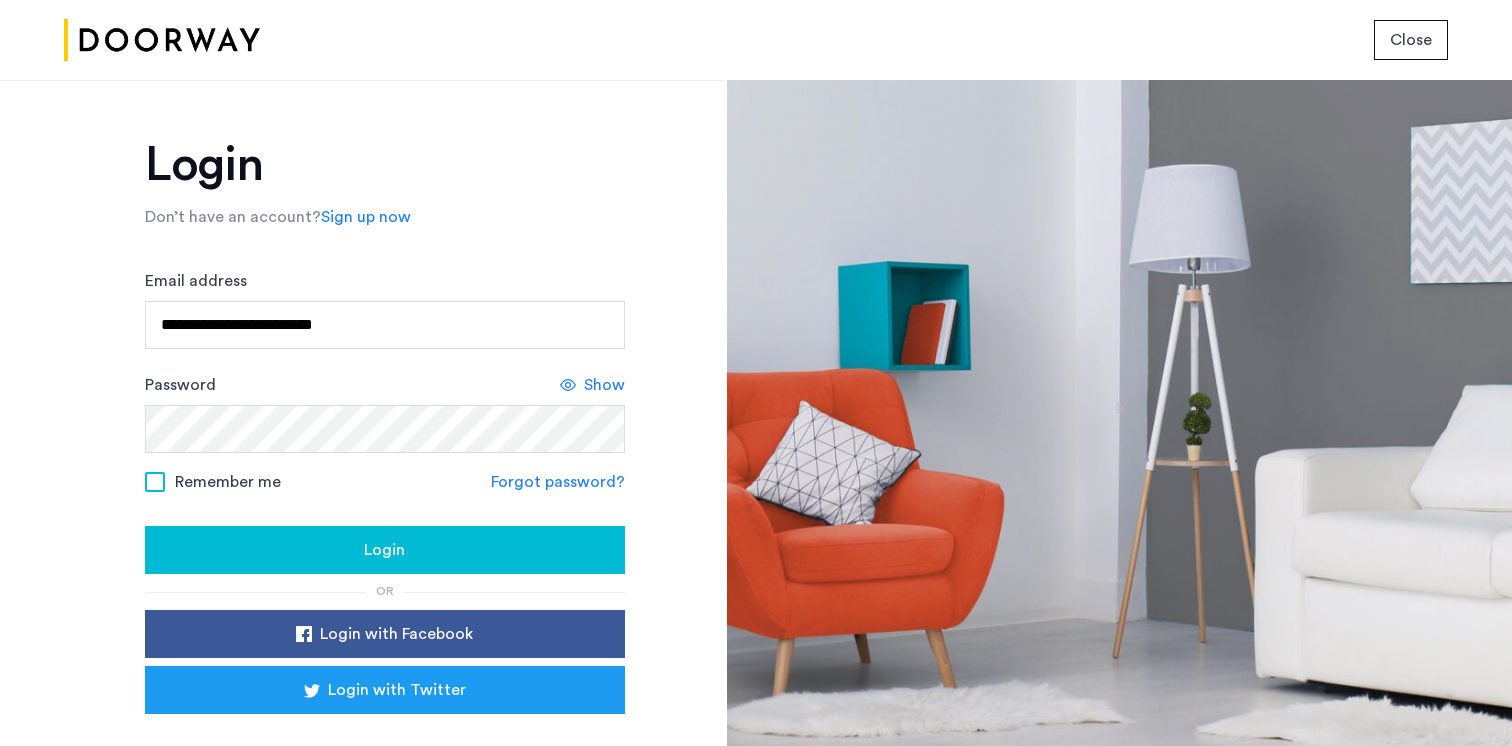 click on "Remember me" 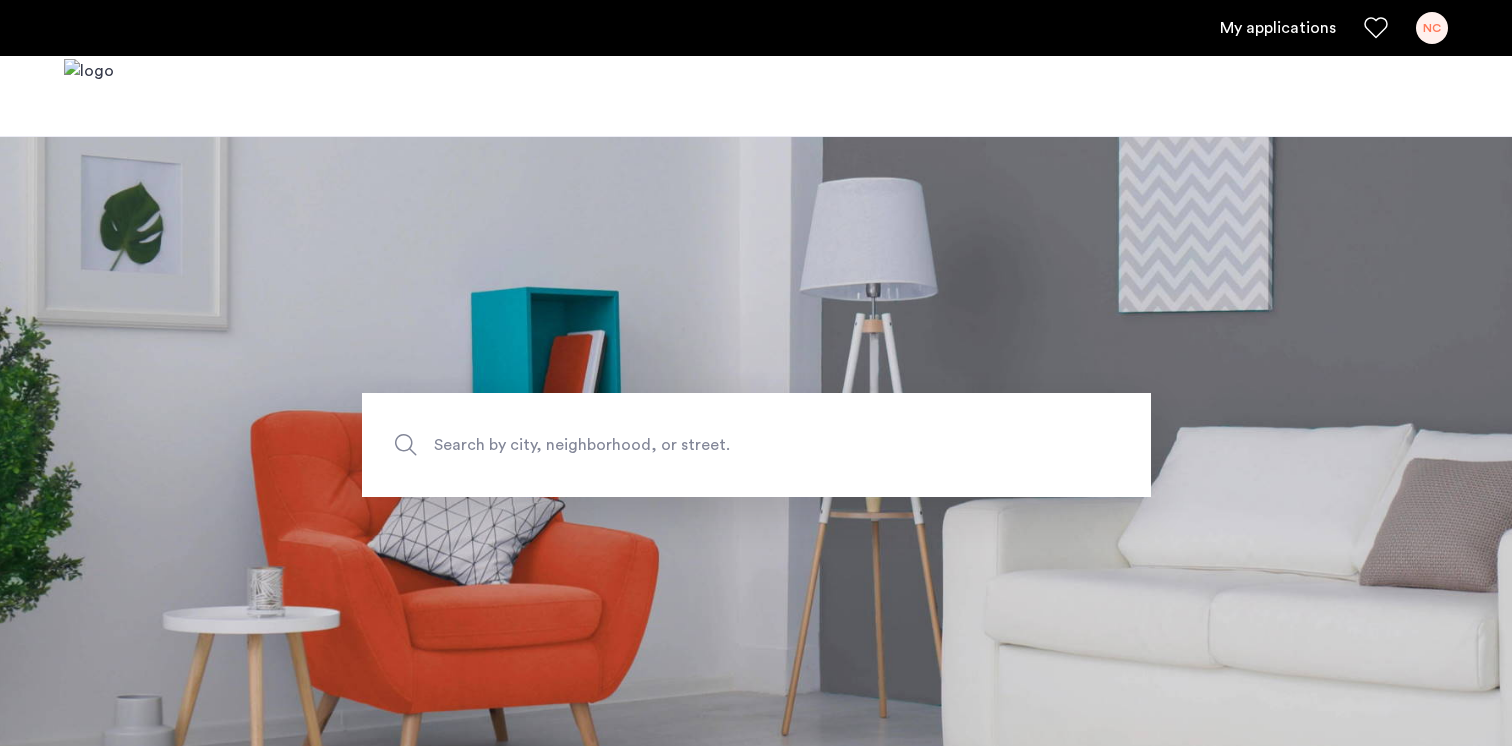 scroll, scrollTop: 0, scrollLeft: 0, axis: both 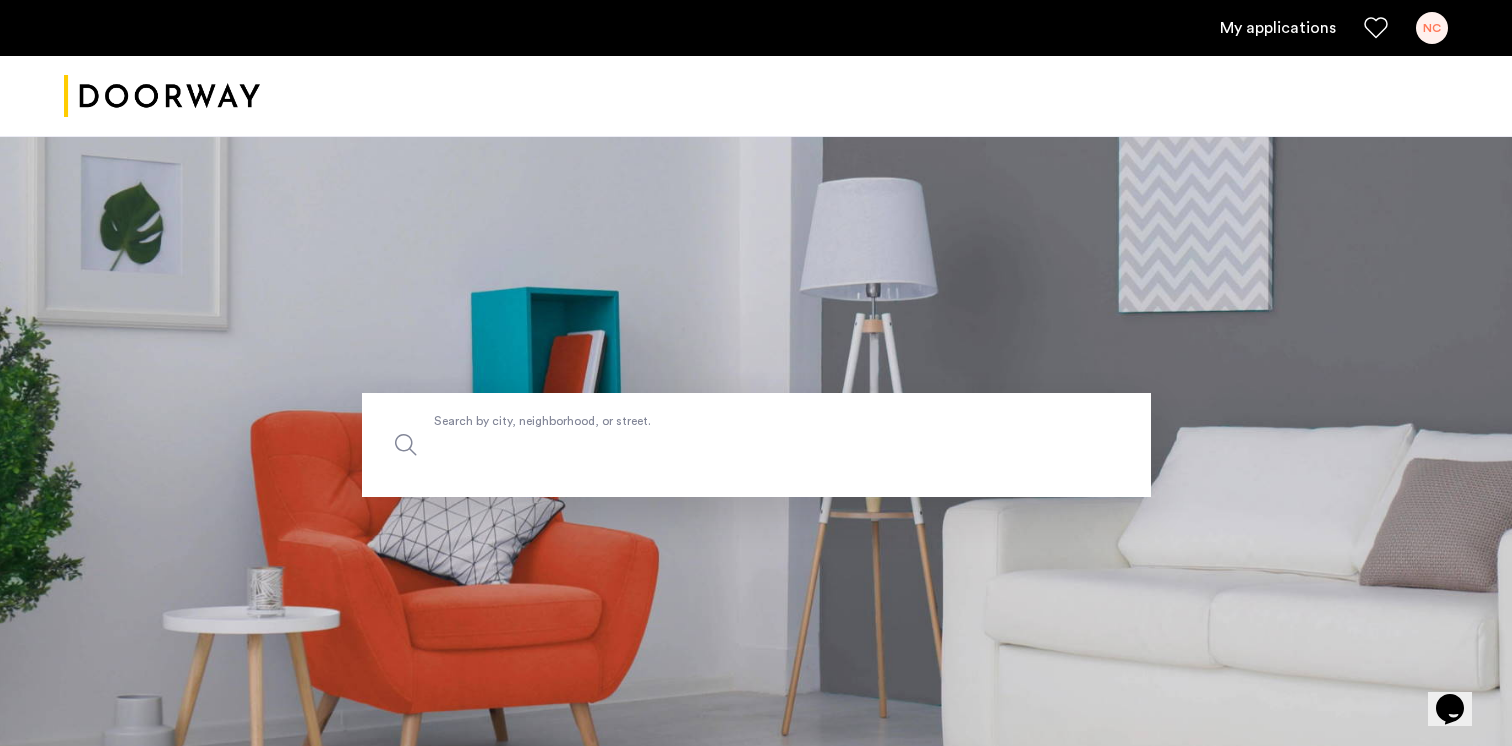 click on "Search by city, neighborhood, or street." at bounding box center (756, 445) 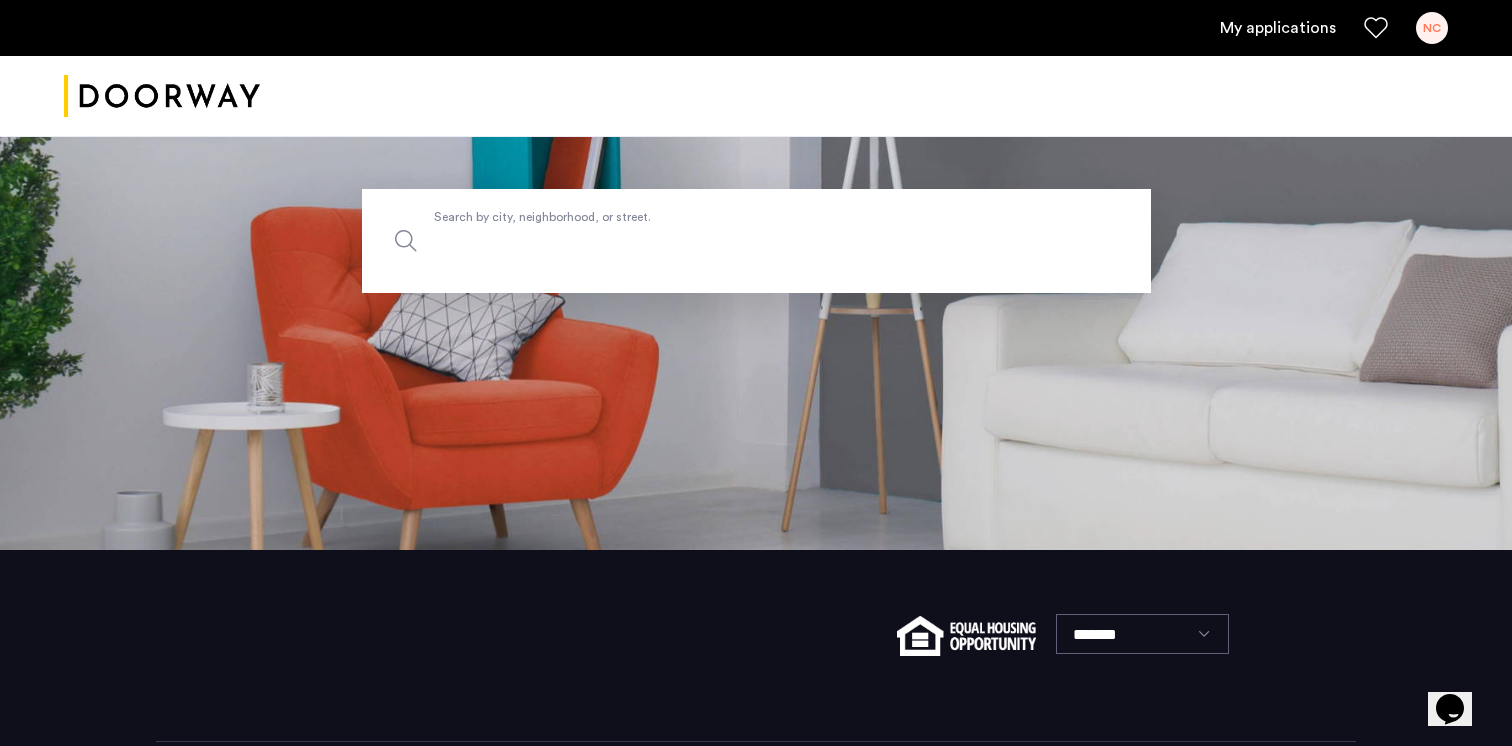 scroll, scrollTop: 0, scrollLeft: 0, axis: both 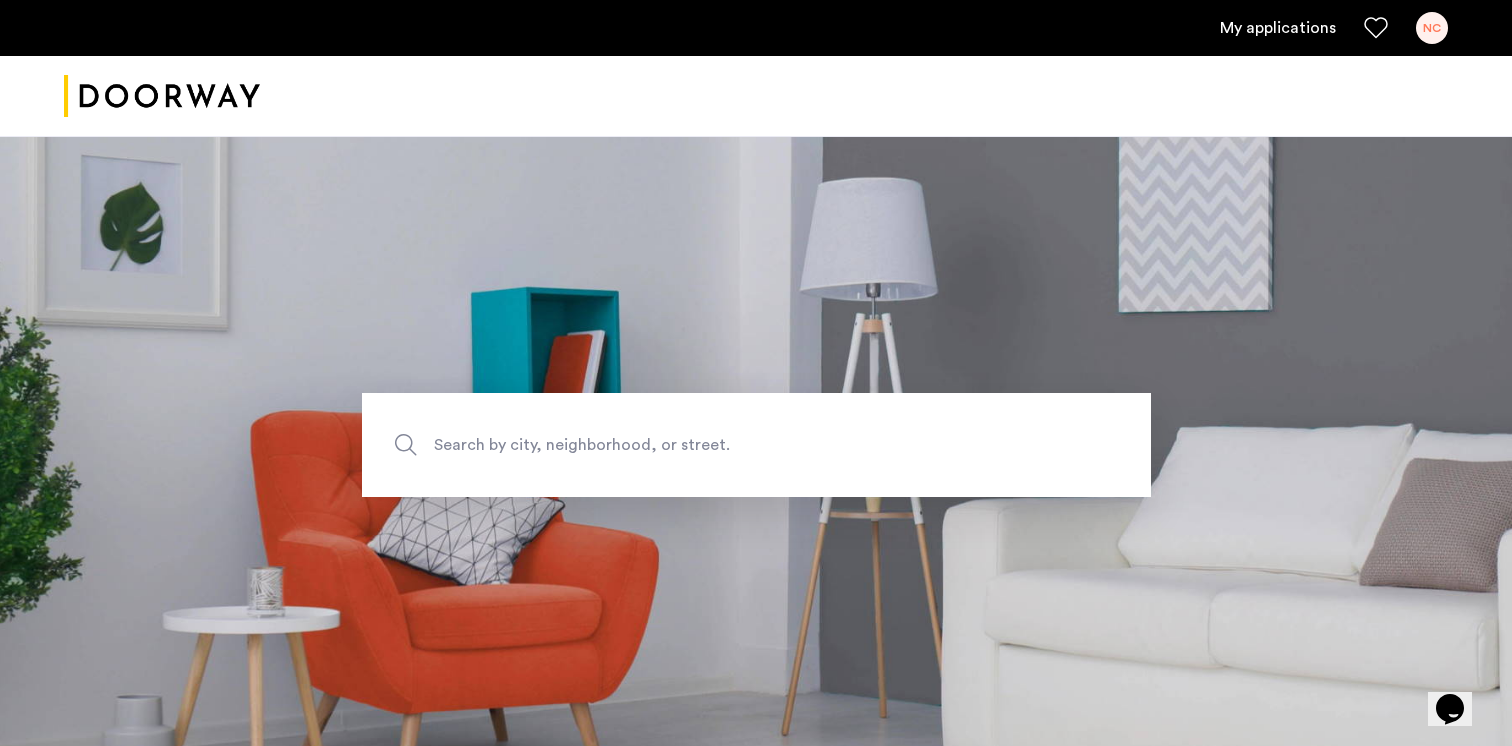 click on "My applications NC" at bounding box center [756, 28] 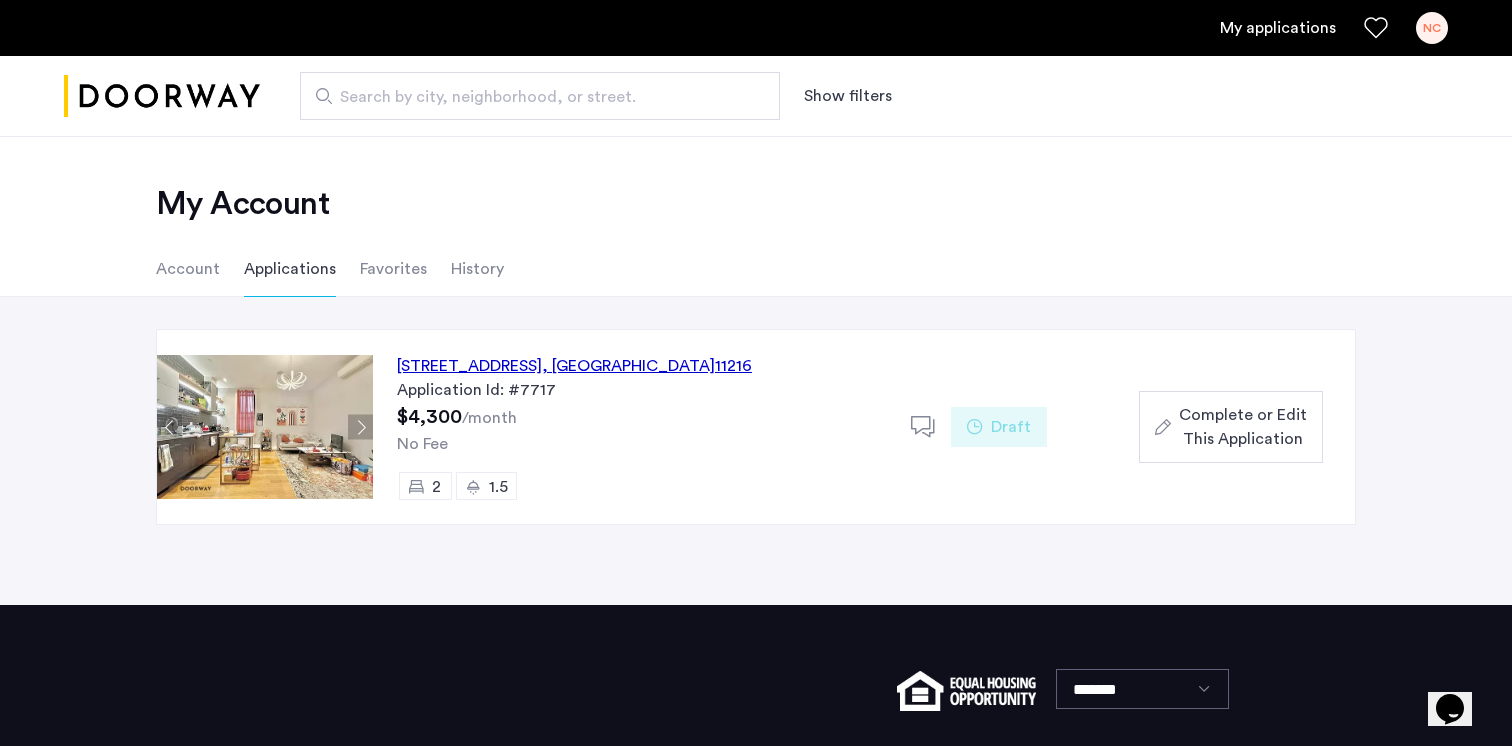click on "717 Dekalb Avenue, Unit 1B, Brooklyn , NY  11216" 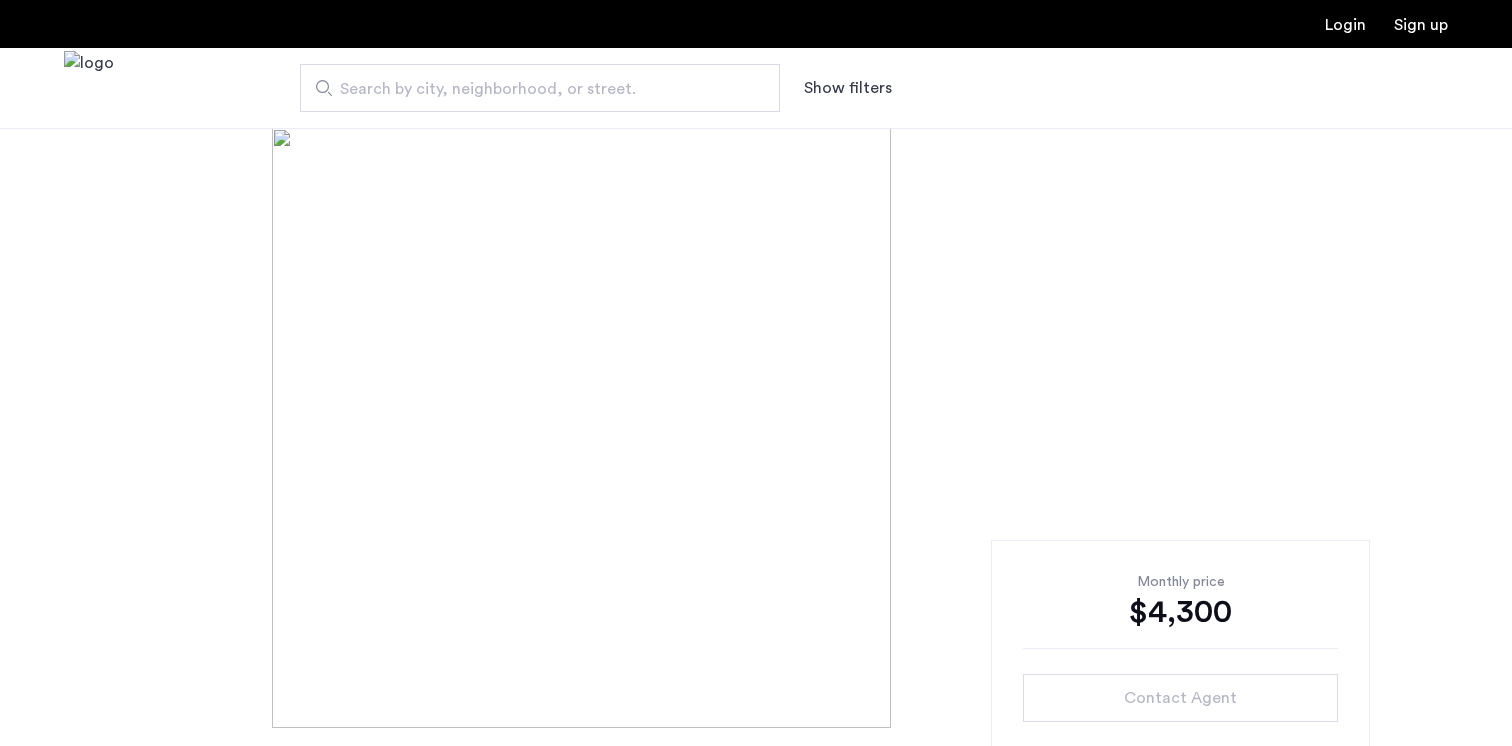 scroll, scrollTop: 0, scrollLeft: 0, axis: both 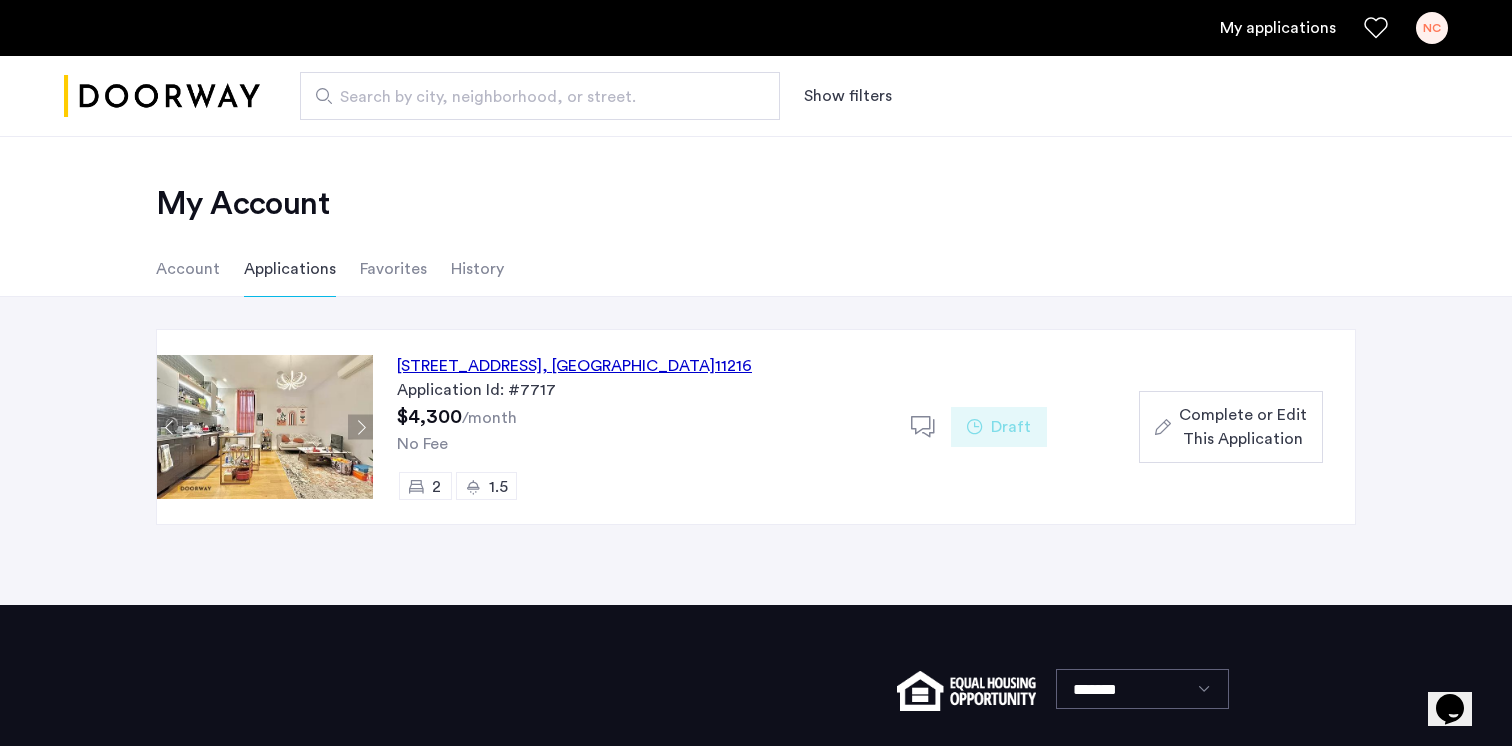 click on "Complete or Edit This Application" 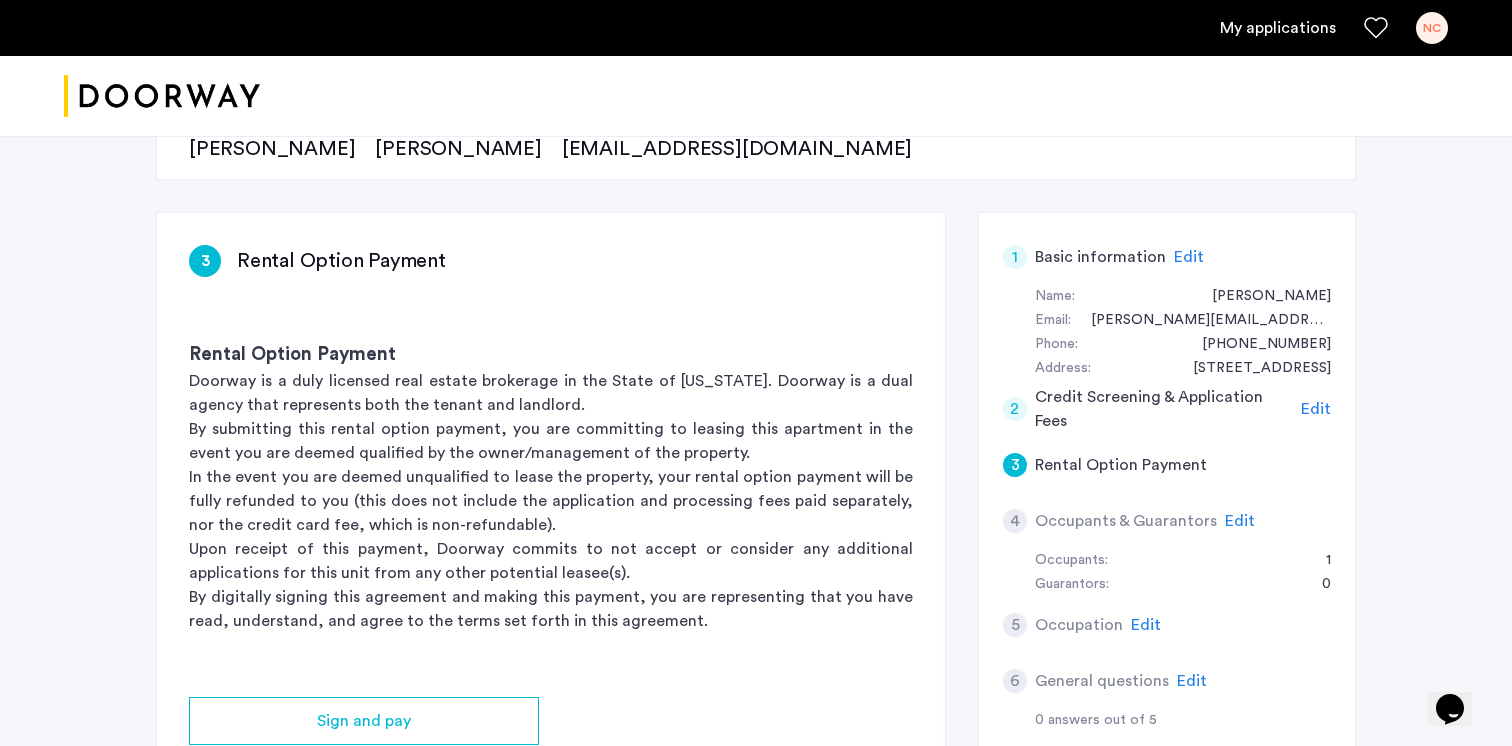 scroll, scrollTop: 239, scrollLeft: 0, axis: vertical 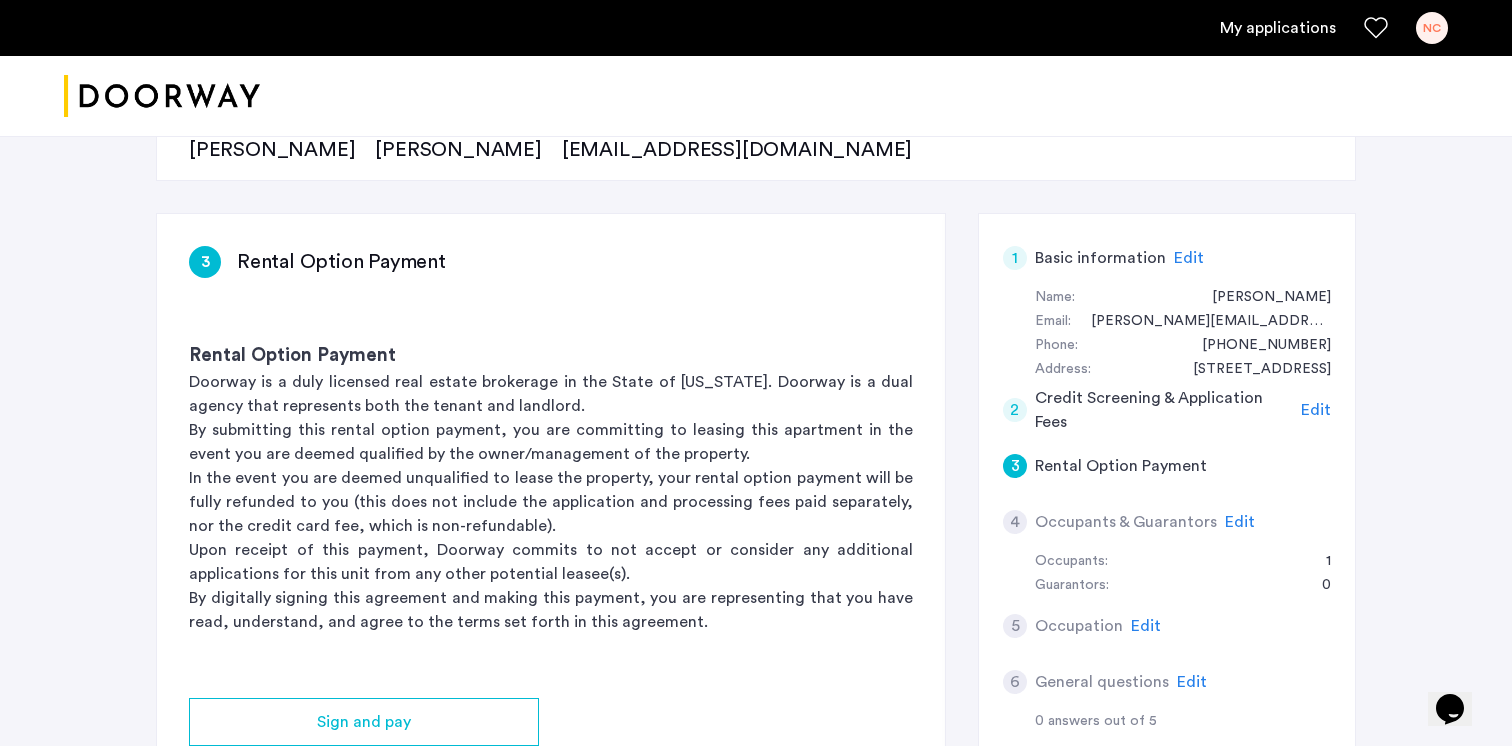 click on "Doorway is a duly licensed real estate brokerage in the State of [US_STATE]. Doorway is a dual agency that represents both the tenant and landlord." 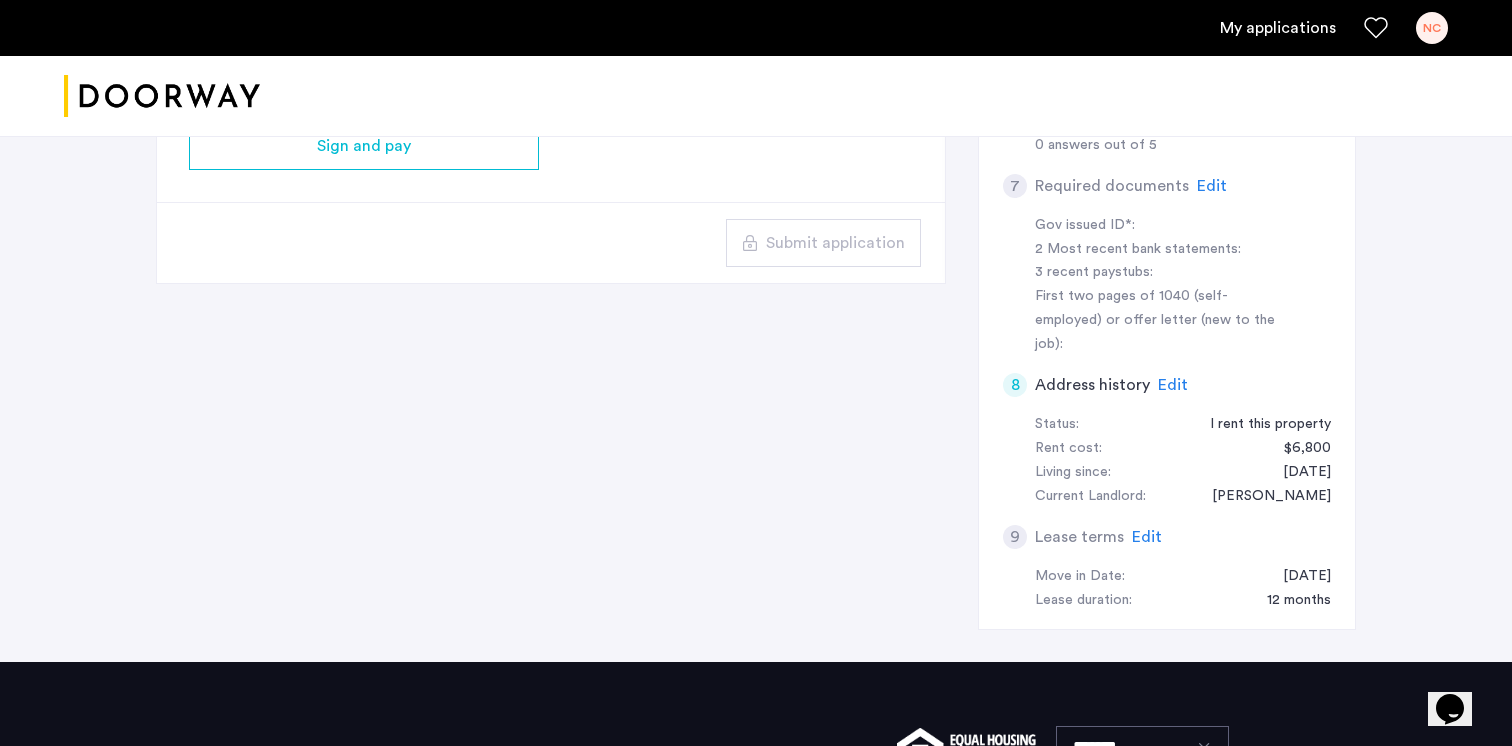 scroll, scrollTop: 822, scrollLeft: 0, axis: vertical 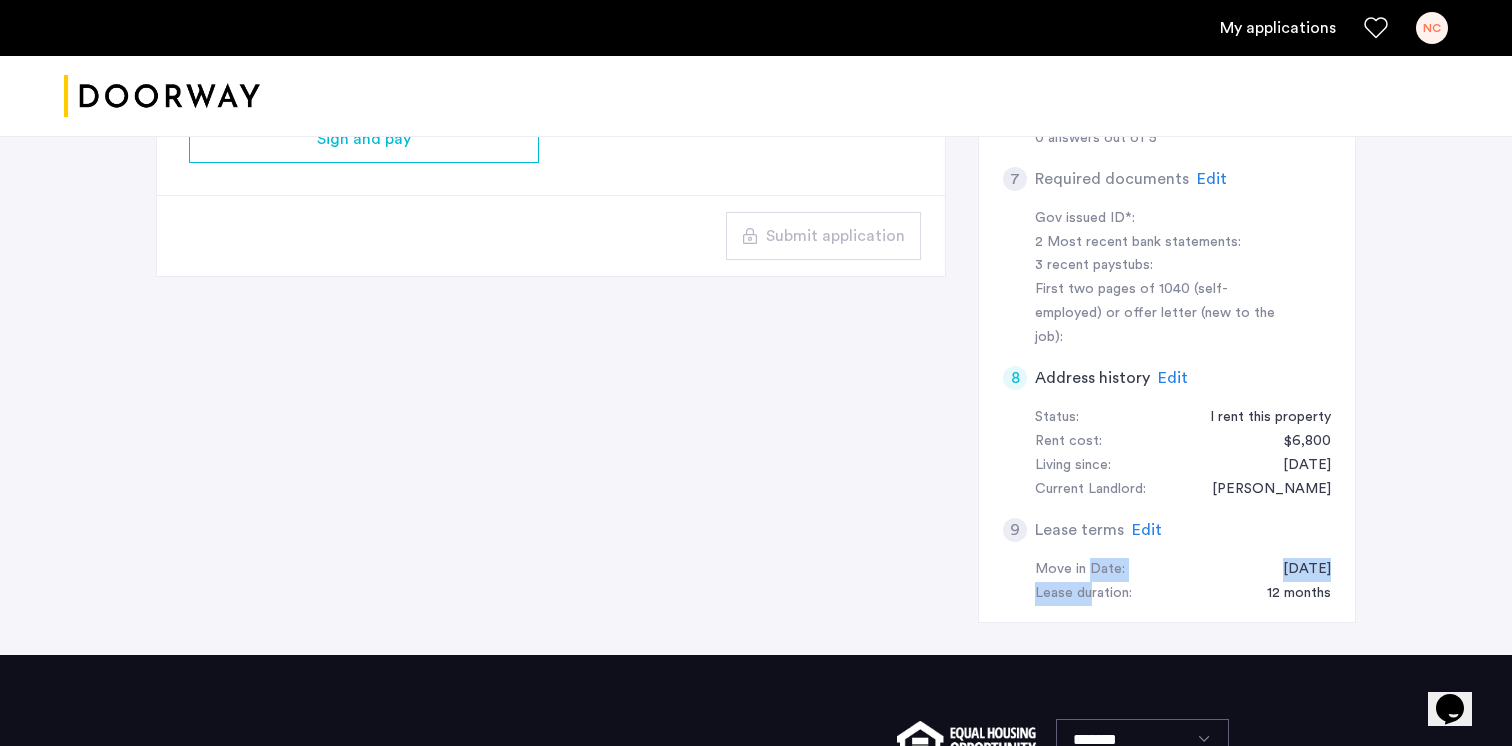 drag, startPoint x: 1089, startPoint y: 554, endPoint x: 1091, endPoint y: 576, distance: 22.090721 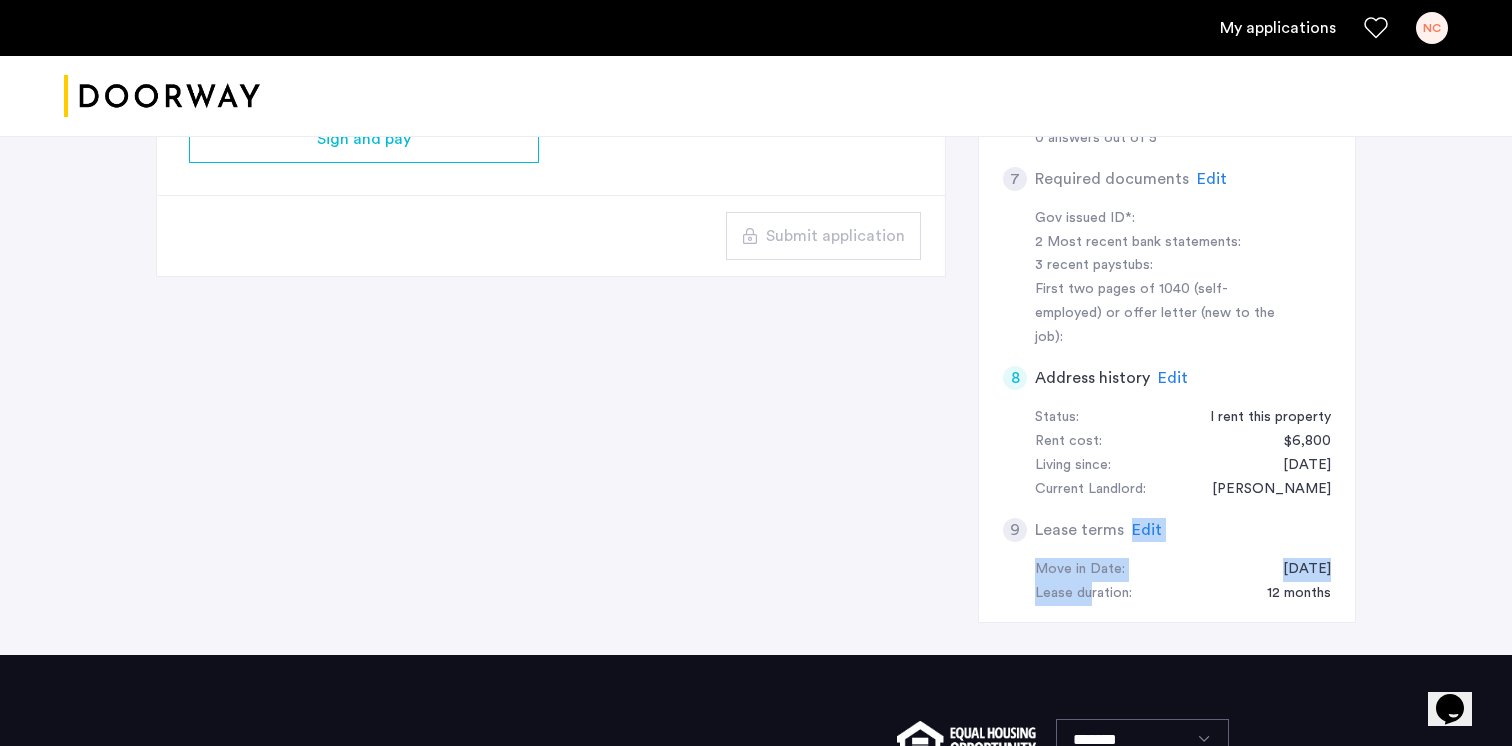 drag, startPoint x: 1092, startPoint y: 533, endPoint x: 1092, endPoint y: 573, distance: 40 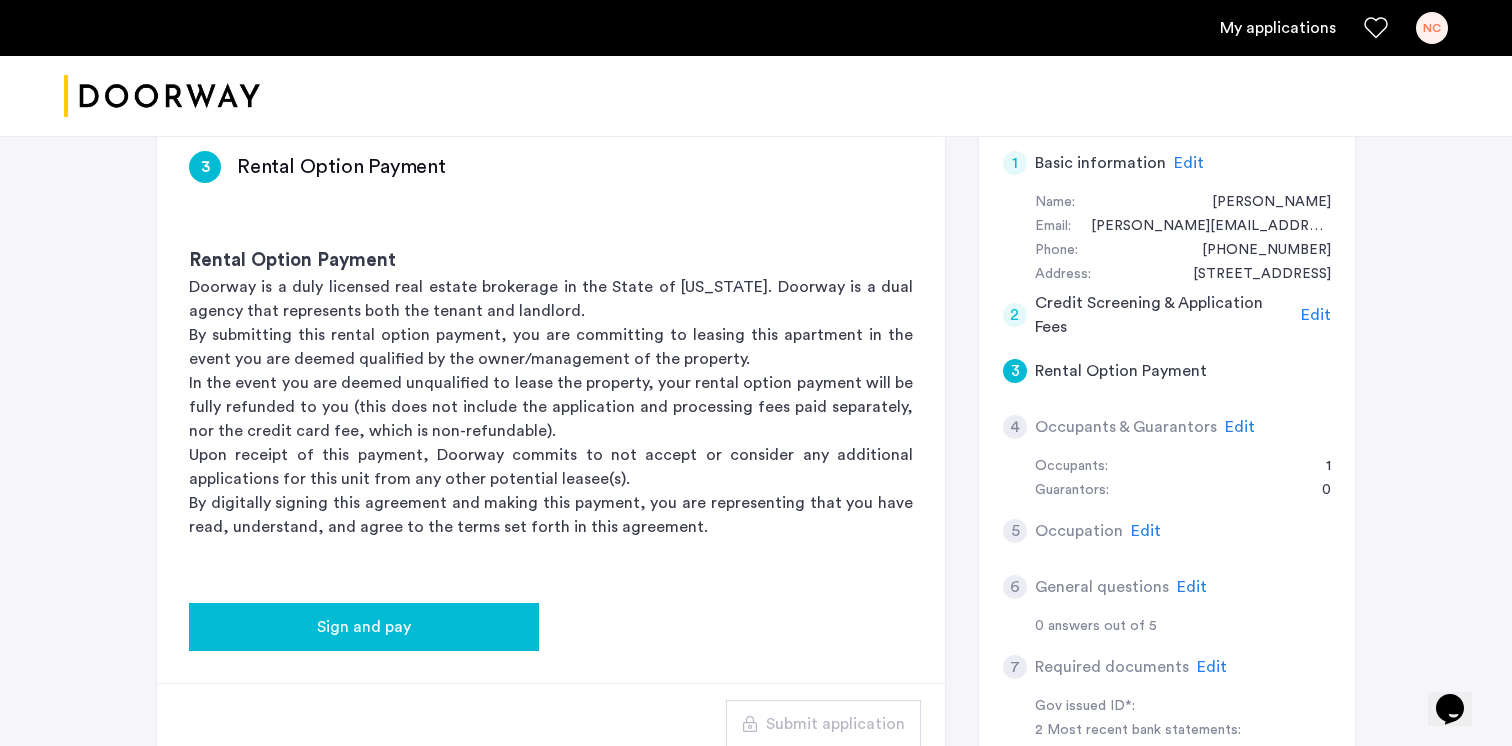 scroll, scrollTop: 330, scrollLeft: 0, axis: vertical 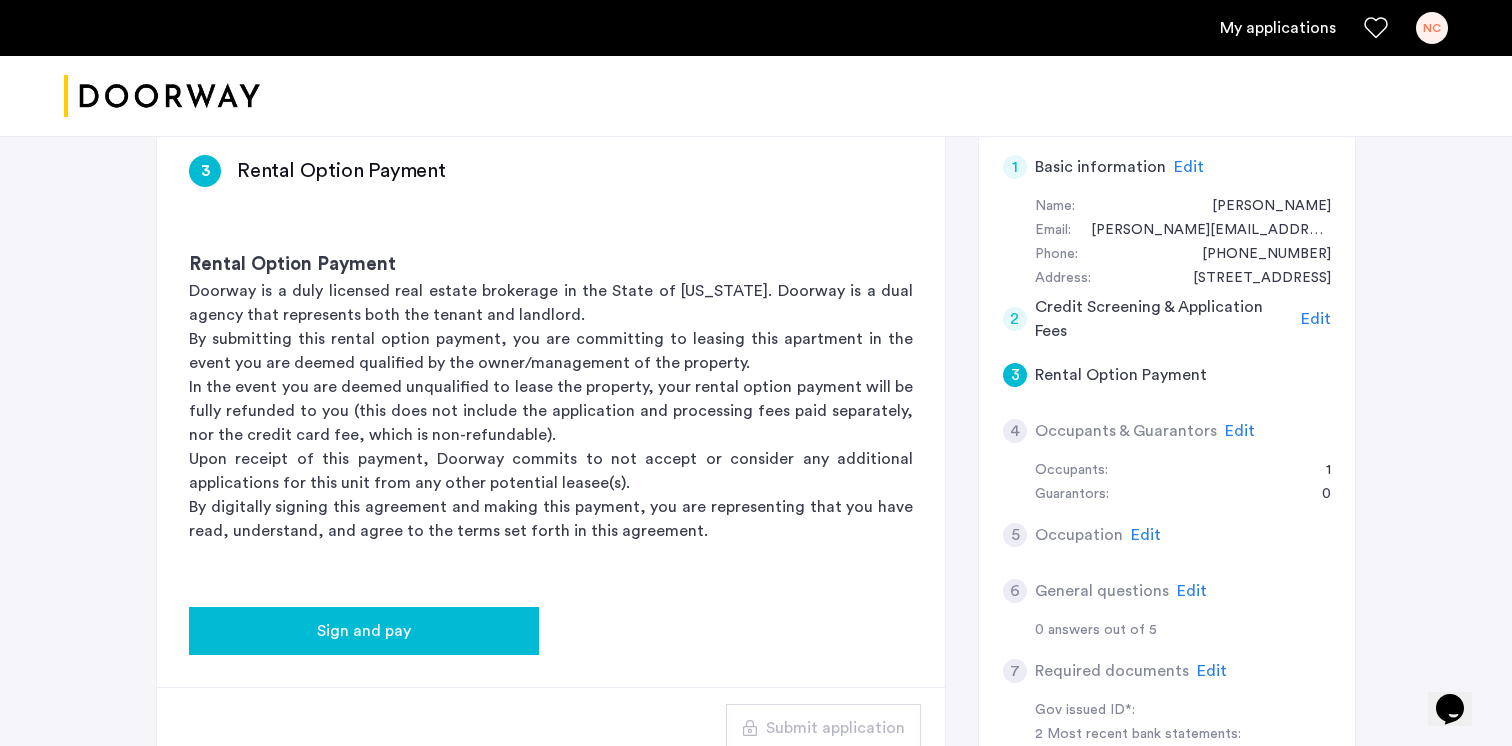 click on "Sign and pay" 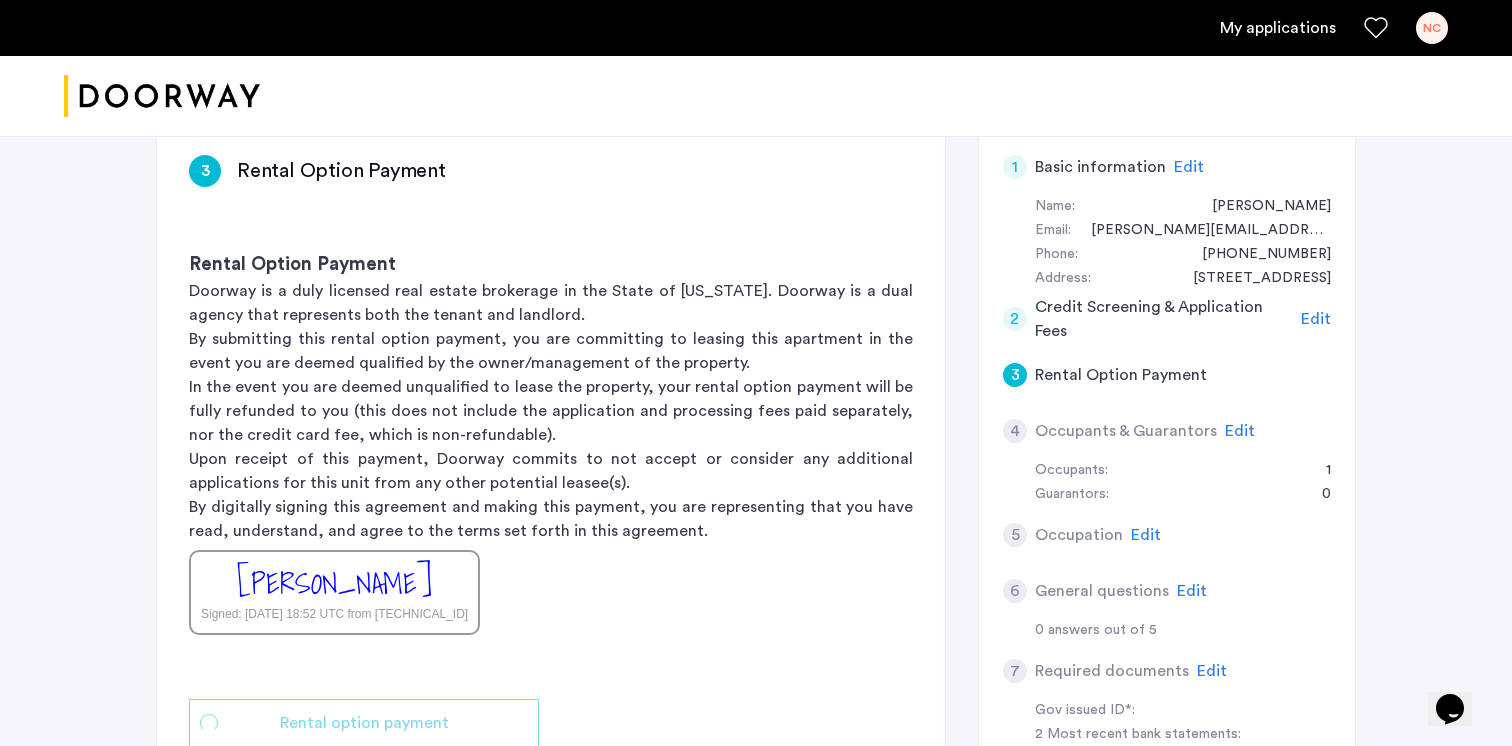 scroll, scrollTop: 0, scrollLeft: 0, axis: both 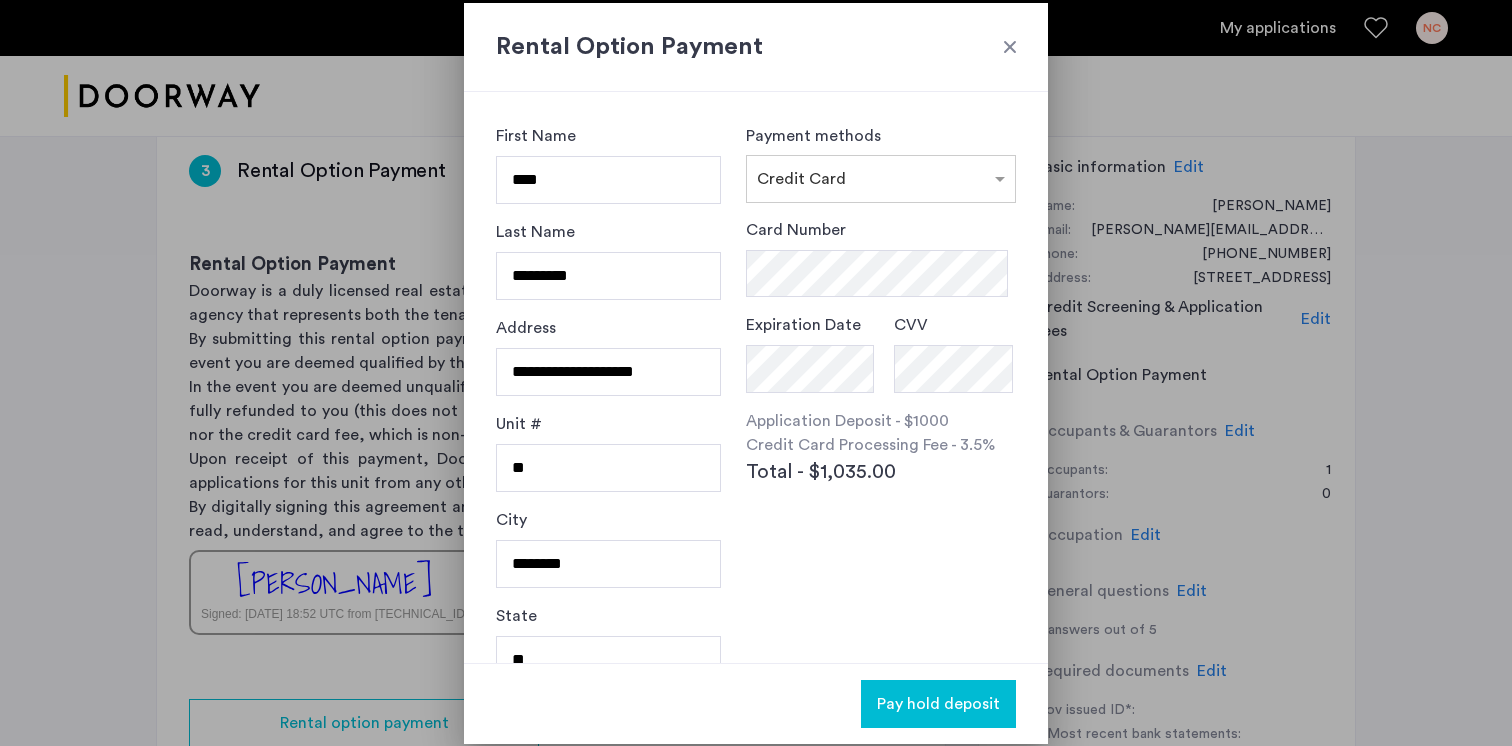 click on "Card Number Expiration Date CVV" at bounding box center (881, 305) 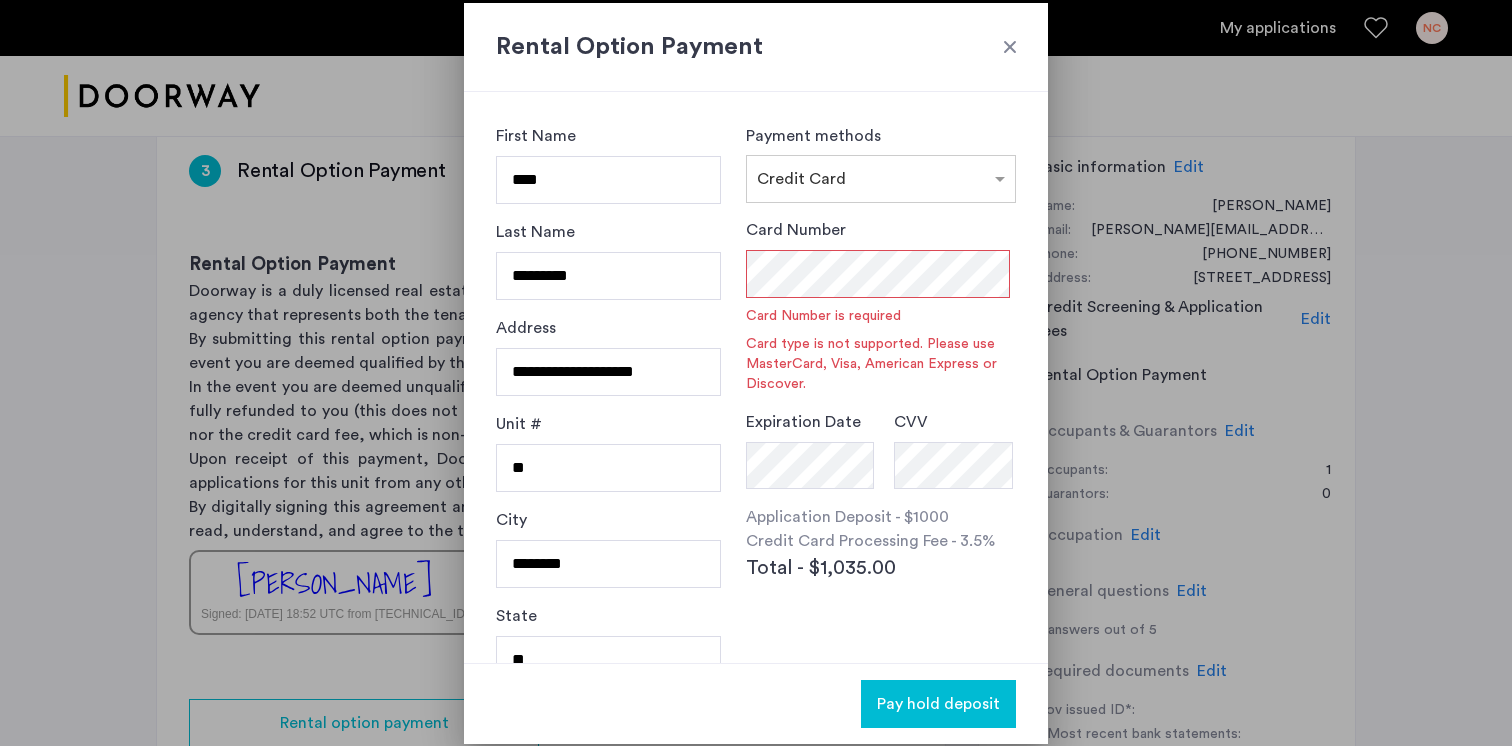 click on "Rental Option Payment" at bounding box center (756, 47) 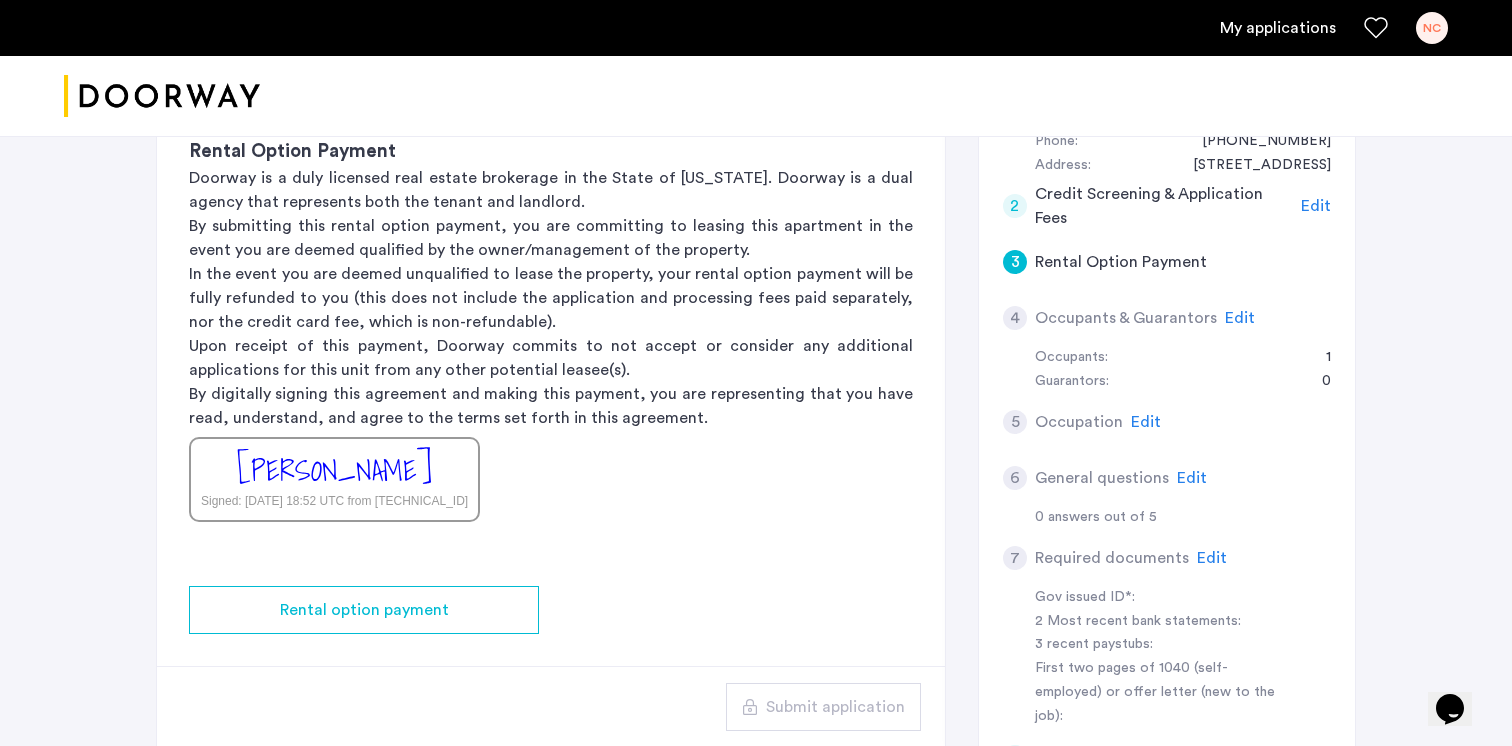 scroll, scrollTop: 448, scrollLeft: 0, axis: vertical 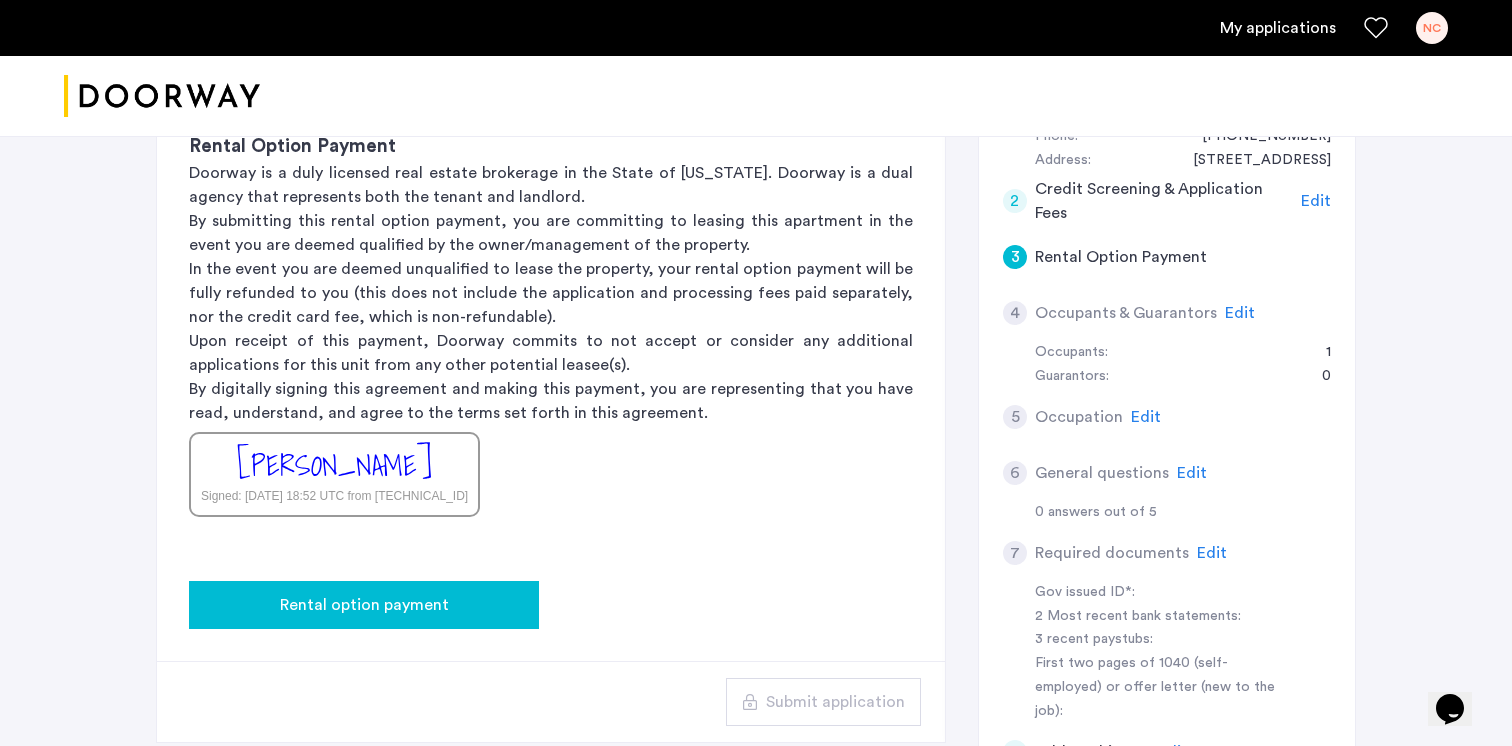 click on "Rental option payment" 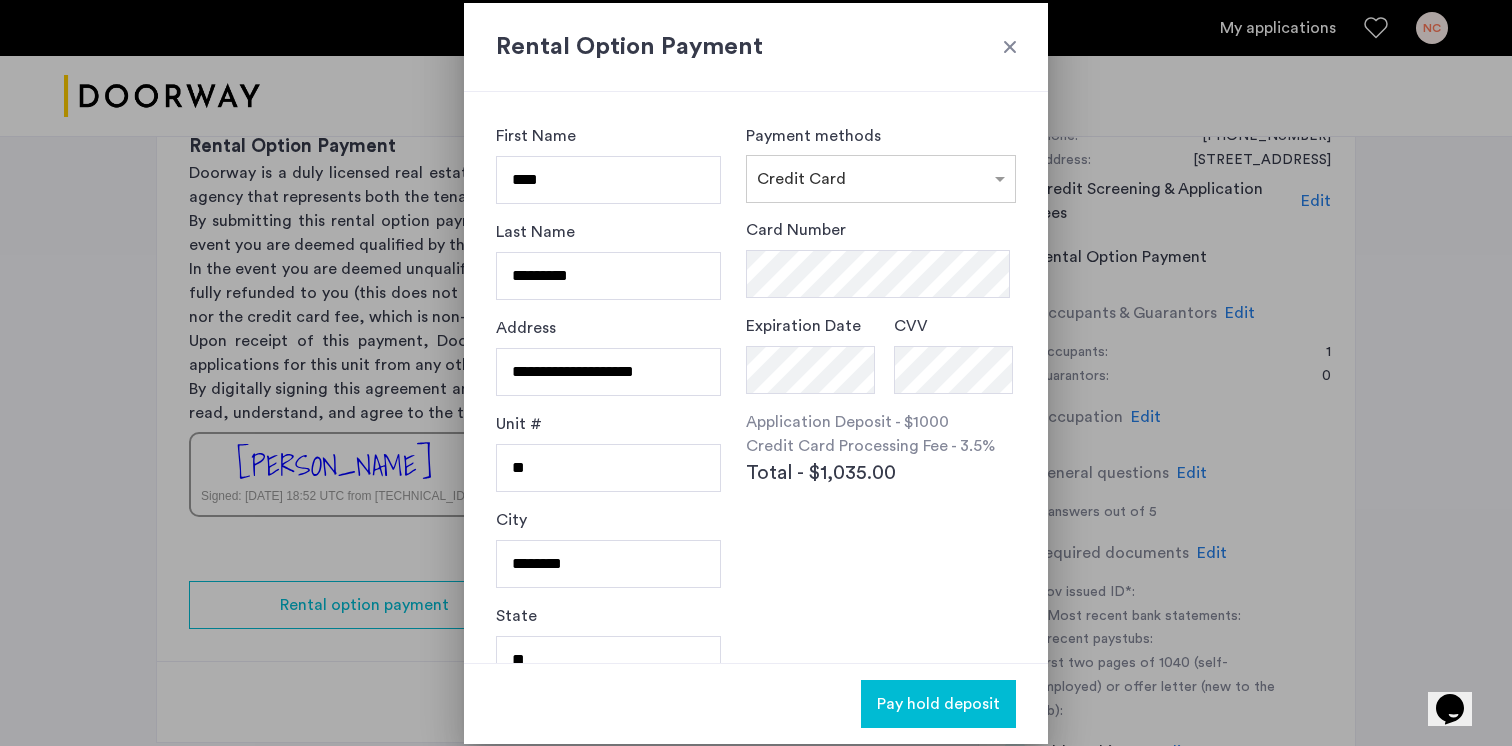 scroll, scrollTop: 0, scrollLeft: 0, axis: both 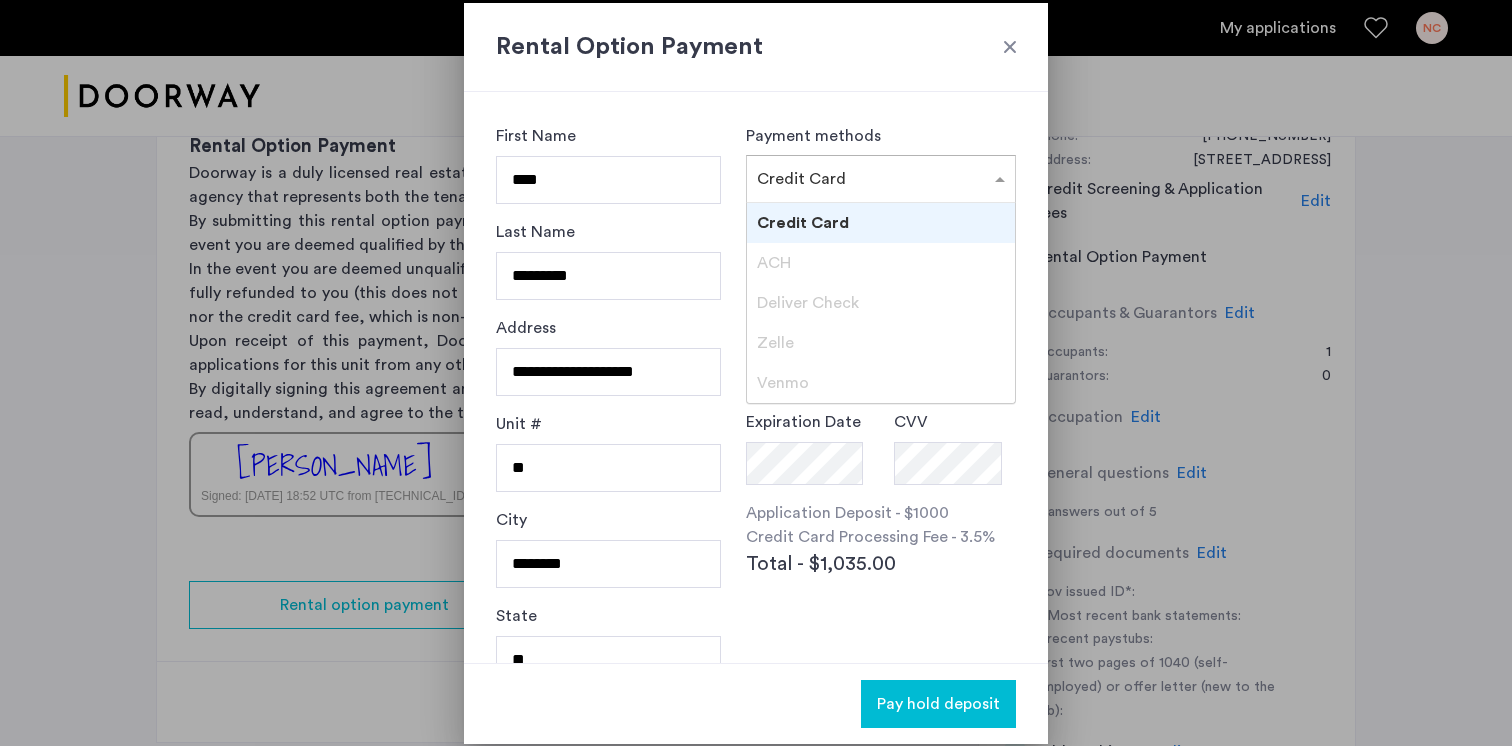 click on "Credit Card" at bounding box center [801, 179] 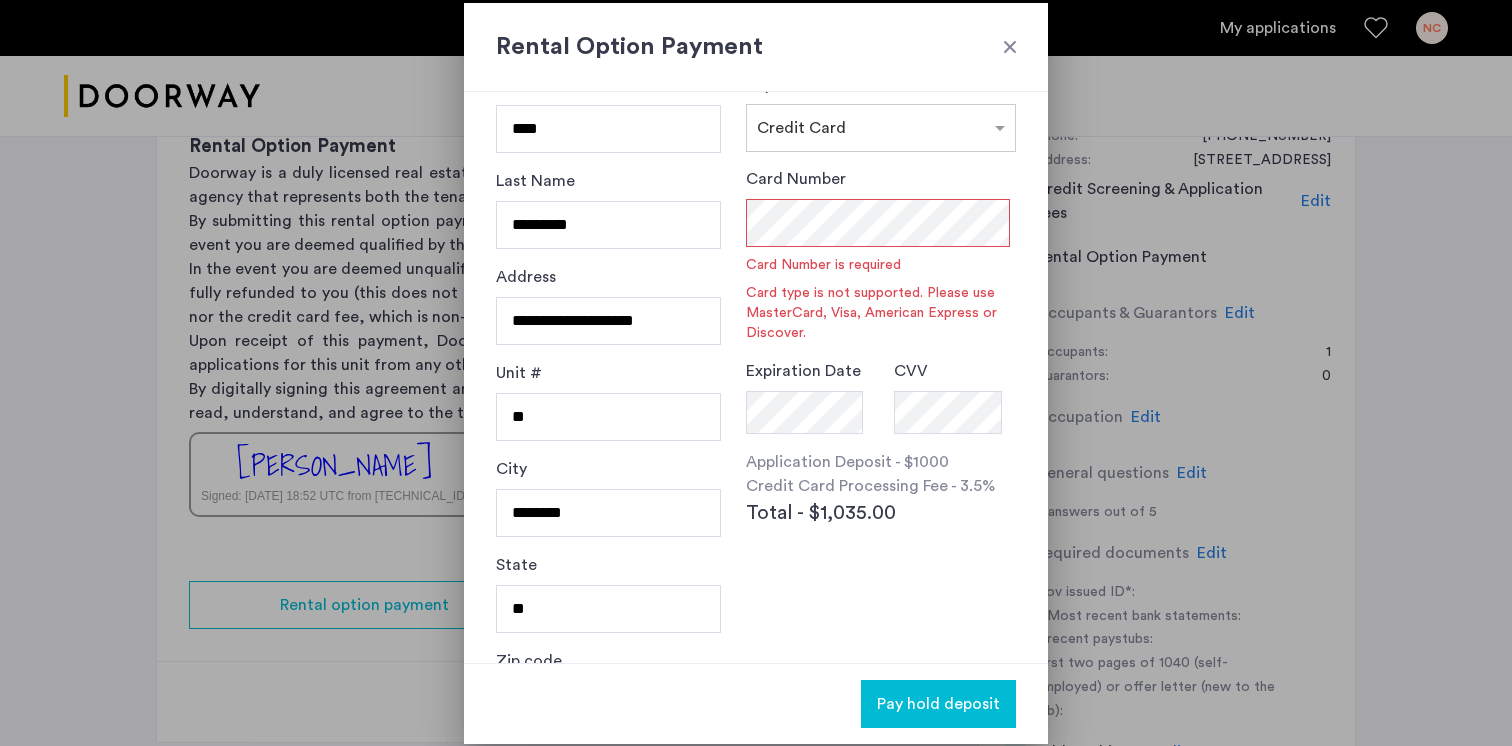 scroll, scrollTop: 0, scrollLeft: 0, axis: both 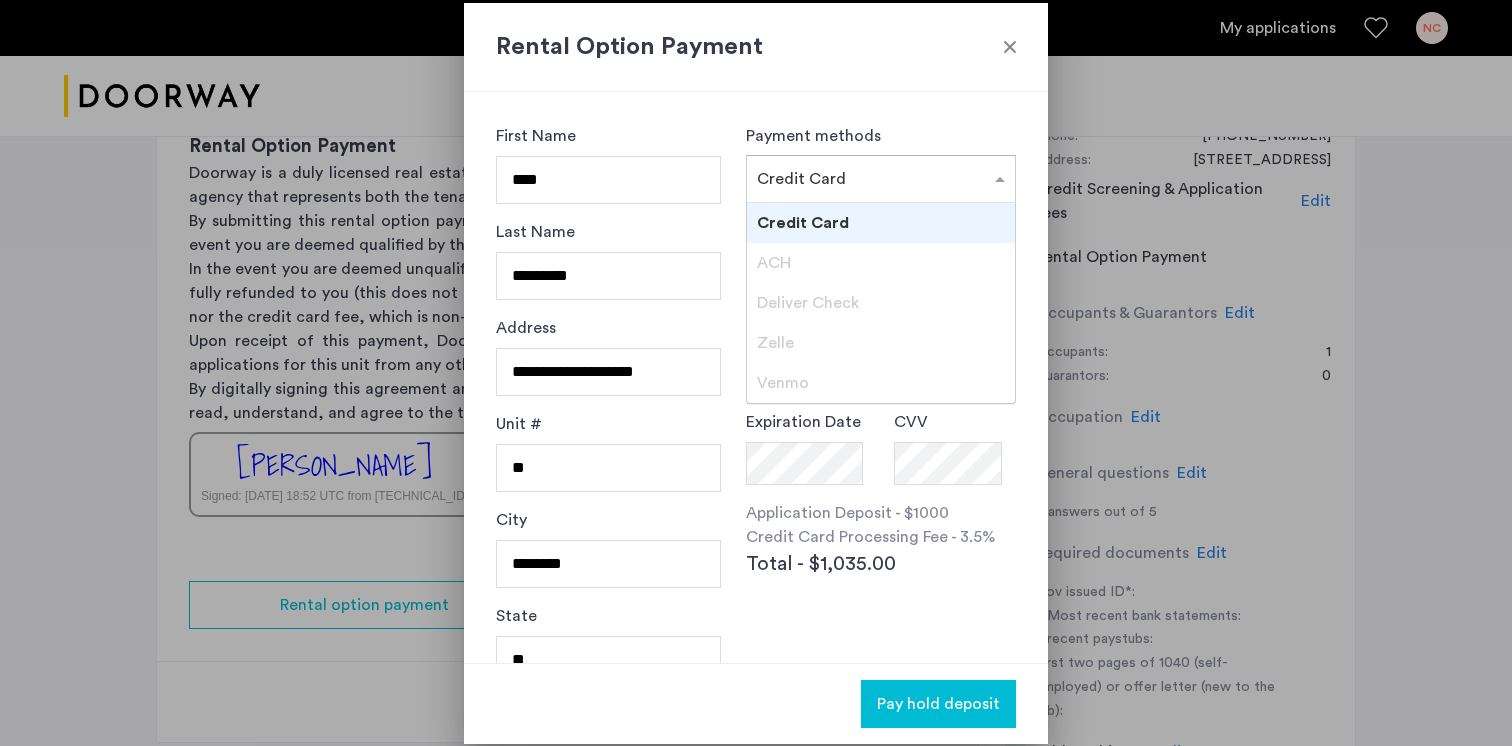 click on "×  Credit Card" at bounding box center (881, 179) 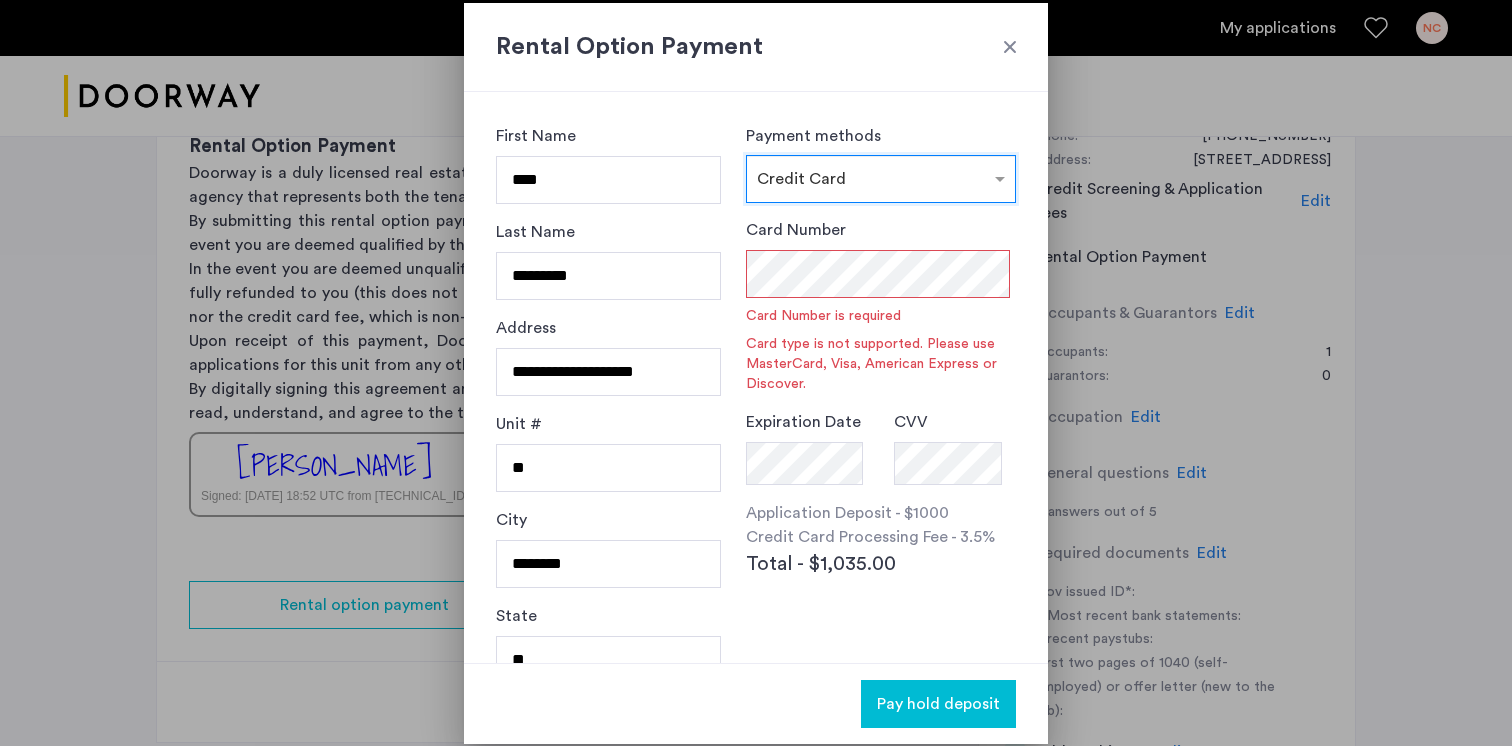 click at bounding box center (881, 173) 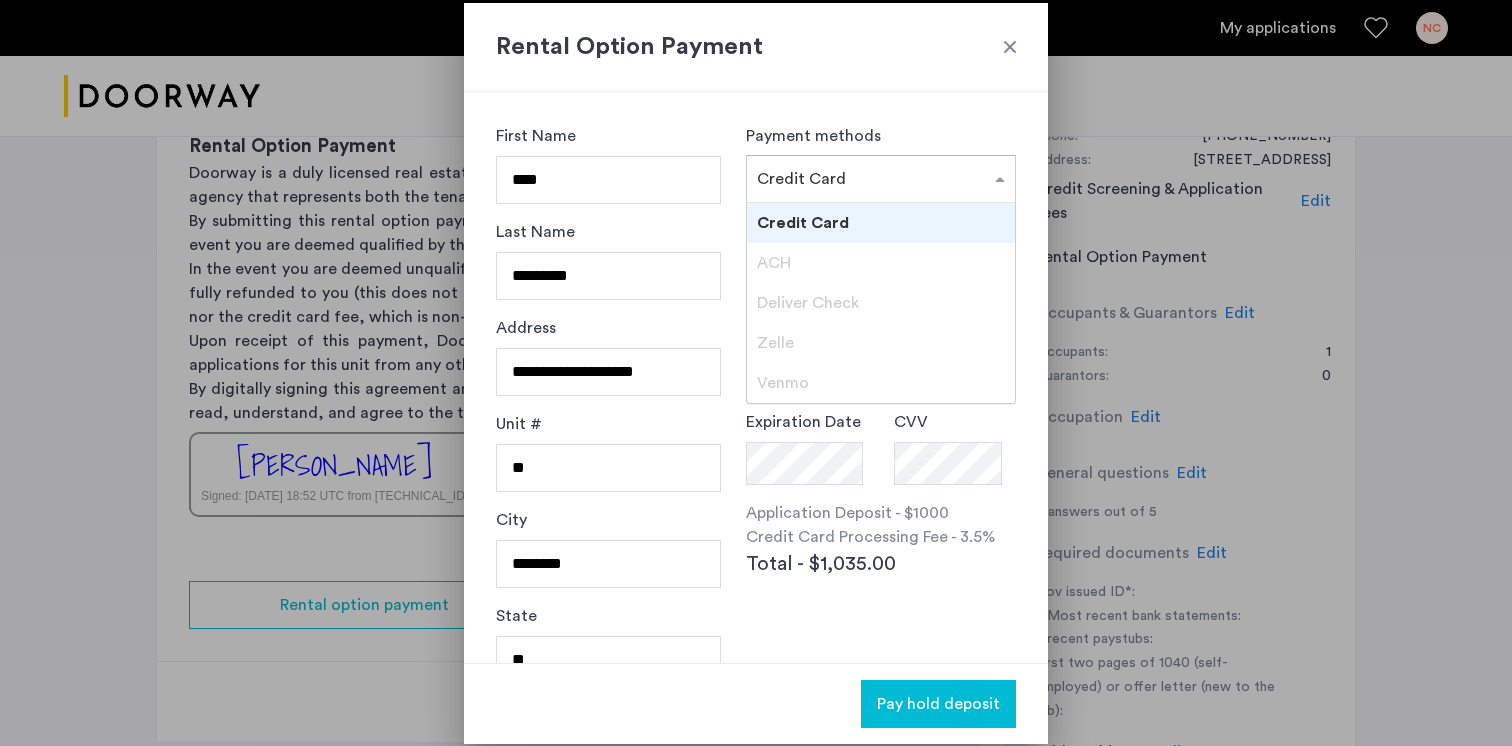 click on "Zelle" at bounding box center [881, 343] 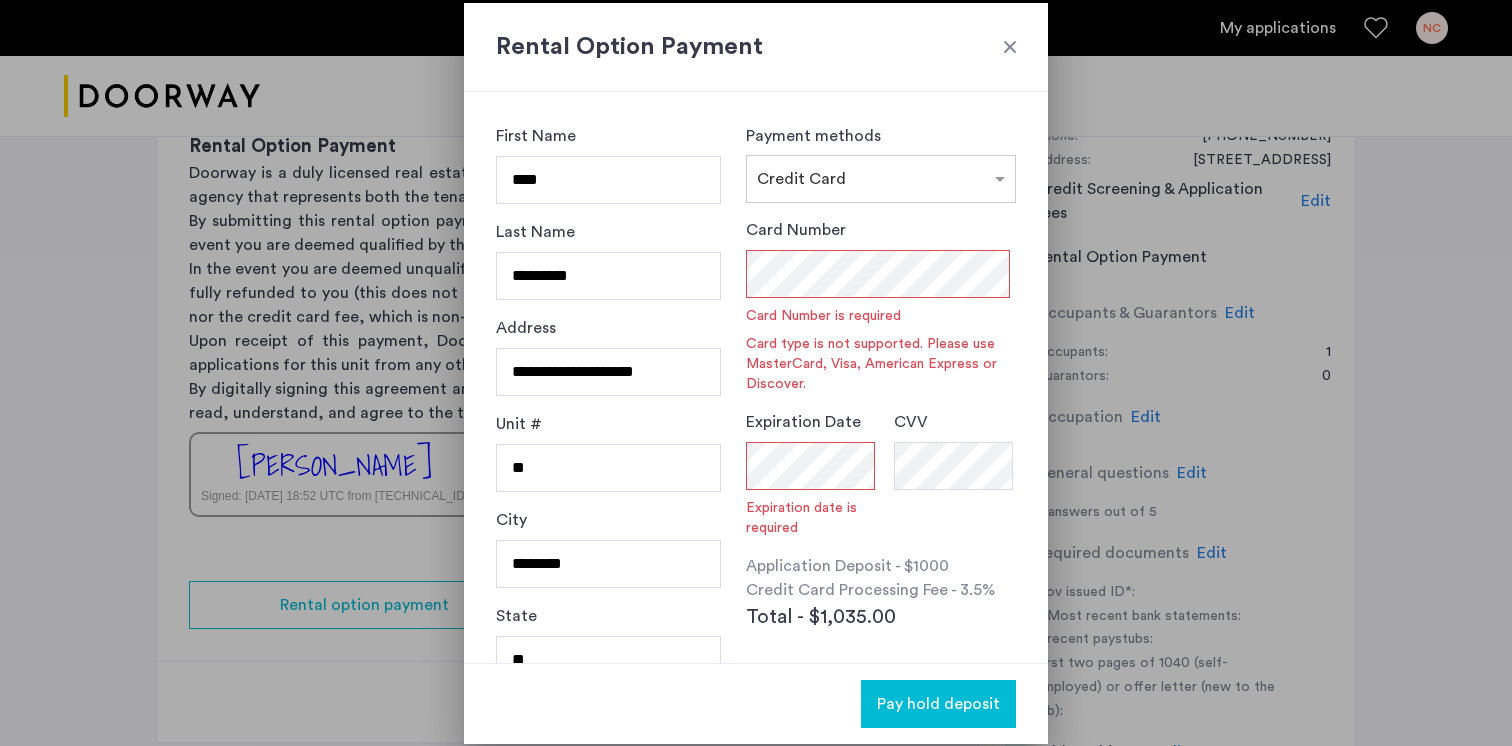 click on "Card type is not supported. Please use MasterCard, Visa, American Express or Discover." at bounding box center (881, 364) 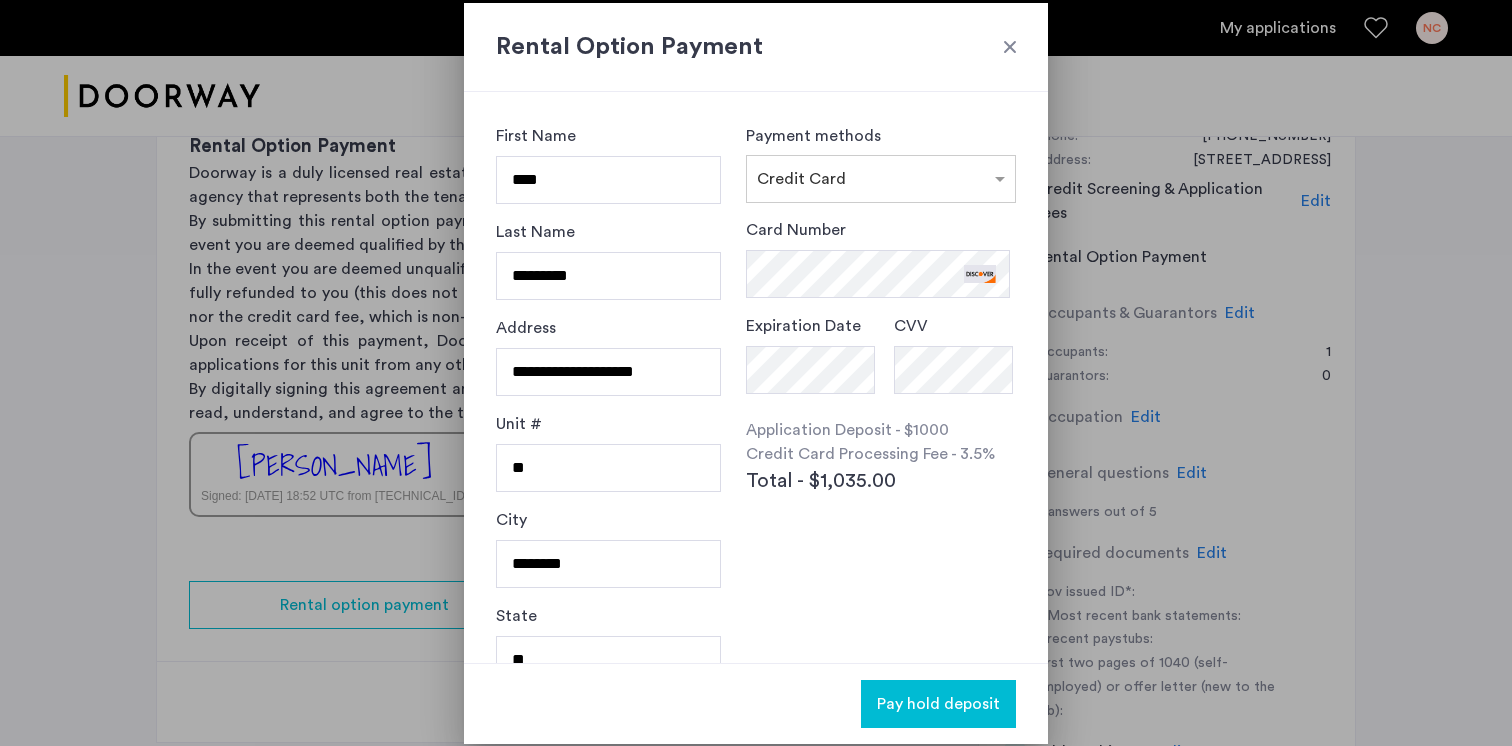 click on "Credit Card Processing Fee - 3.5%" at bounding box center (881, 454) 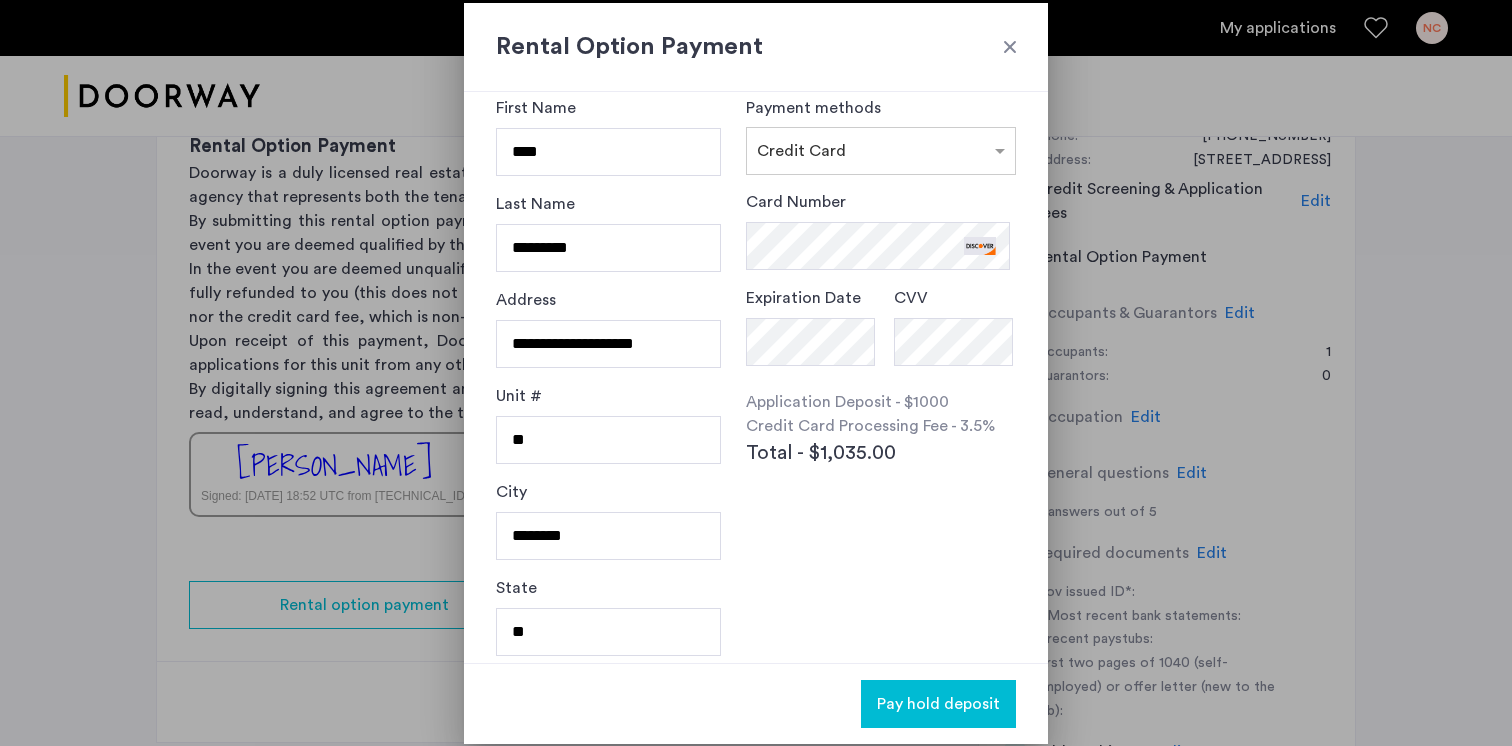 scroll, scrollTop: 0, scrollLeft: 0, axis: both 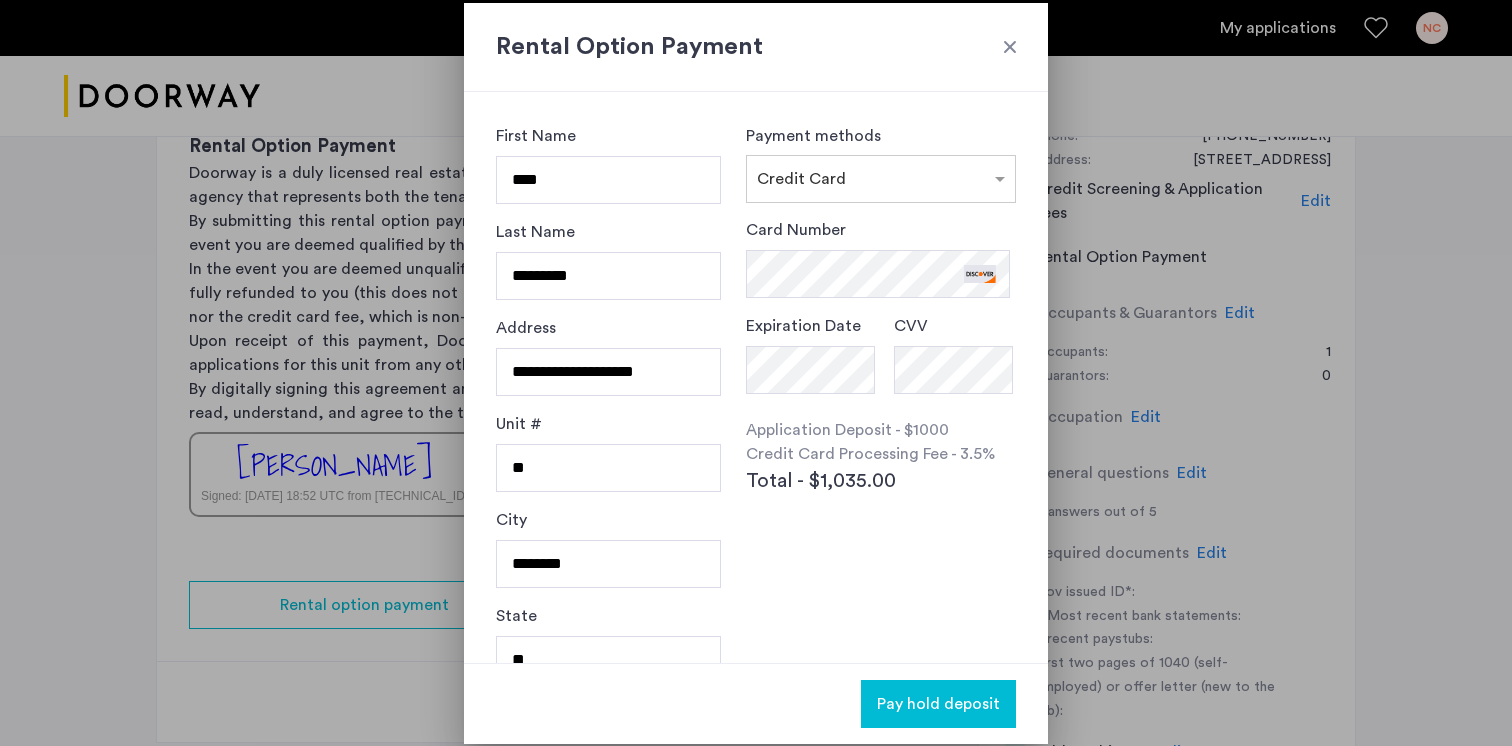 click on "Total - $1,035.00" at bounding box center (821, 481) 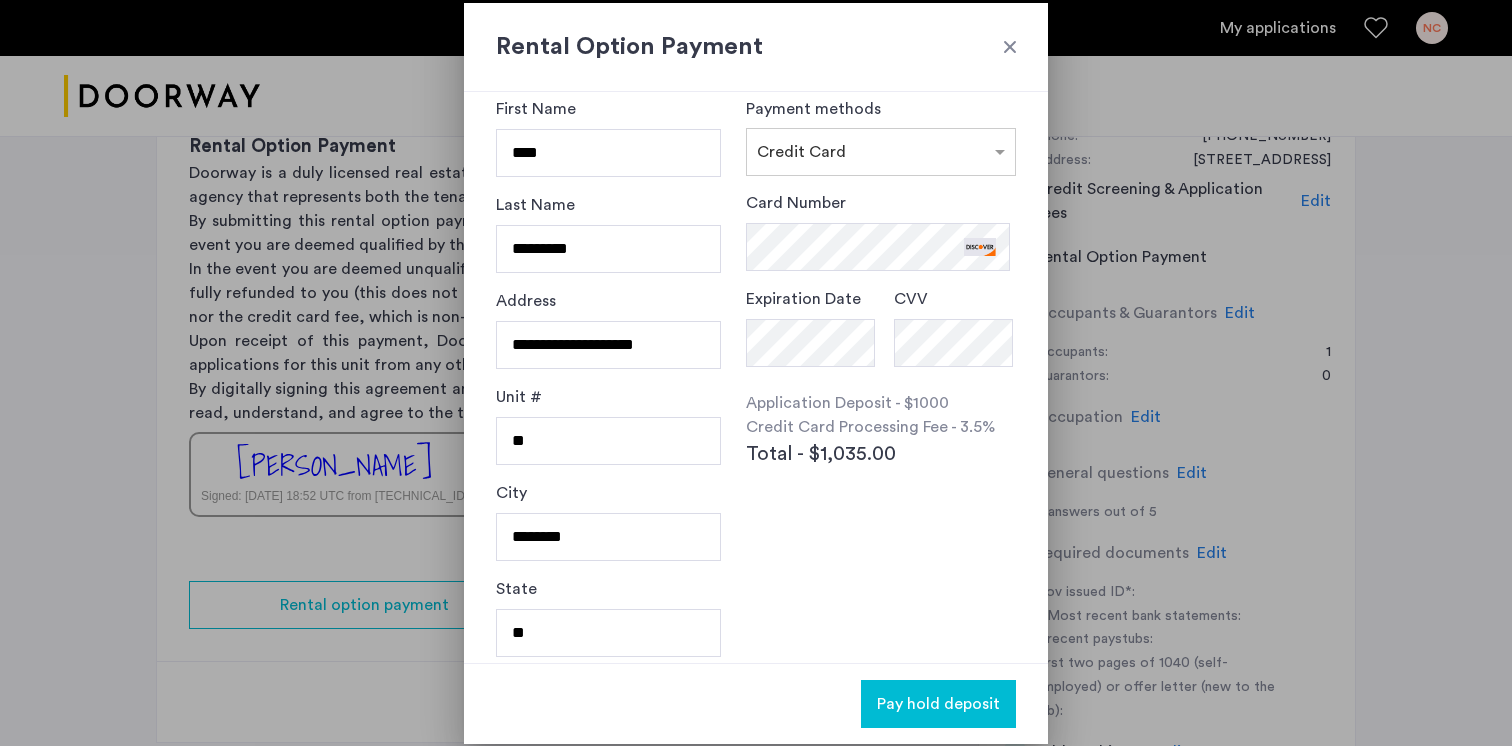 scroll, scrollTop: 0, scrollLeft: 0, axis: both 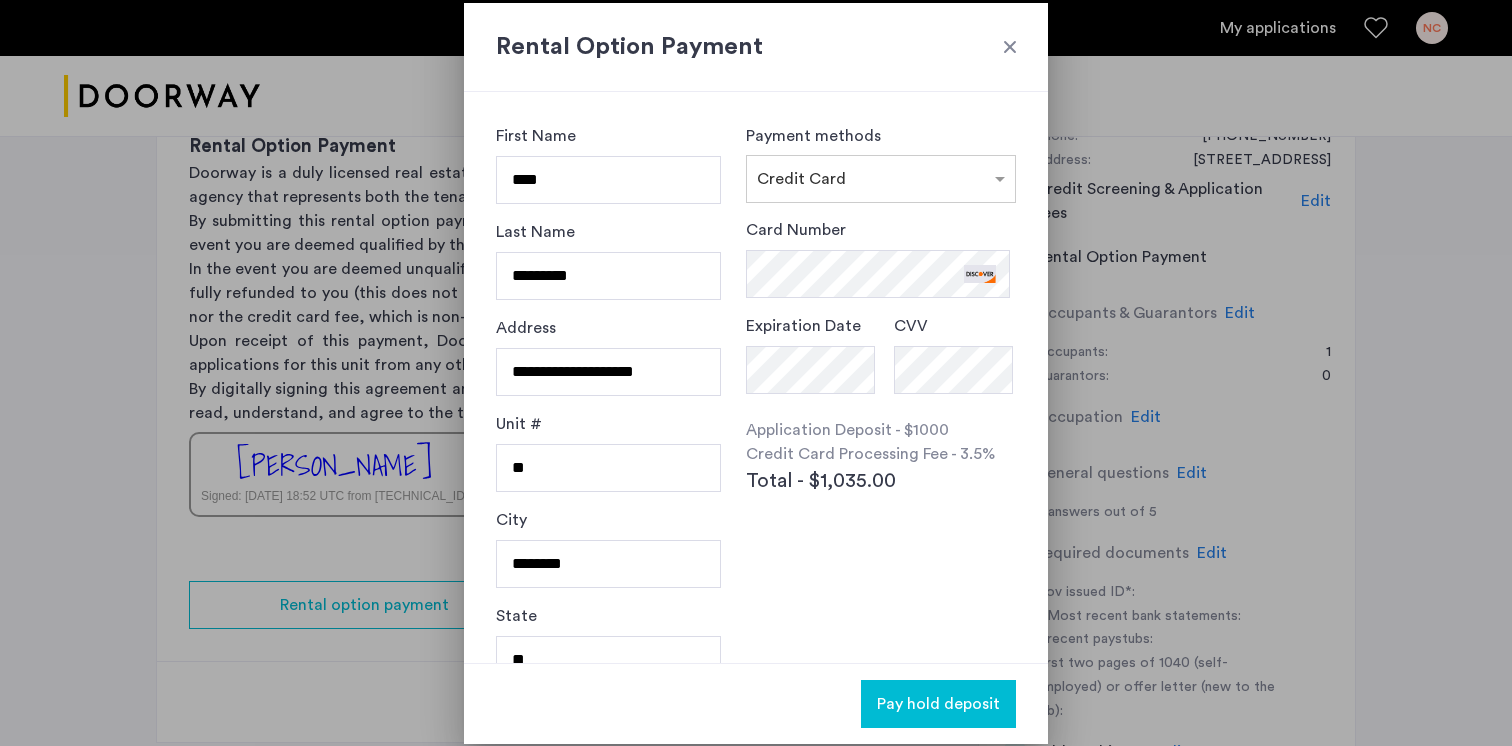 drag, startPoint x: 925, startPoint y: 693, endPoint x: 912, endPoint y: 541, distance: 152.5549 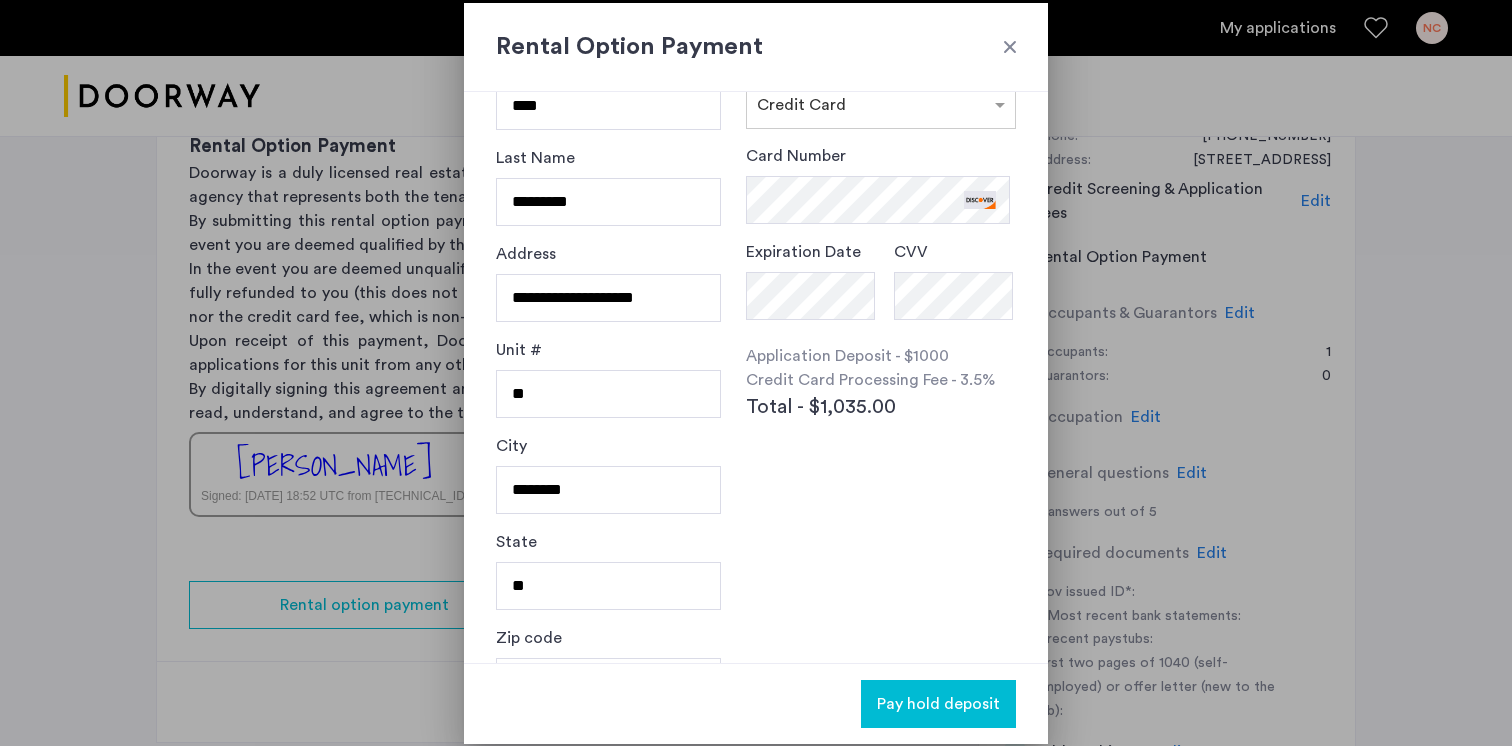 scroll, scrollTop: 133, scrollLeft: 0, axis: vertical 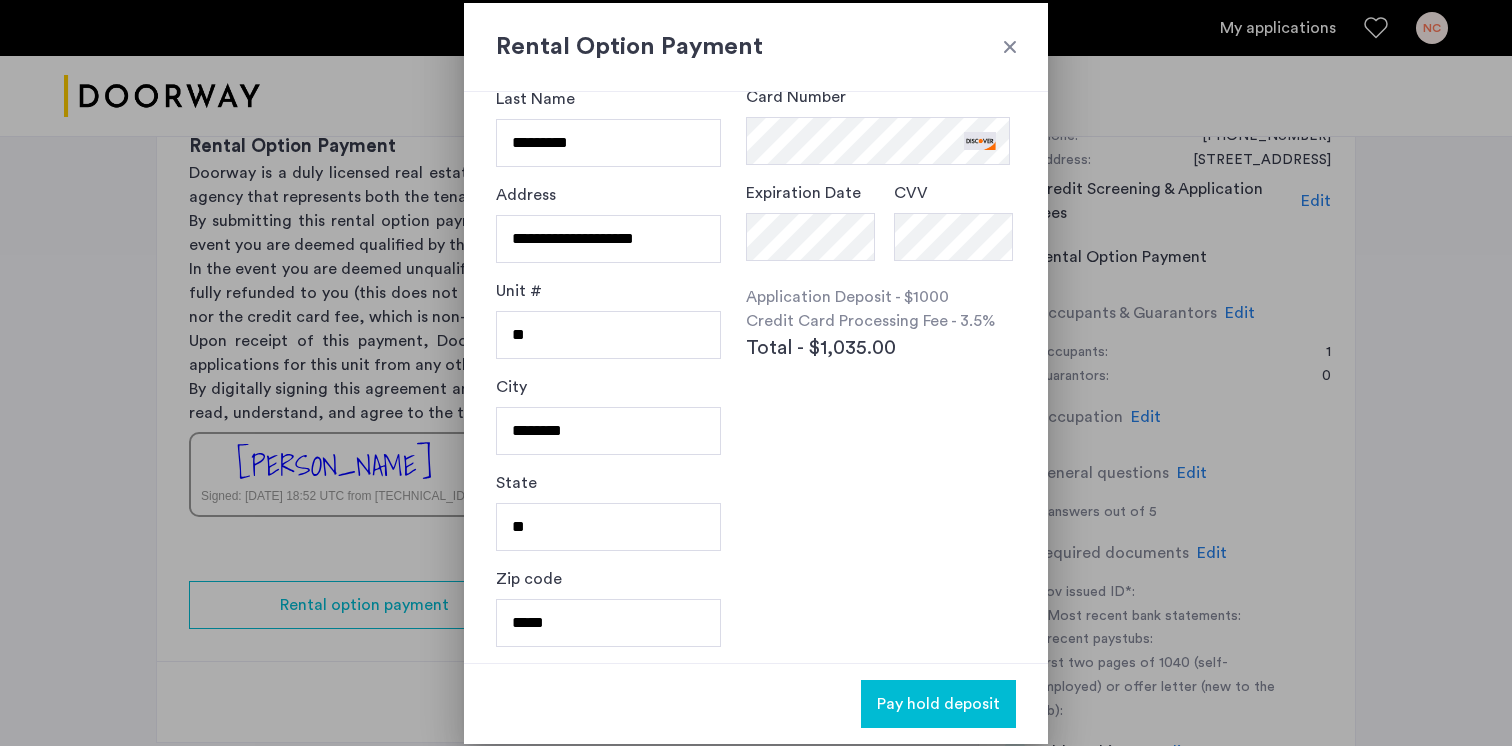click on "Pay hold deposit" at bounding box center (938, 704) 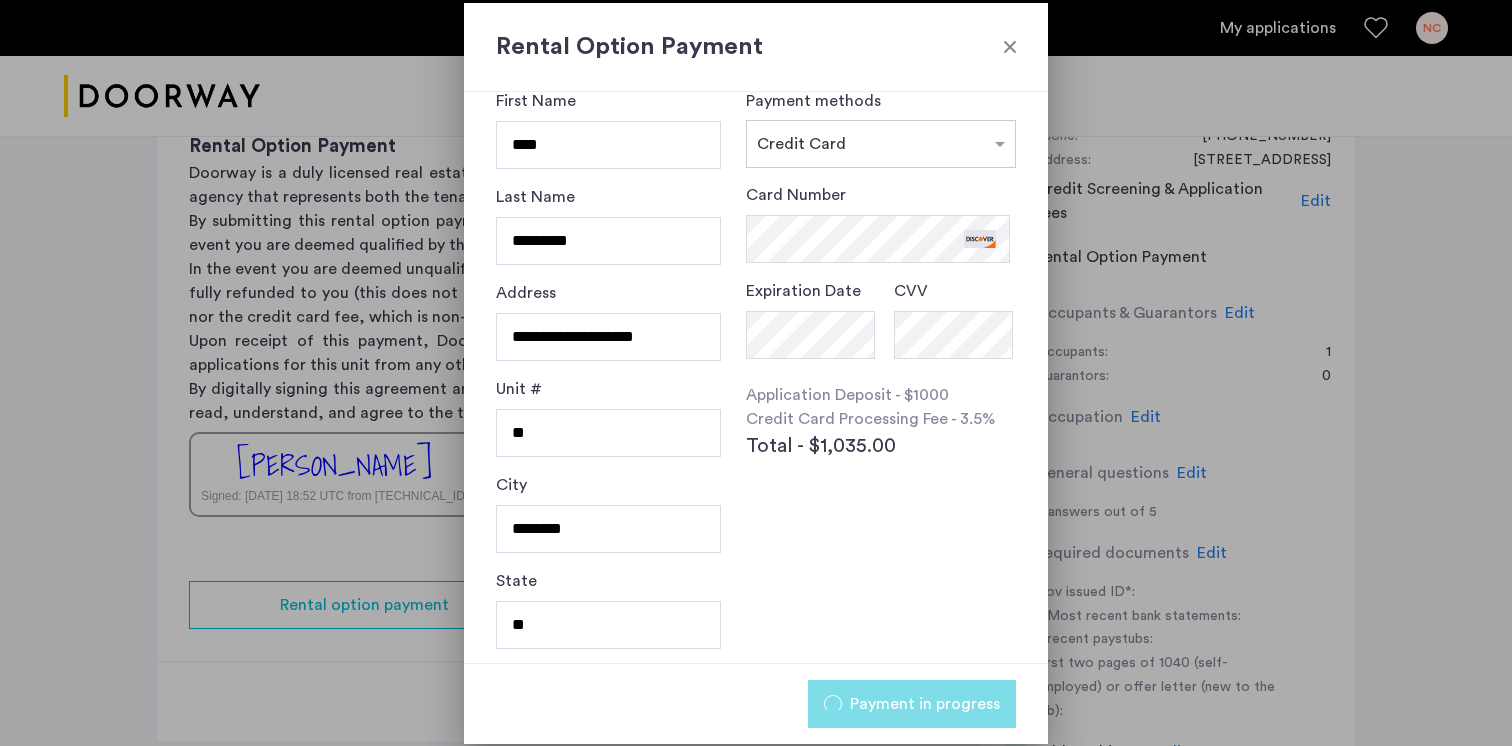 scroll, scrollTop: 46, scrollLeft: 0, axis: vertical 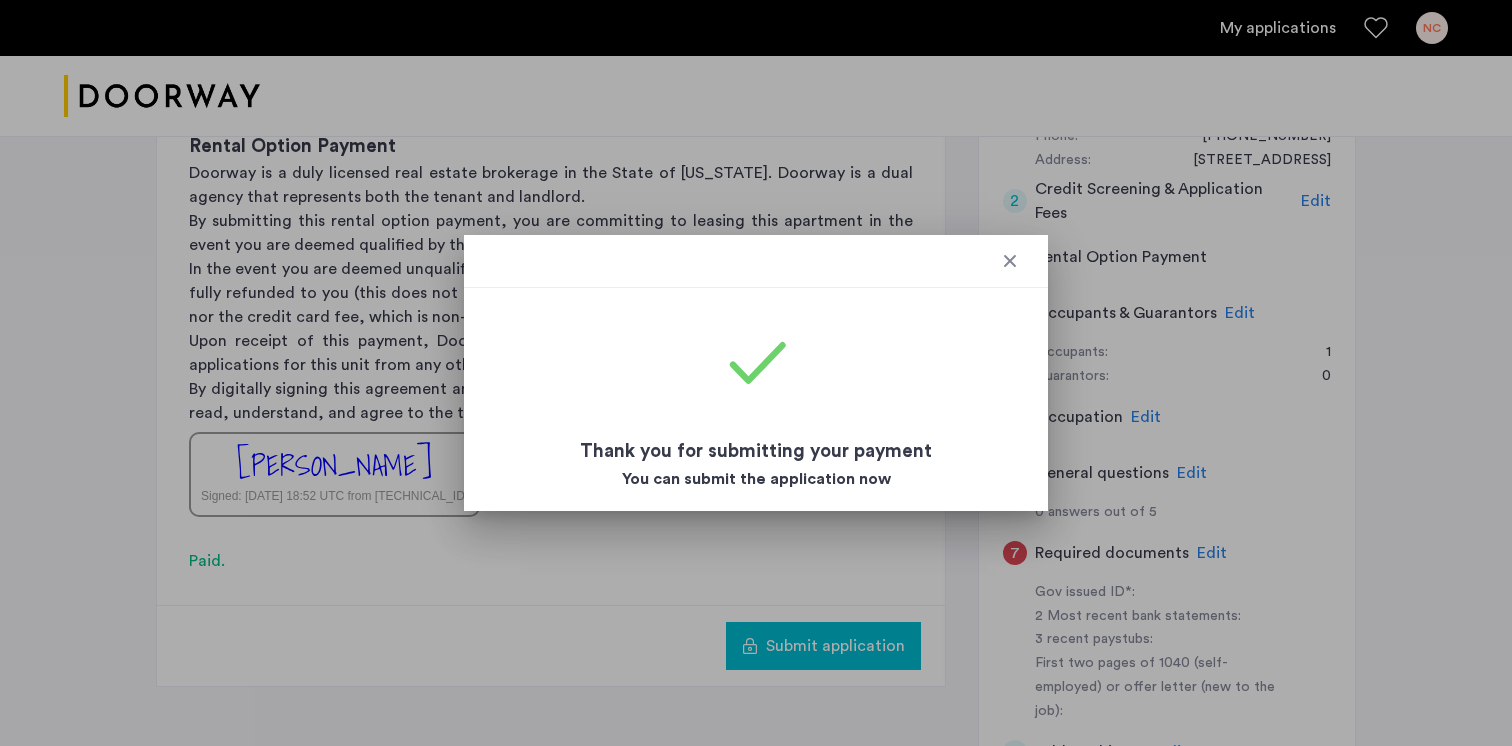click at bounding box center (1010, 261) 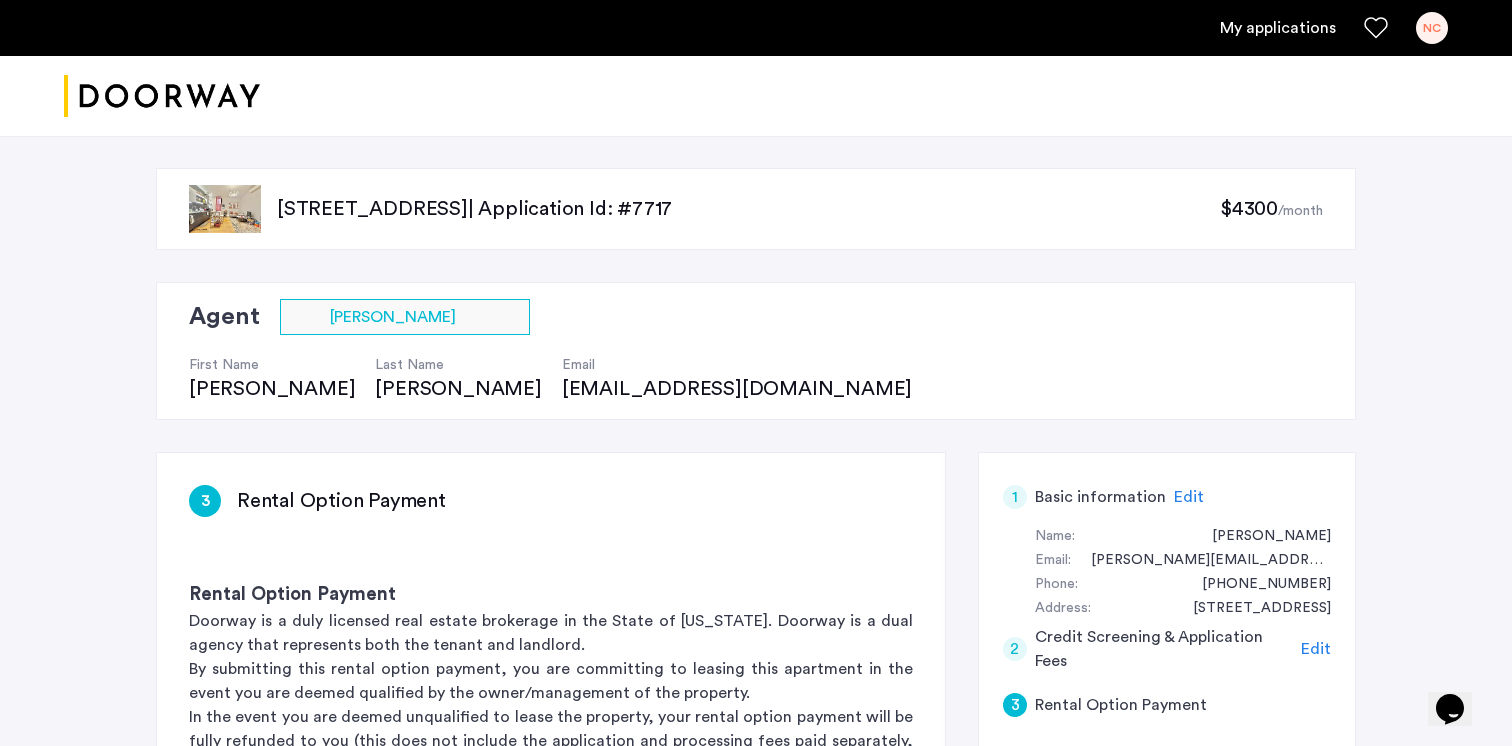 scroll, scrollTop: 628, scrollLeft: 0, axis: vertical 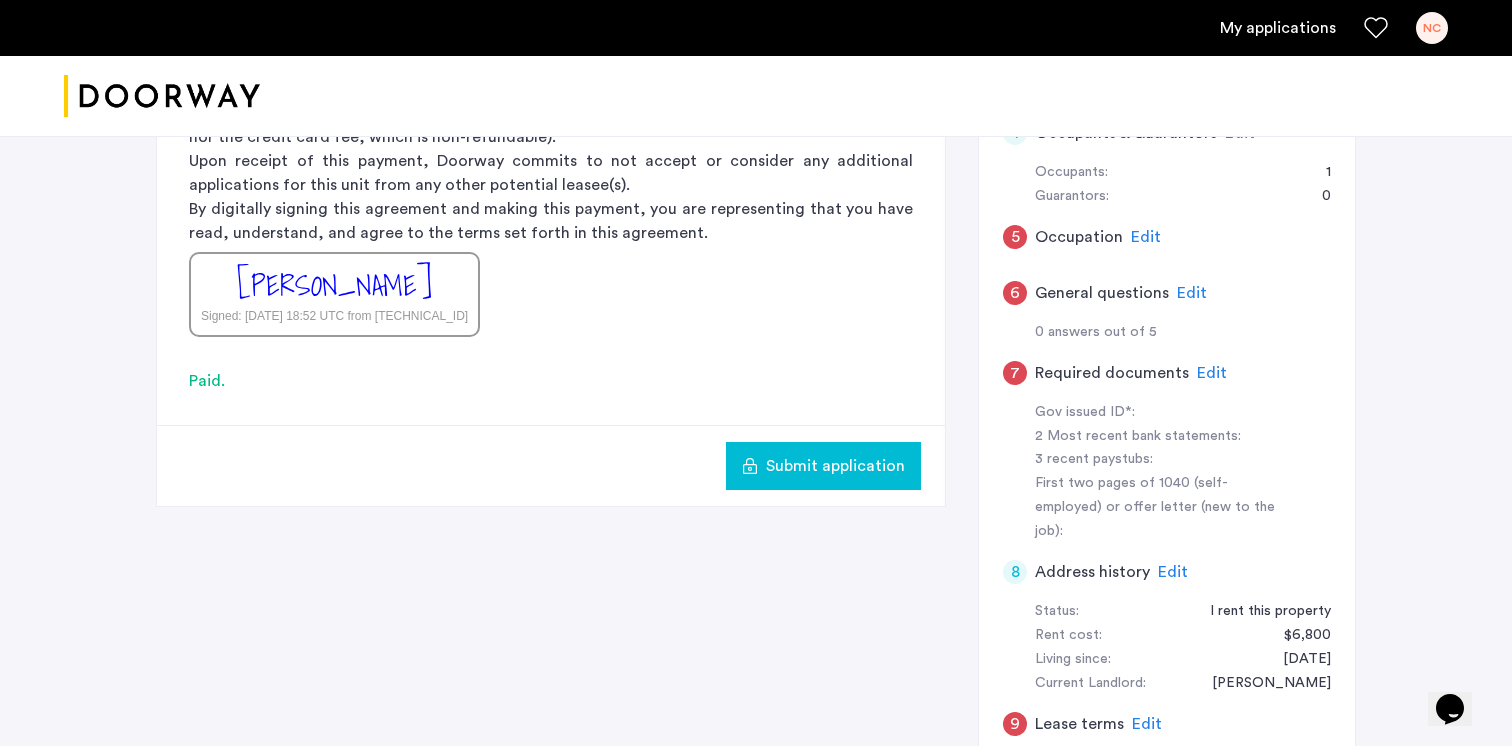 click on "Submit application" 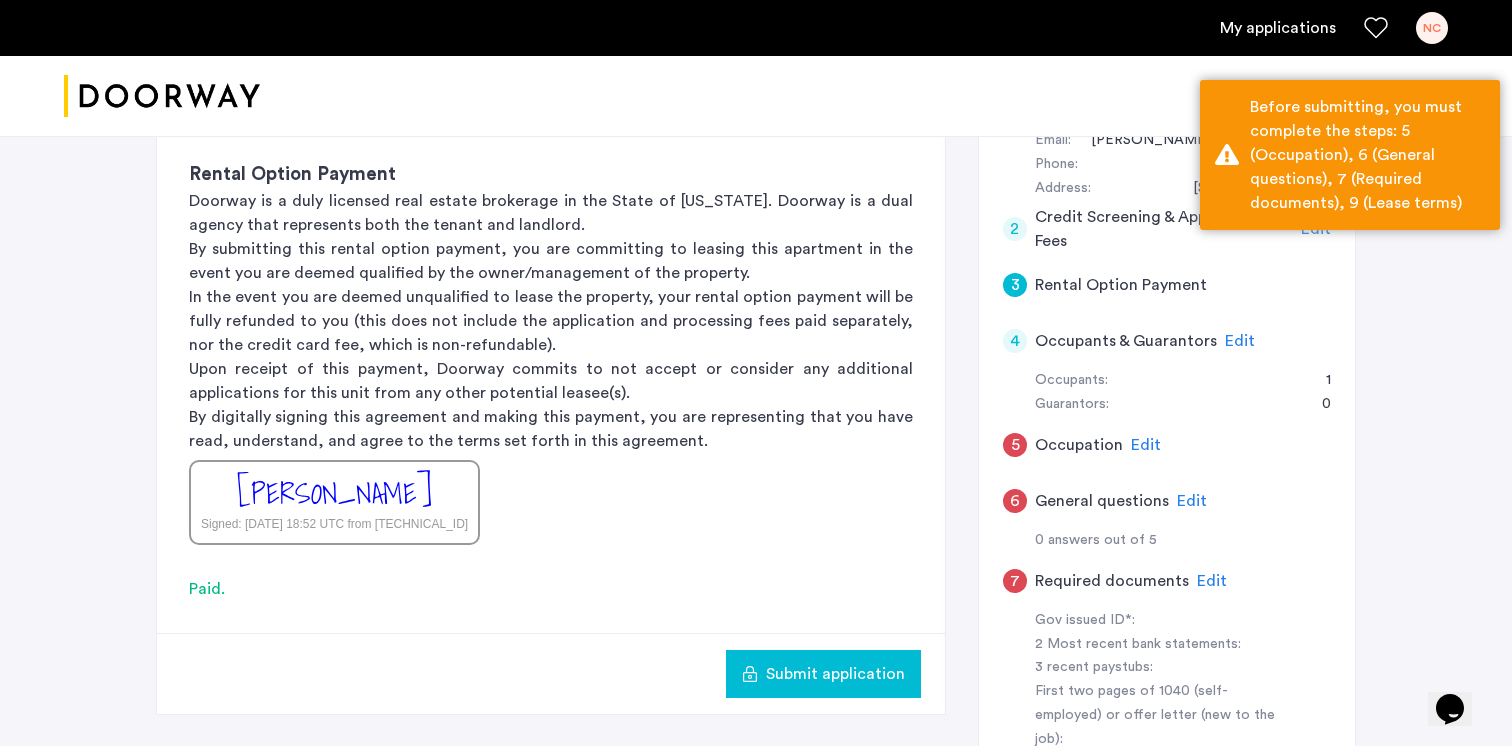 scroll, scrollTop: 291, scrollLeft: 0, axis: vertical 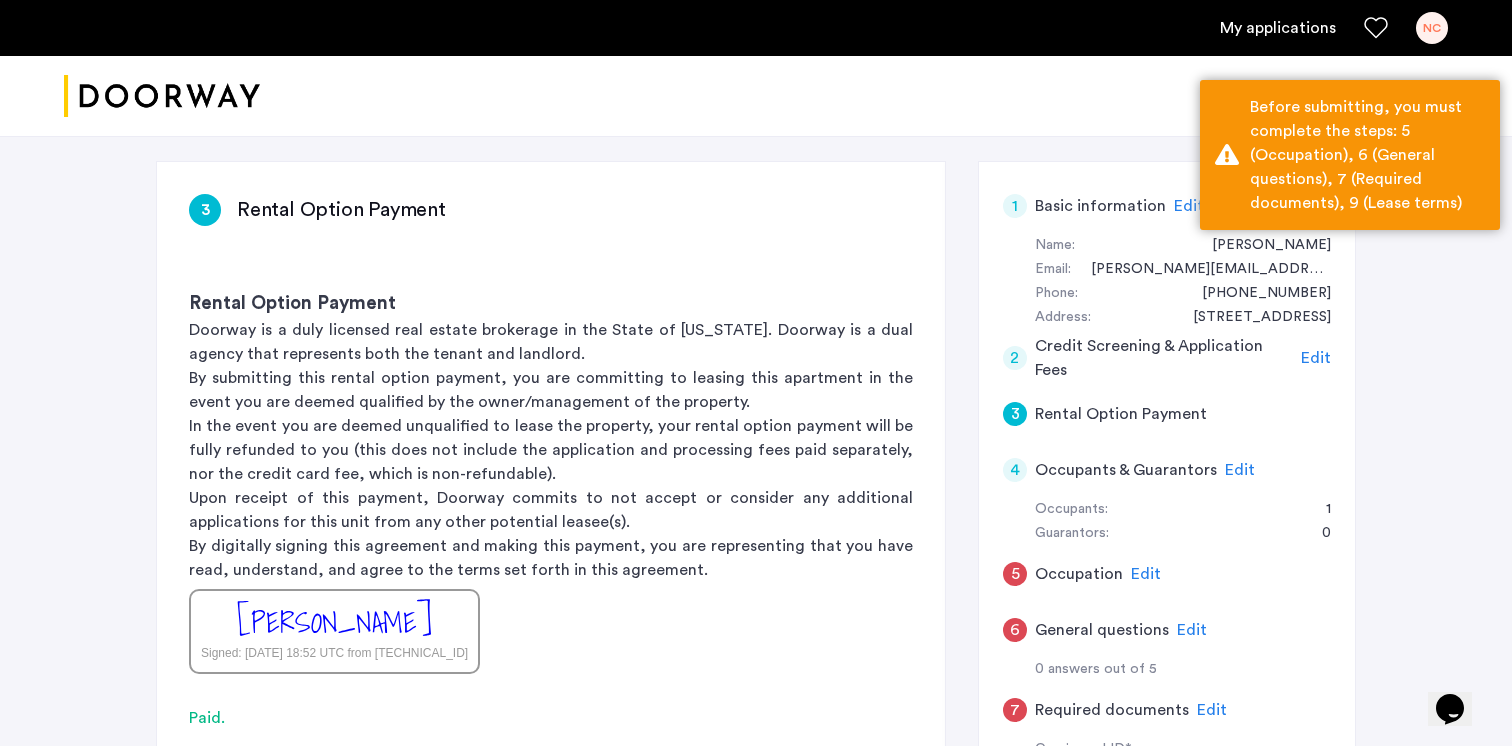 click on "Edit" 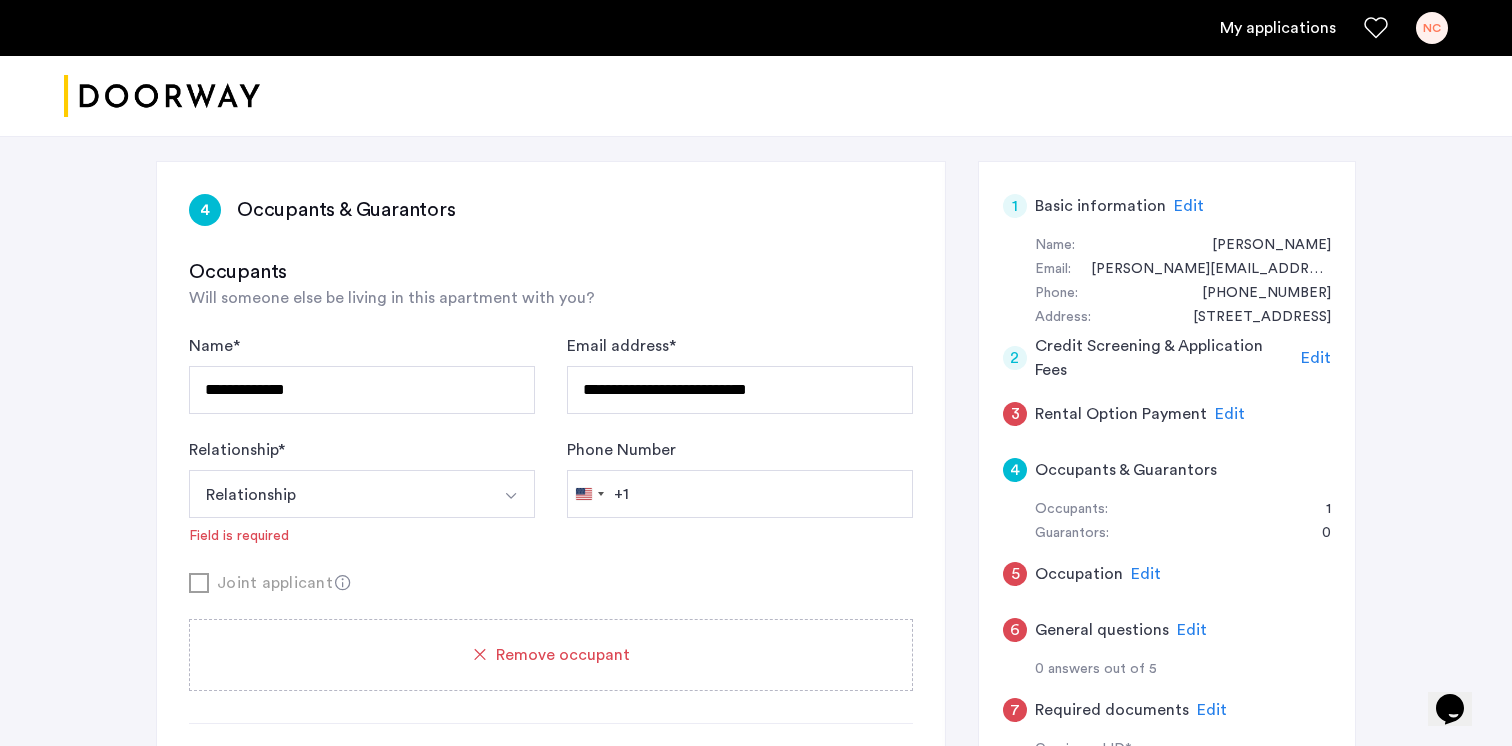click on "Edit" 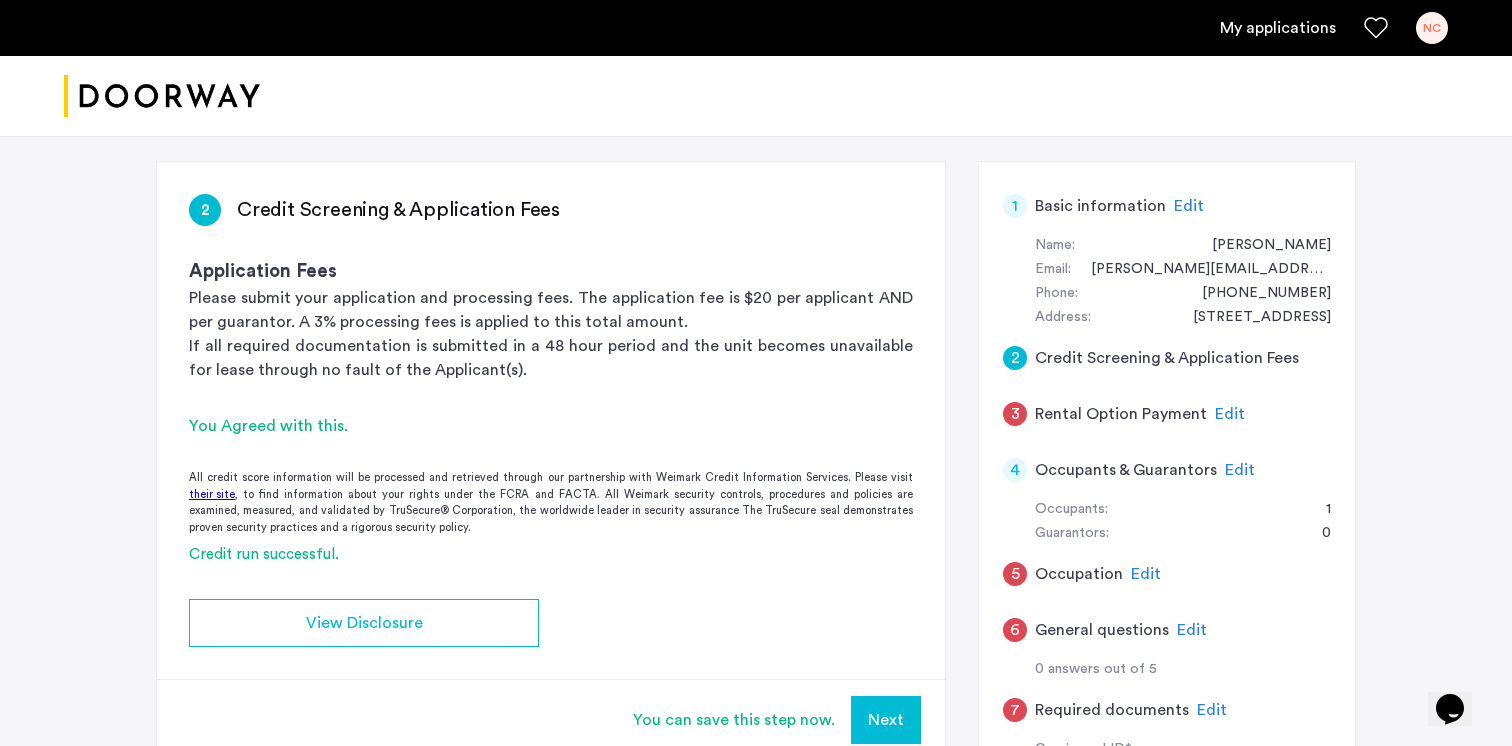 scroll, scrollTop: 323, scrollLeft: 0, axis: vertical 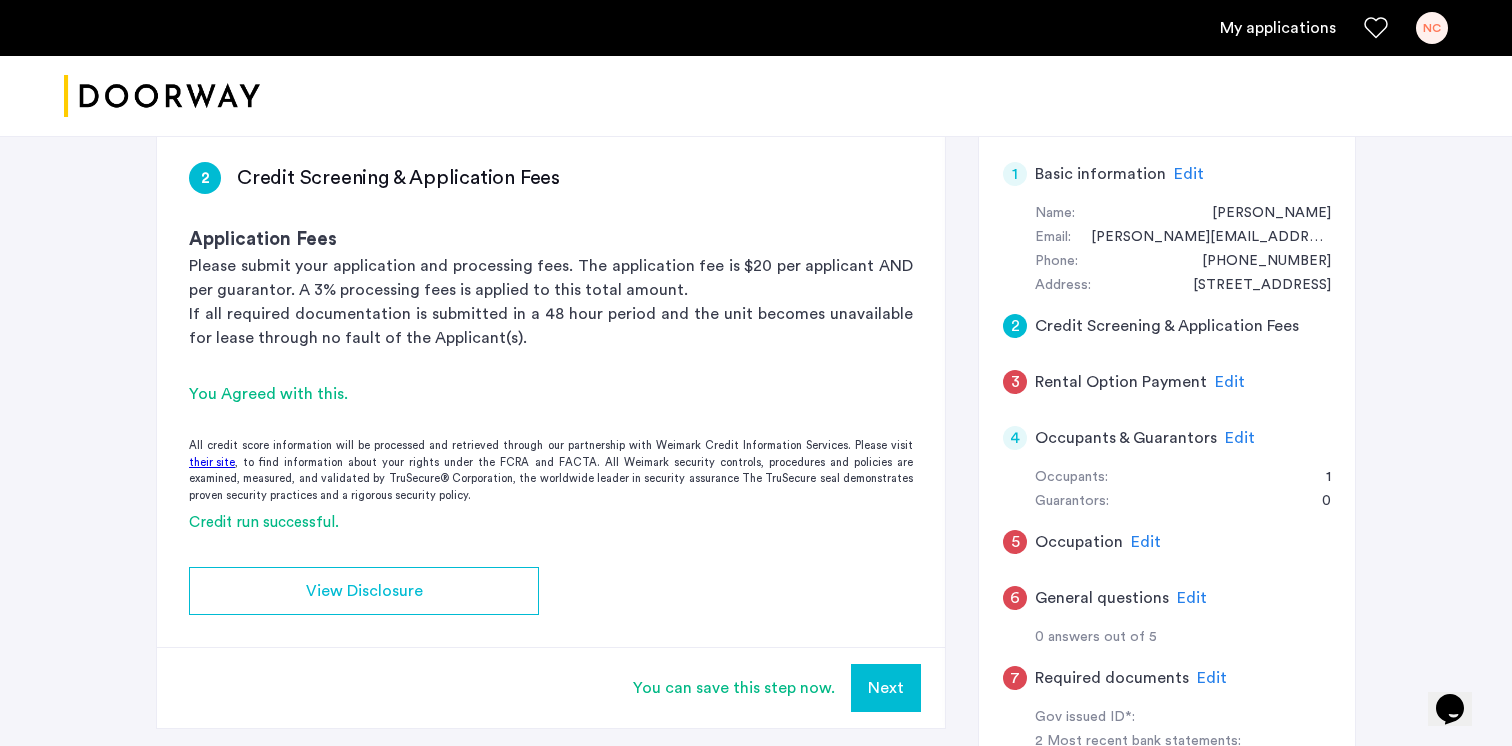 click on "3 Rental Option Payment Edit" 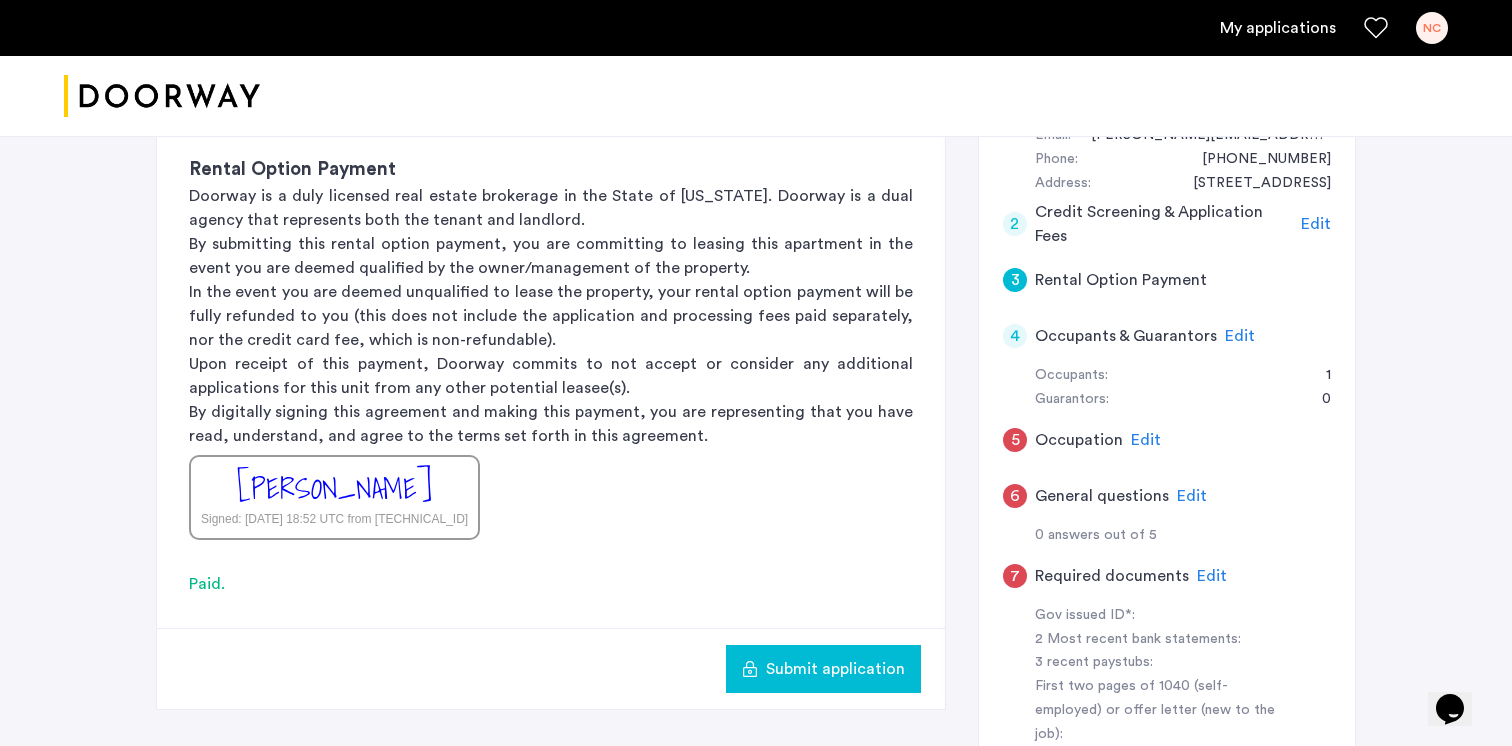 scroll, scrollTop: 451, scrollLeft: 0, axis: vertical 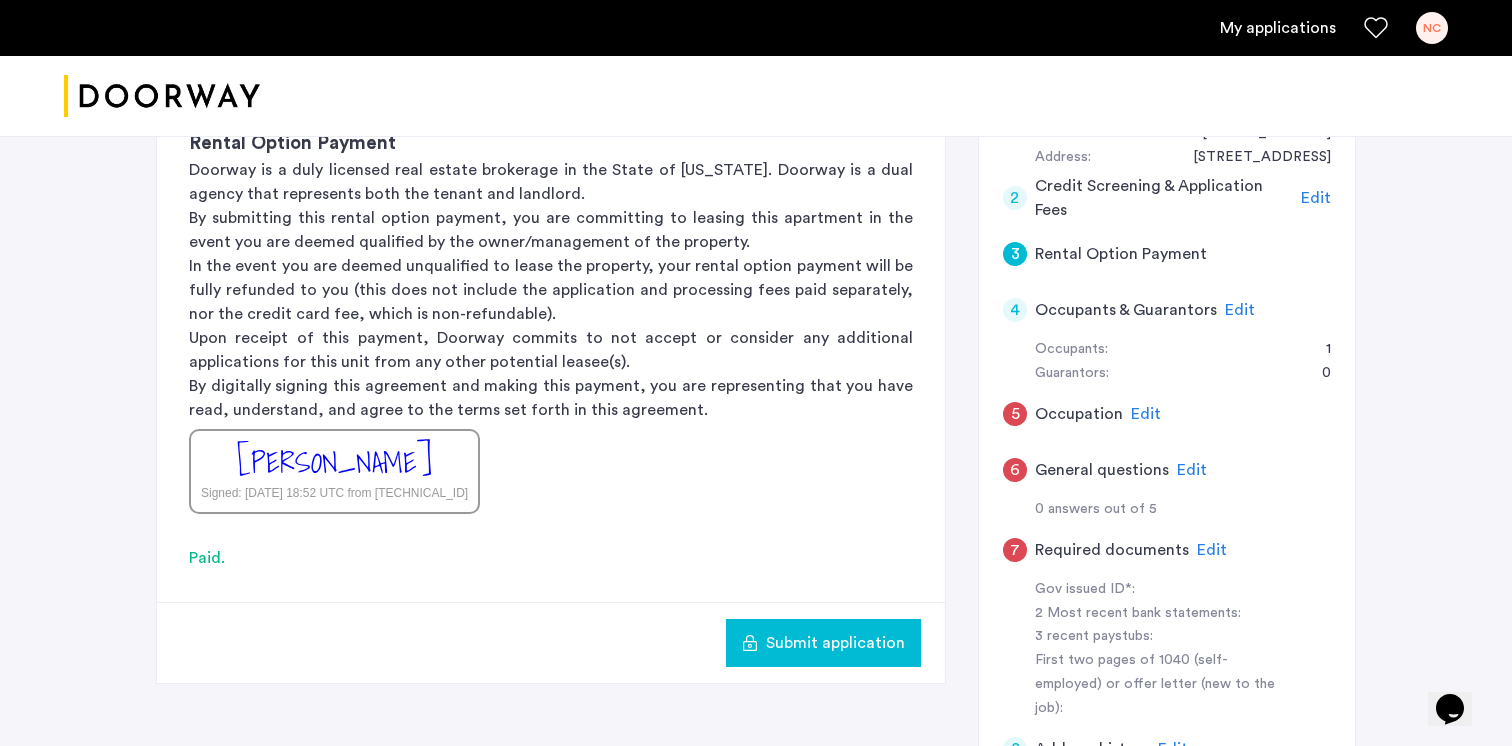 click on "Edit" 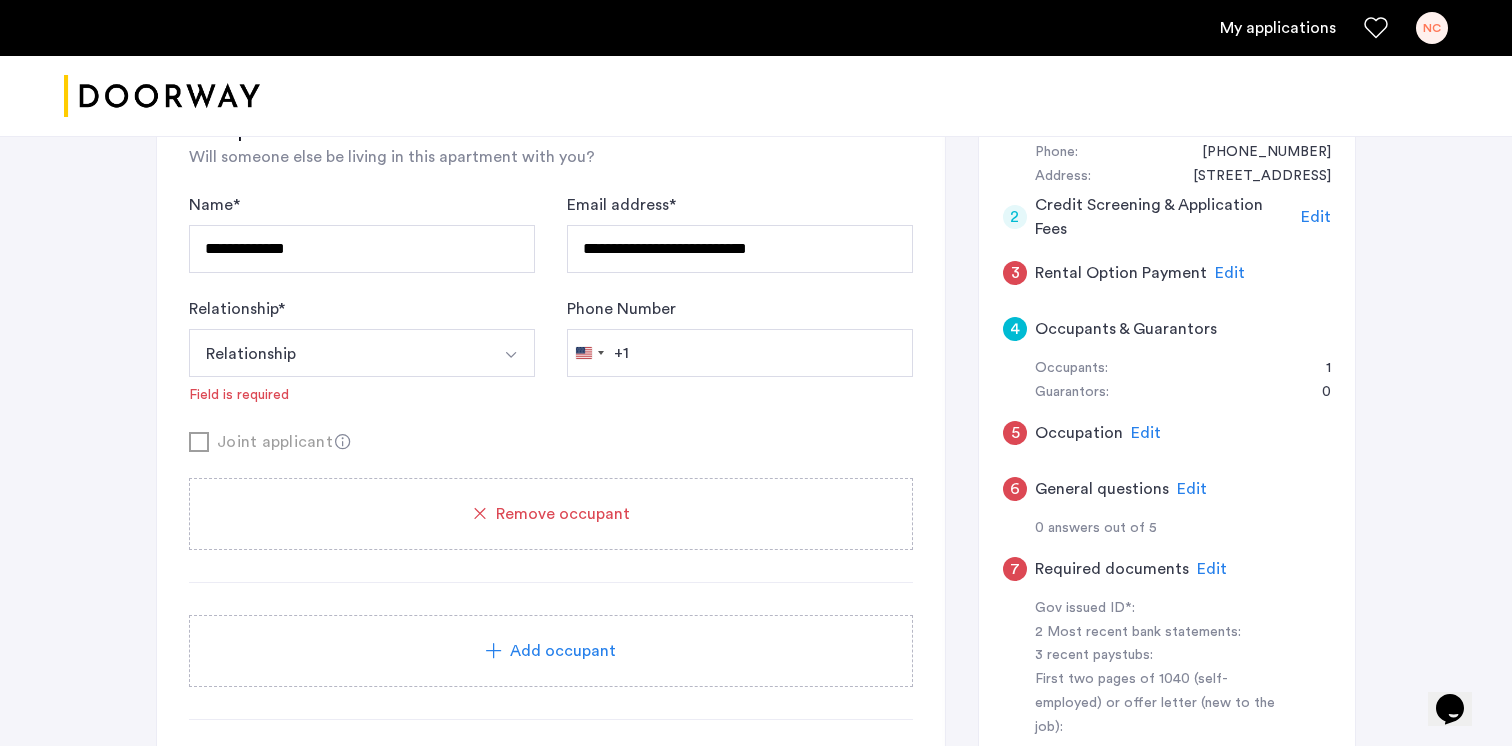 scroll, scrollTop: 446, scrollLeft: 0, axis: vertical 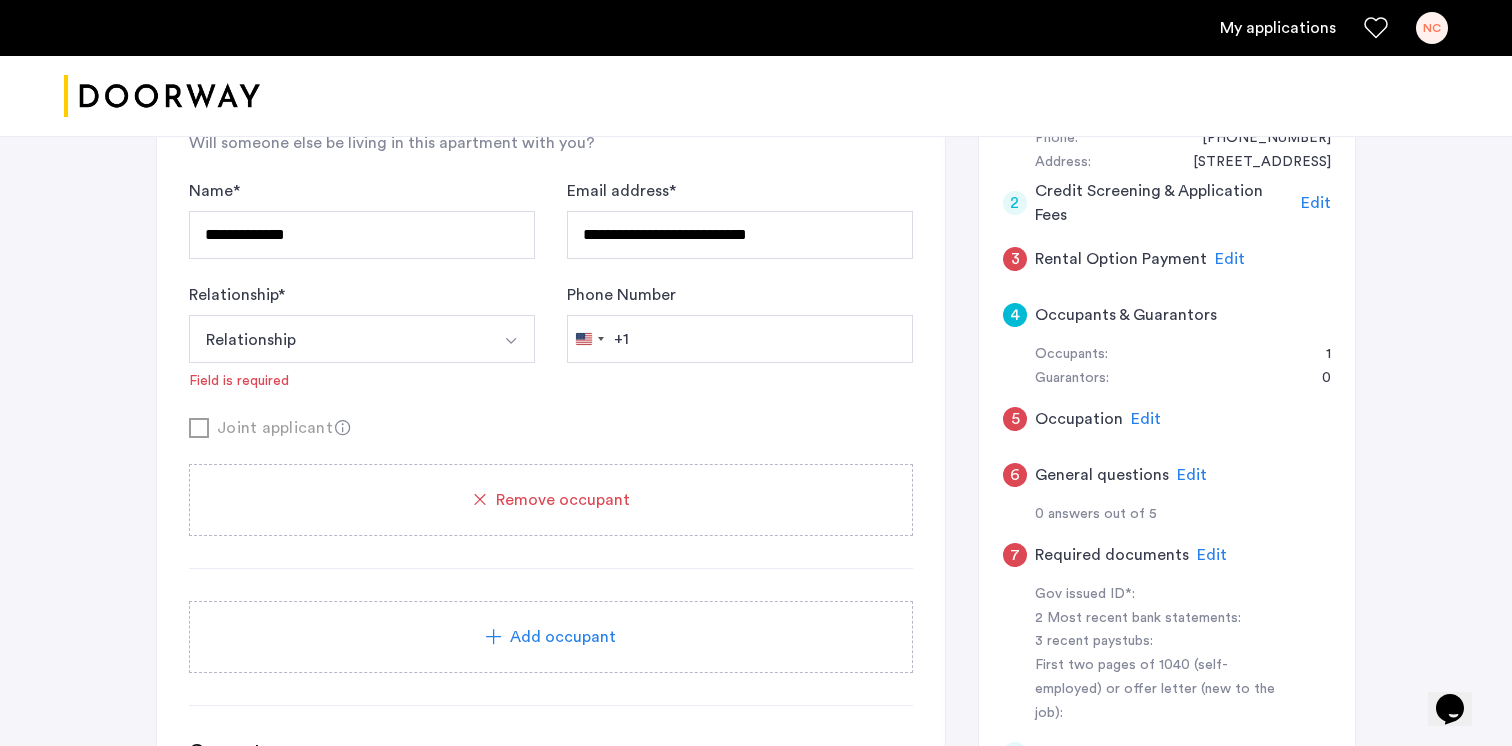 click on "Relationship" at bounding box center (338, 339) 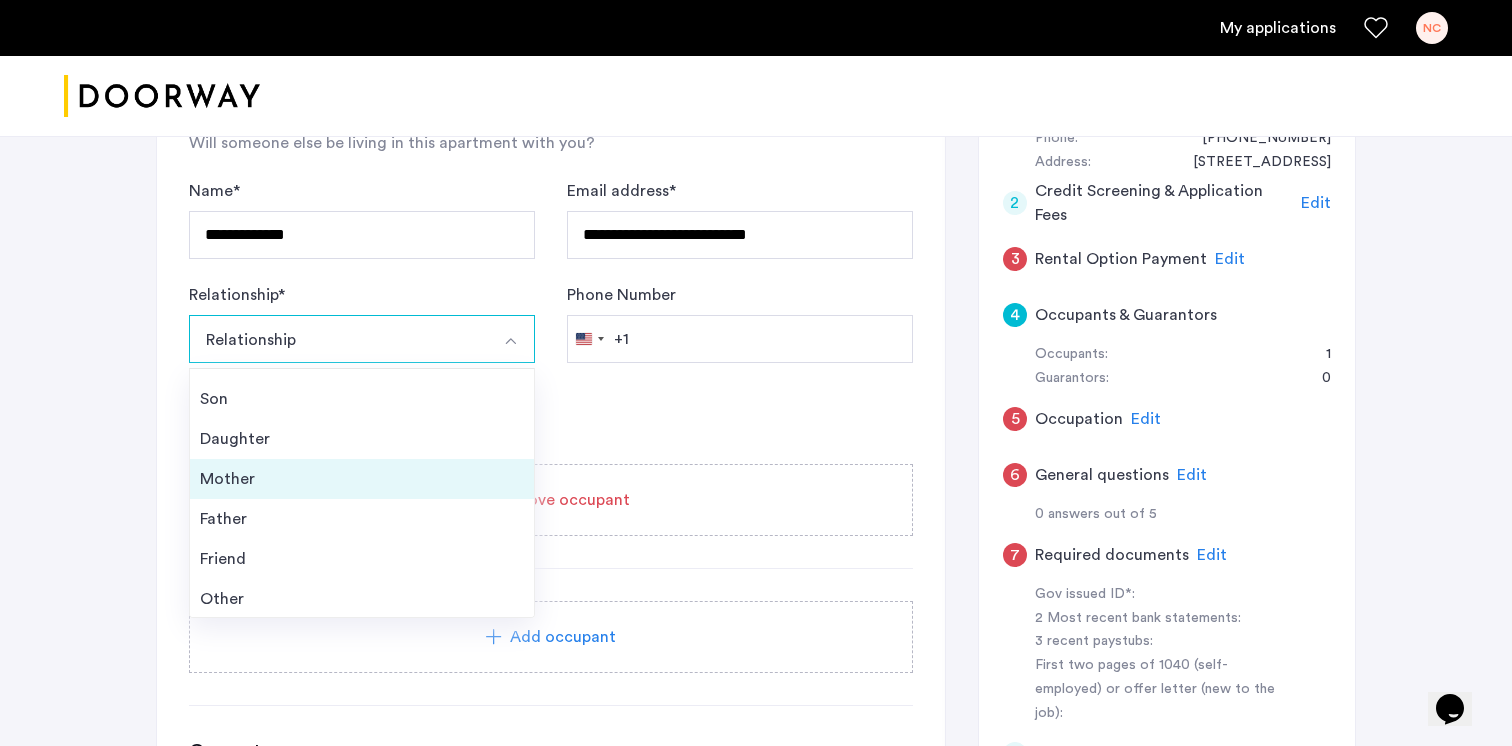 scroll, scrollTop: 72, scrollLeft: 0, axis: vertical 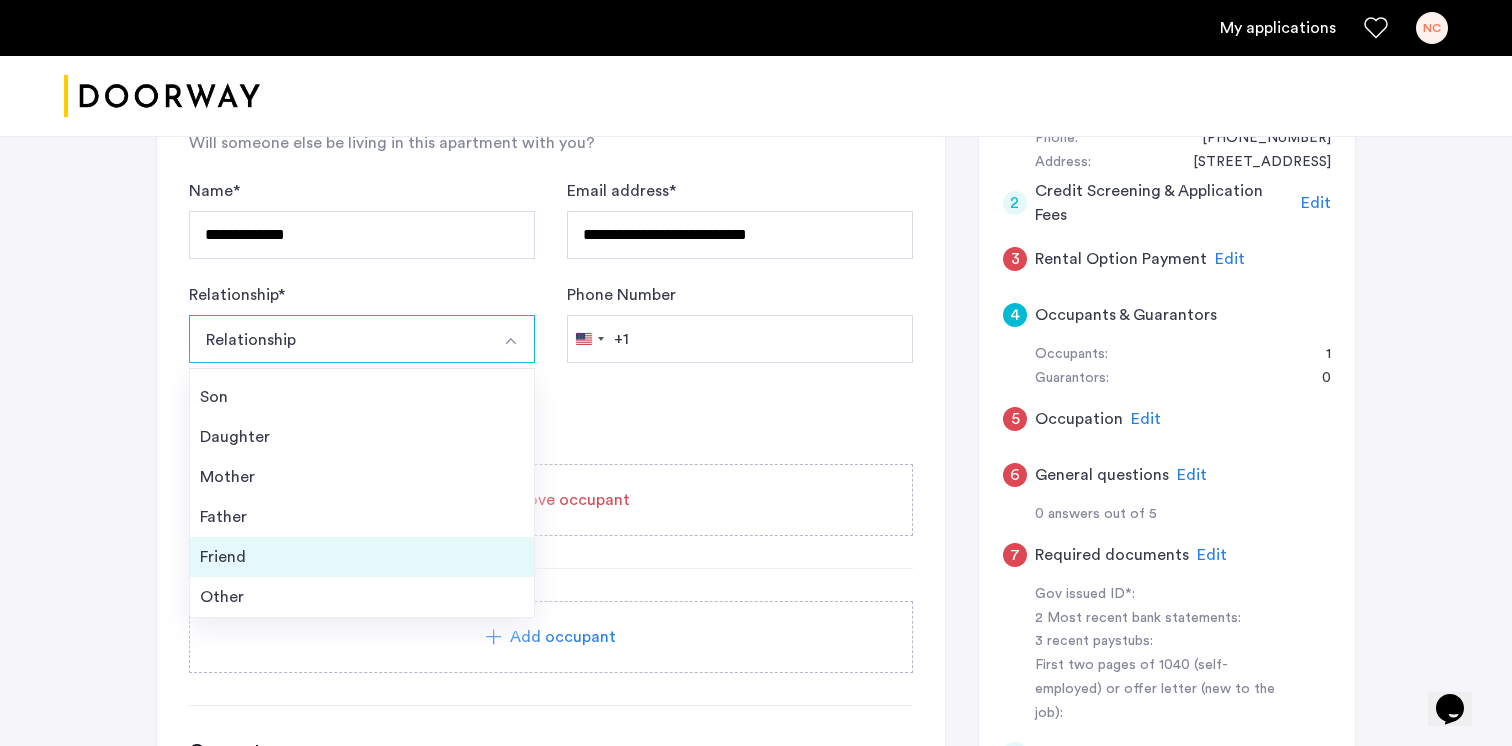 click on "Friend" at bounding box center [362, 557] 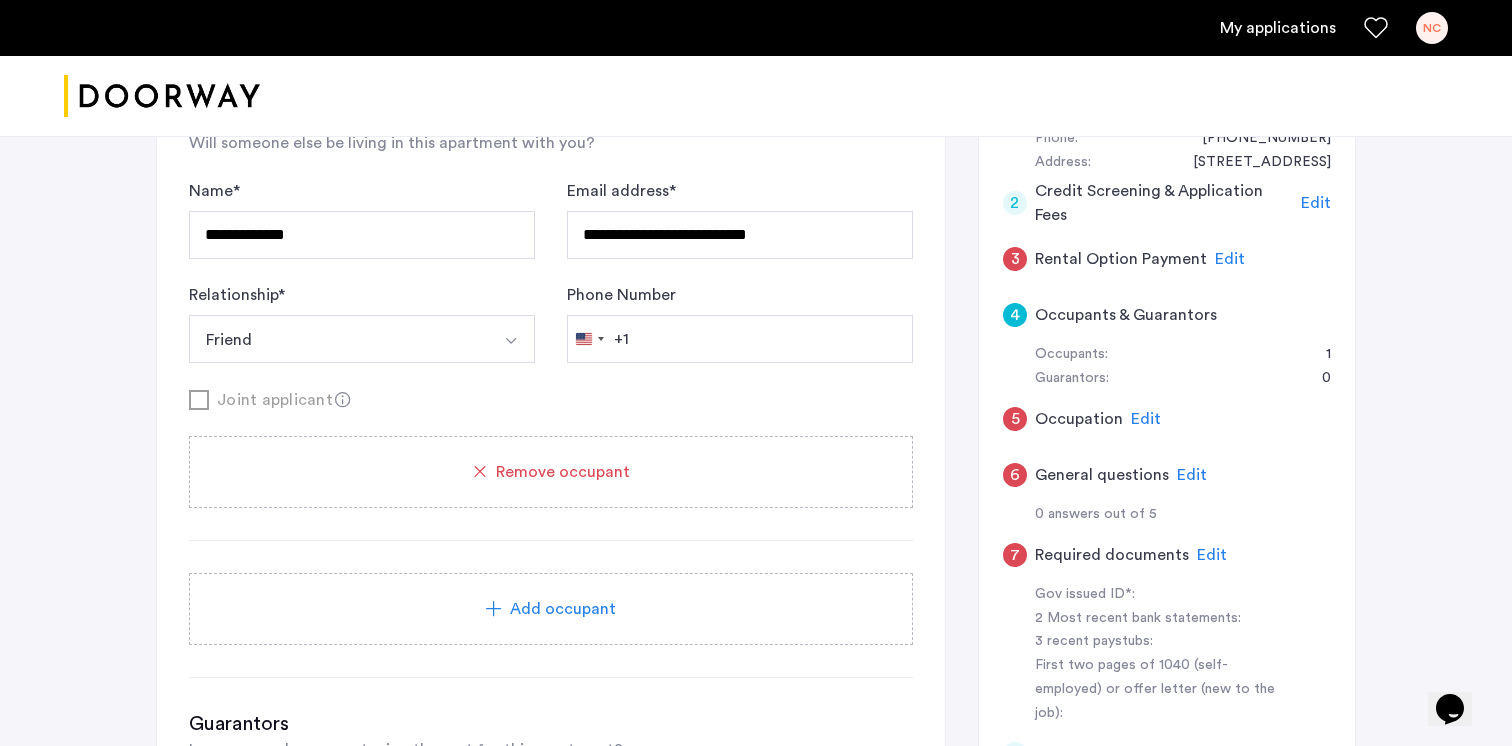 click on "**********" 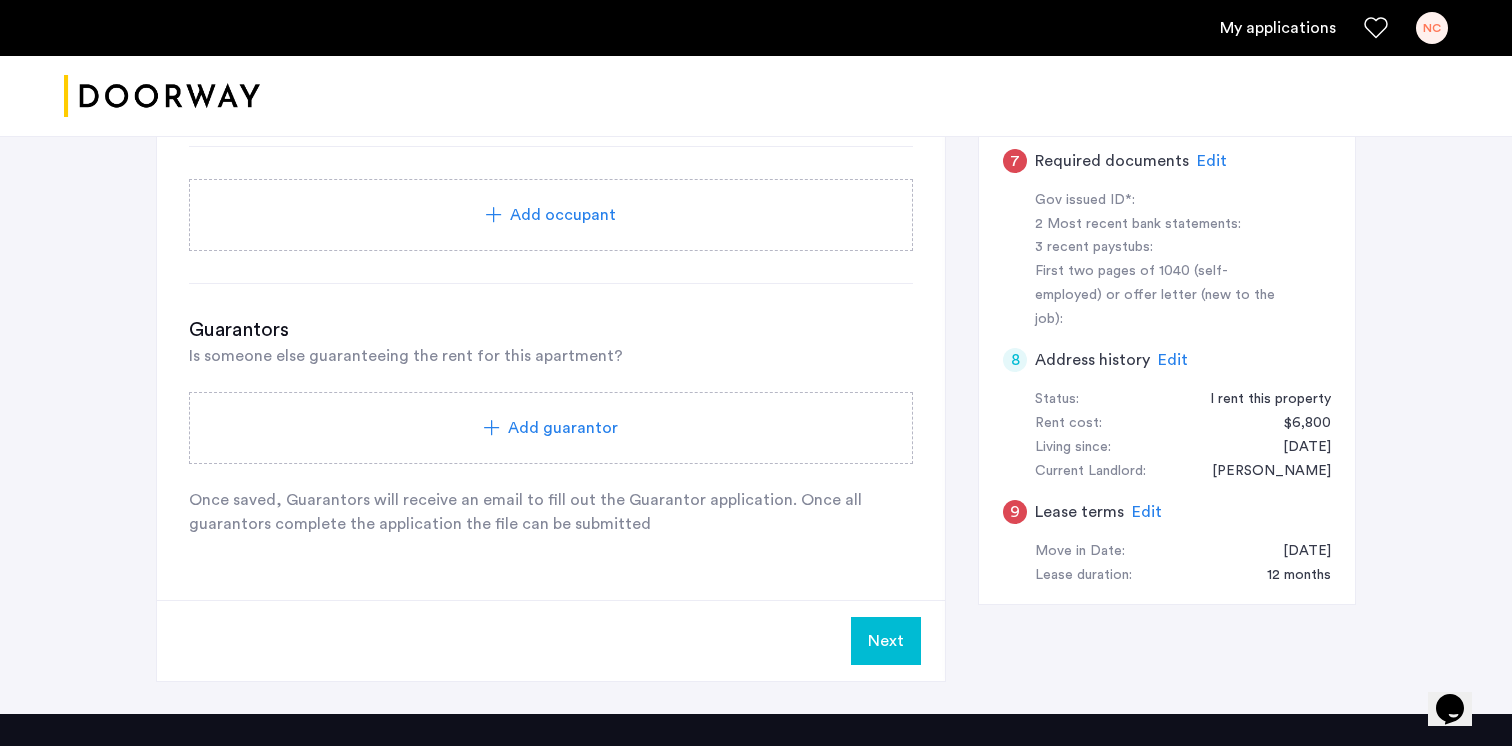 scroll, scrollTop: 848, scrollLeft: 0, axis: vertical 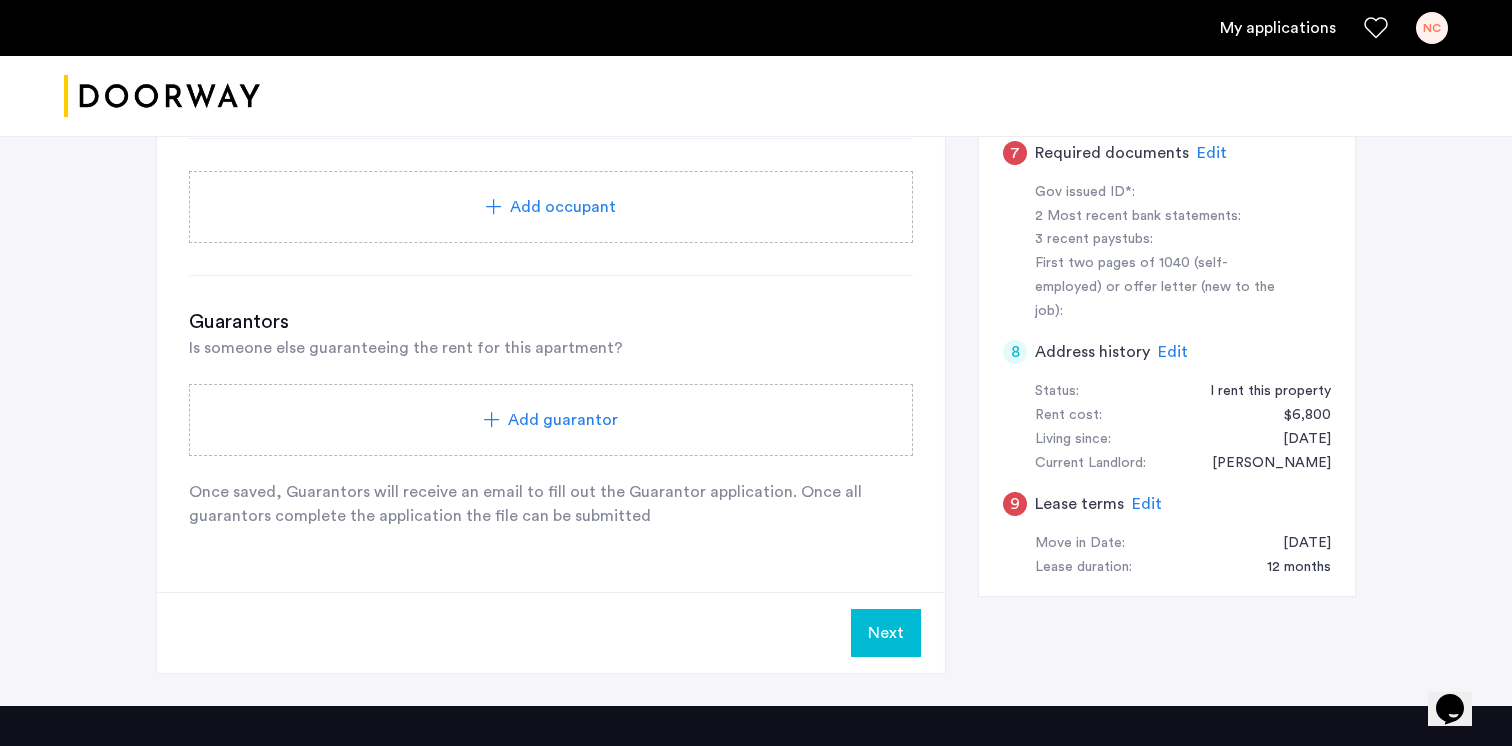 click on "Next" 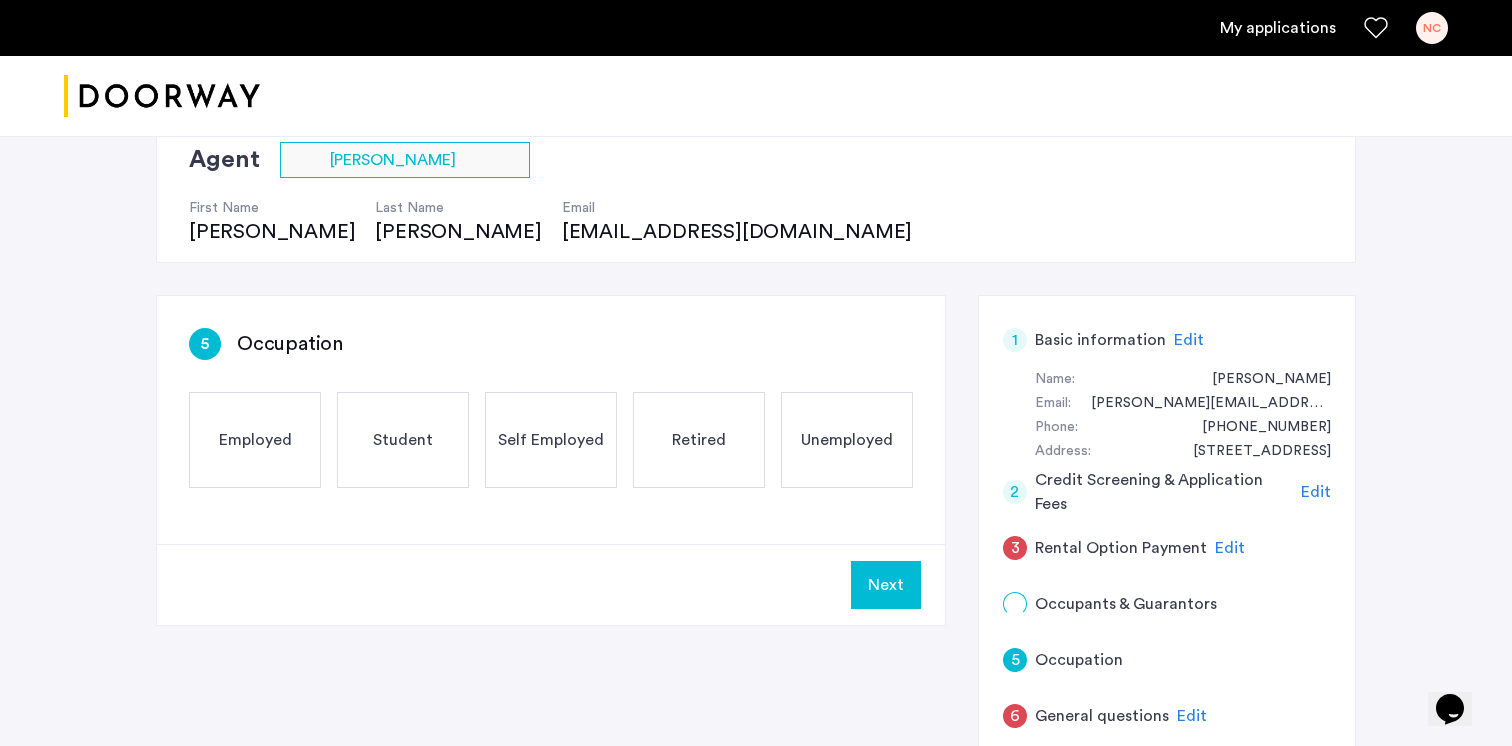 scroll, scrollTop: 165, scrollLeft: 0, axis: vertical 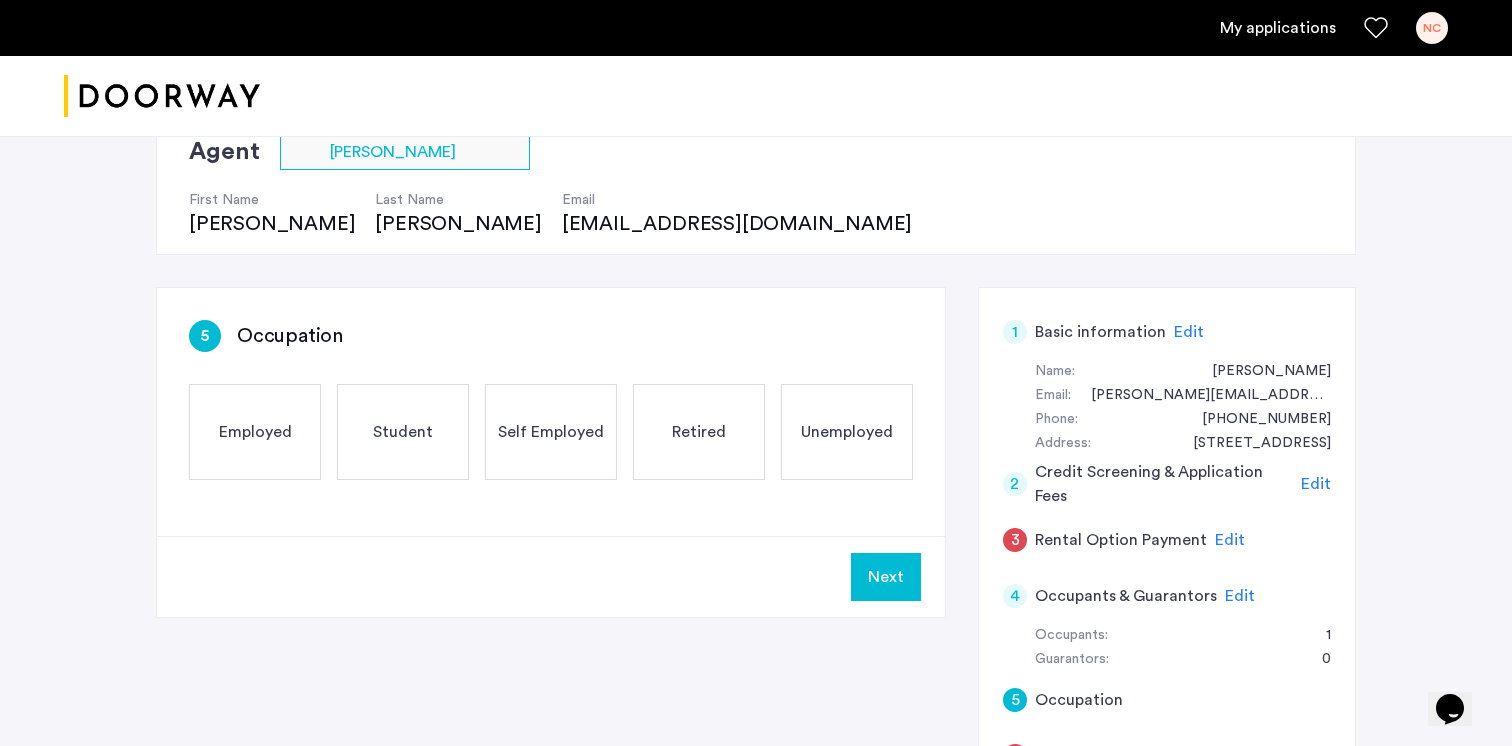 click on "Employed" 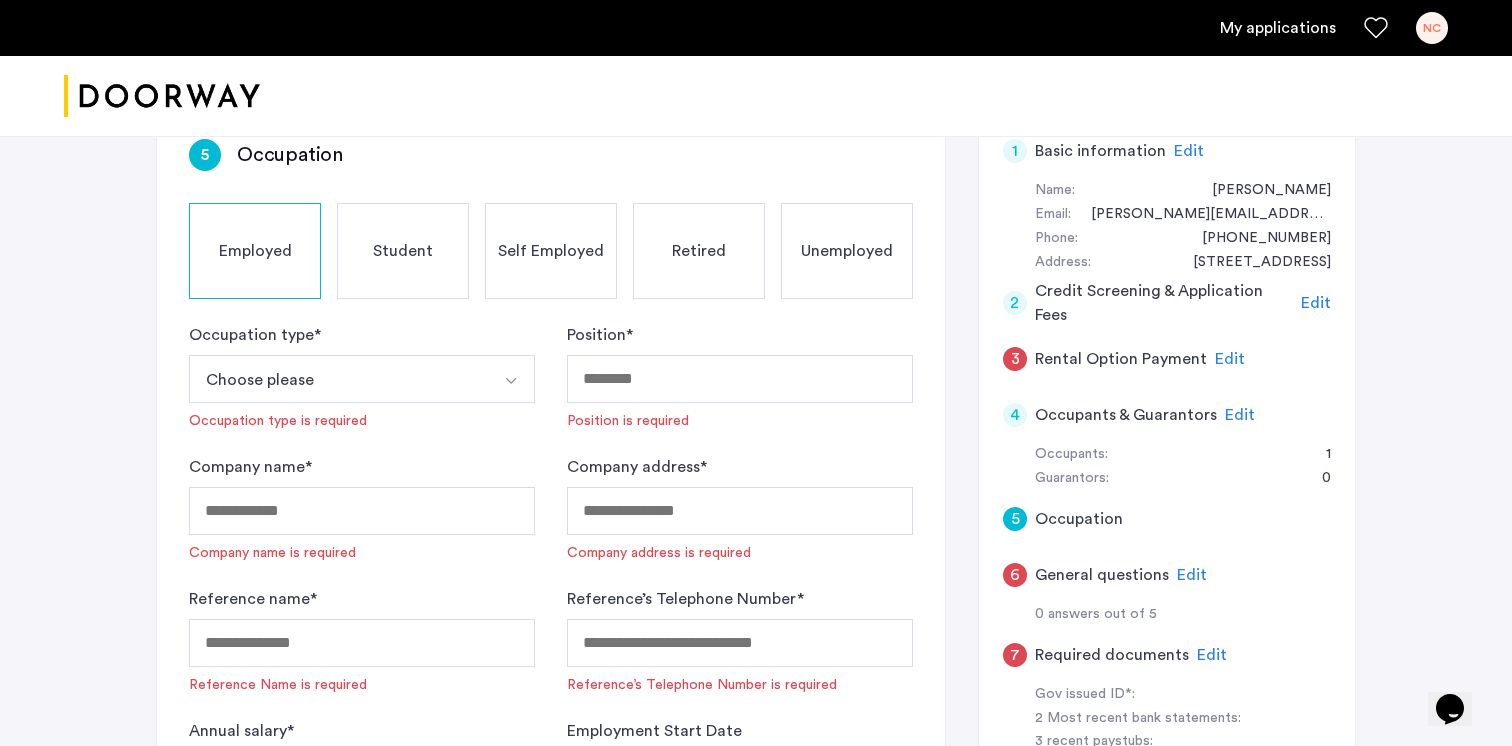 scroll, scrollTop: 370, scrollLeft: 0, axis: vertical 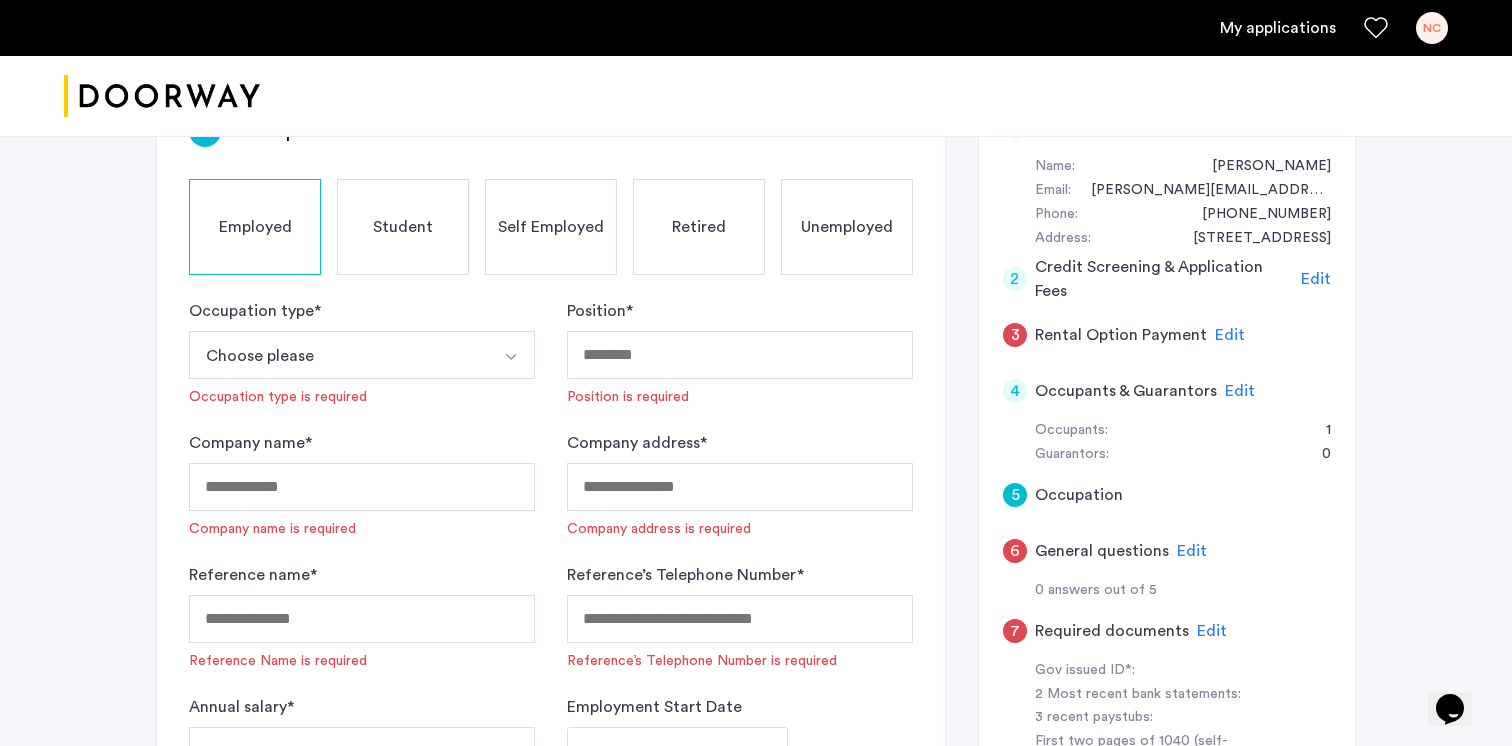 click on "Occupation type  * Choose please Part-Time Full-Time Seasonal Internship  Occupation type is required" 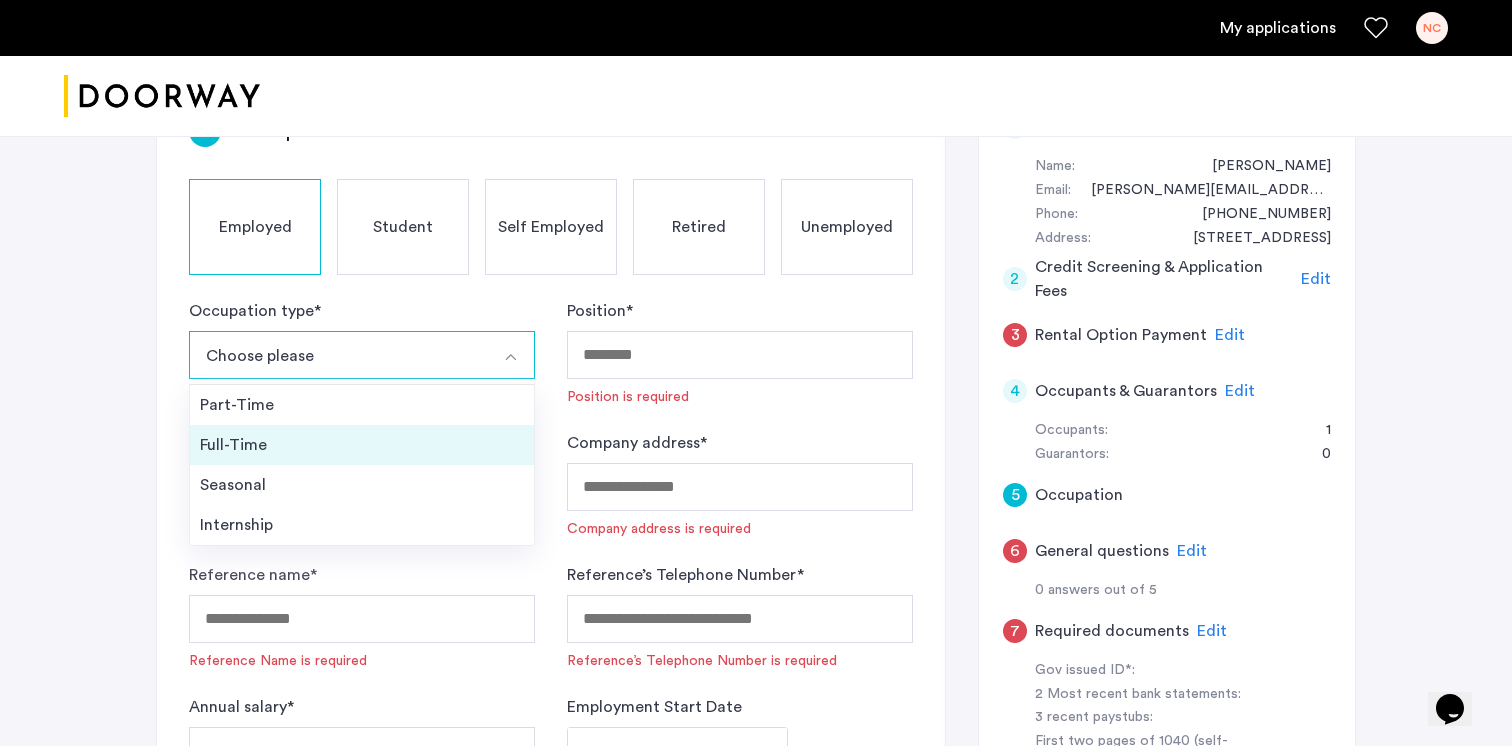 click on "Full-Time" at bounding box center [362, 445] 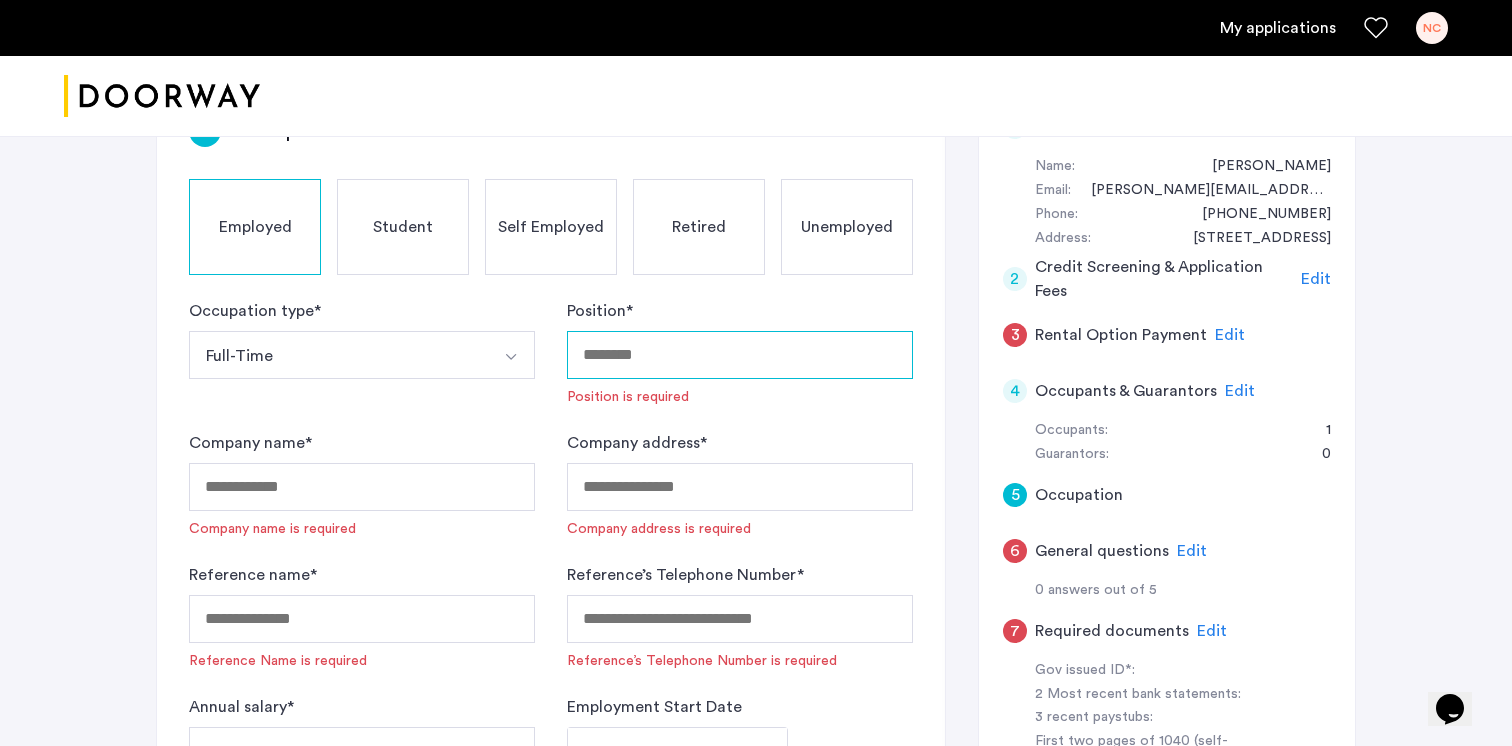 click on "Position  *" at bounding box center [740, 355] 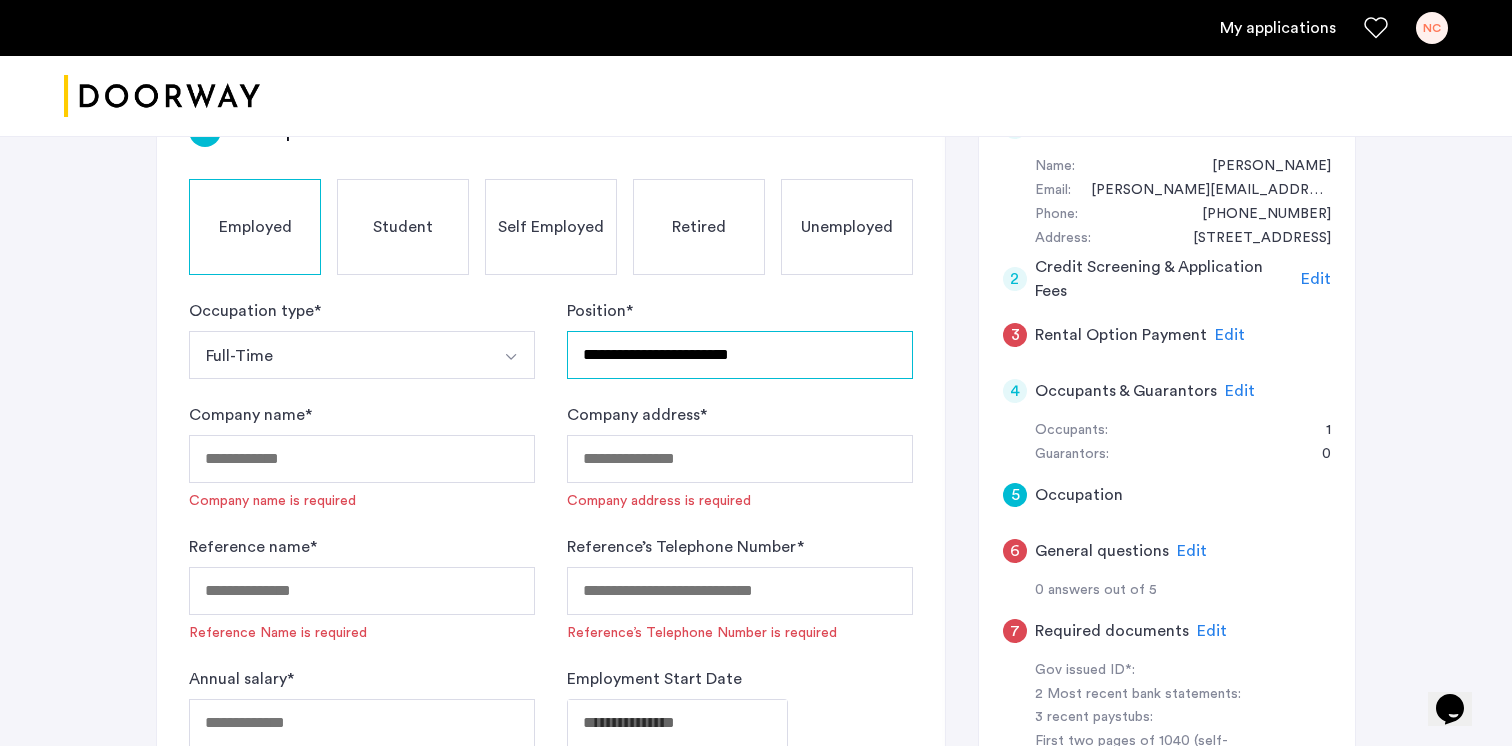 click on "**********" at bounding box center (740, 355) 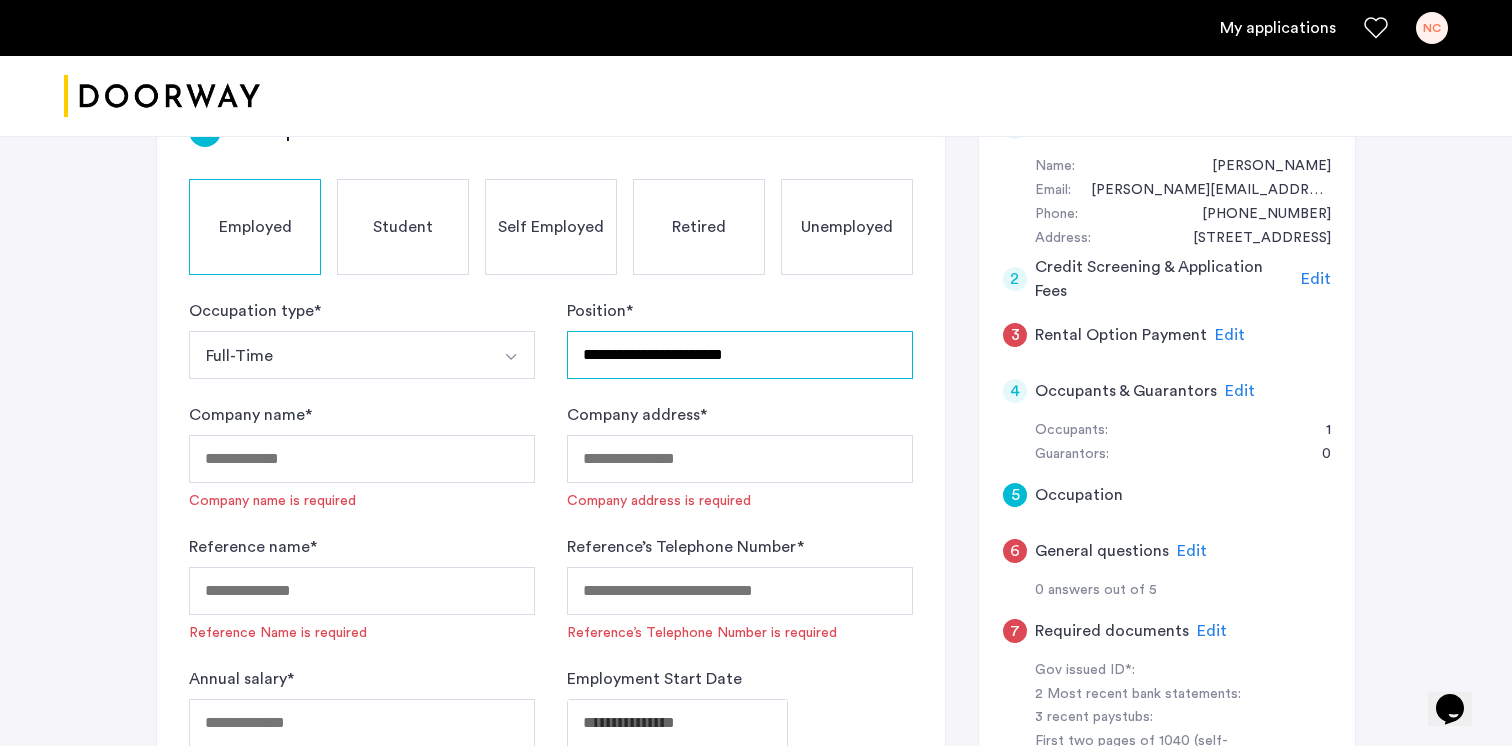 click on "**********" at bounding box center (740, 355) 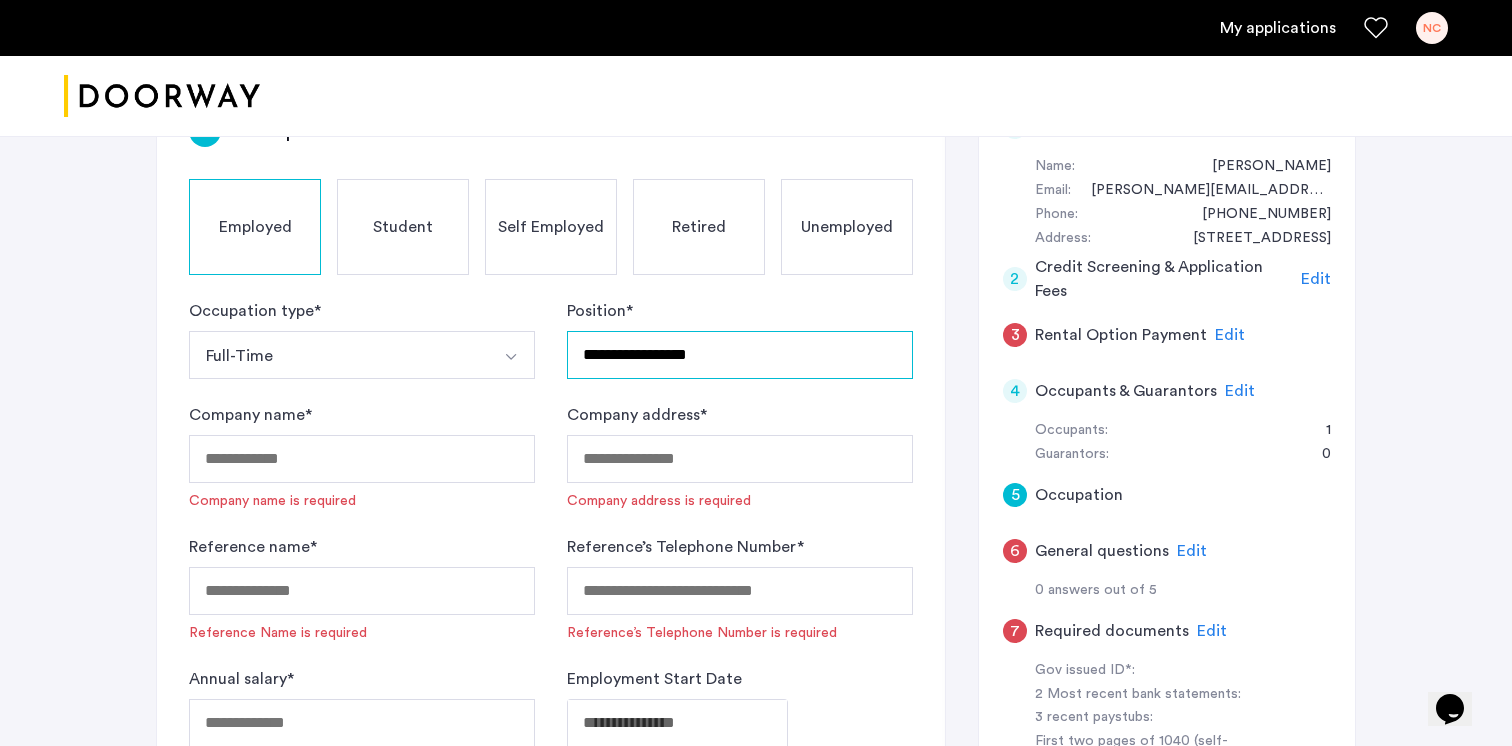 type on "**********" 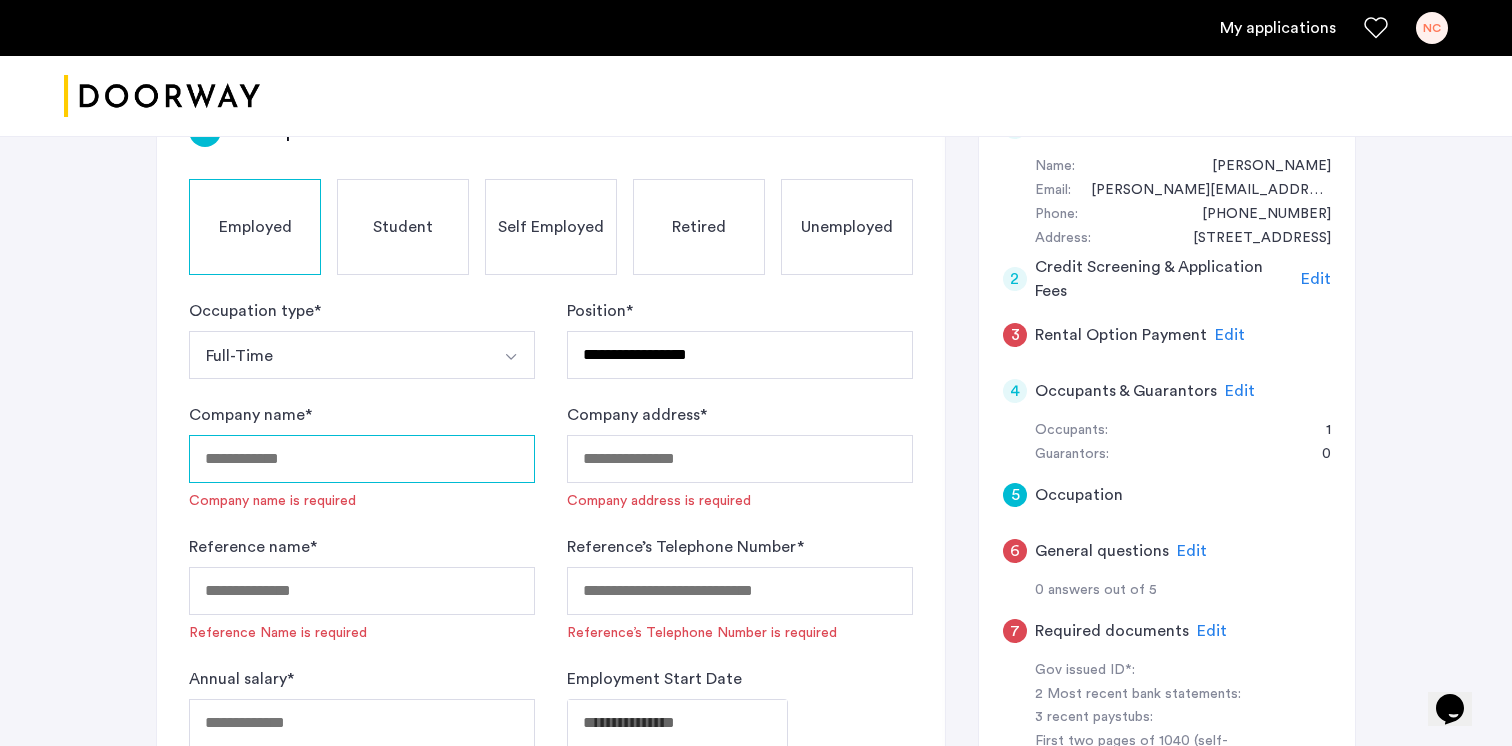 click on "Company name  *" at bounding box center (362, 459) 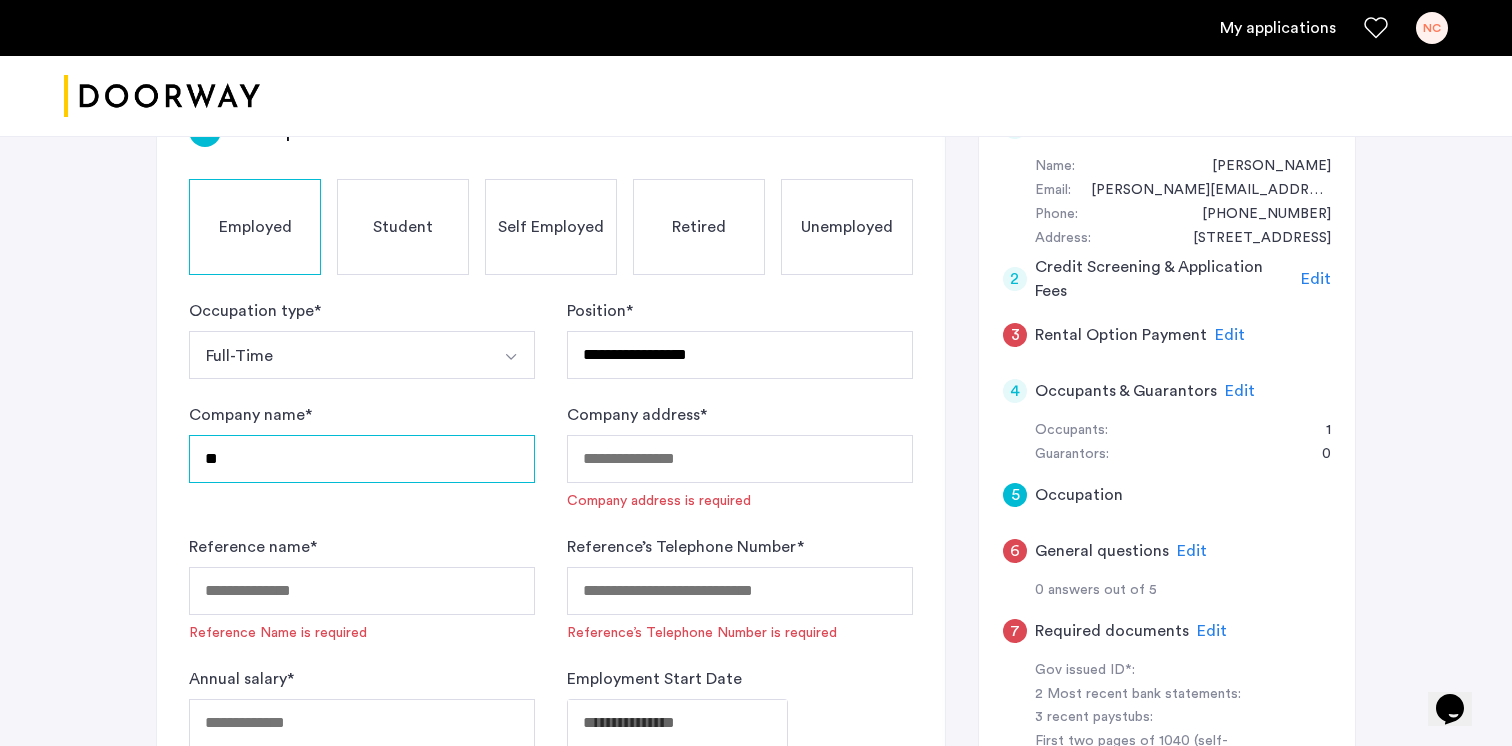 type on "*" 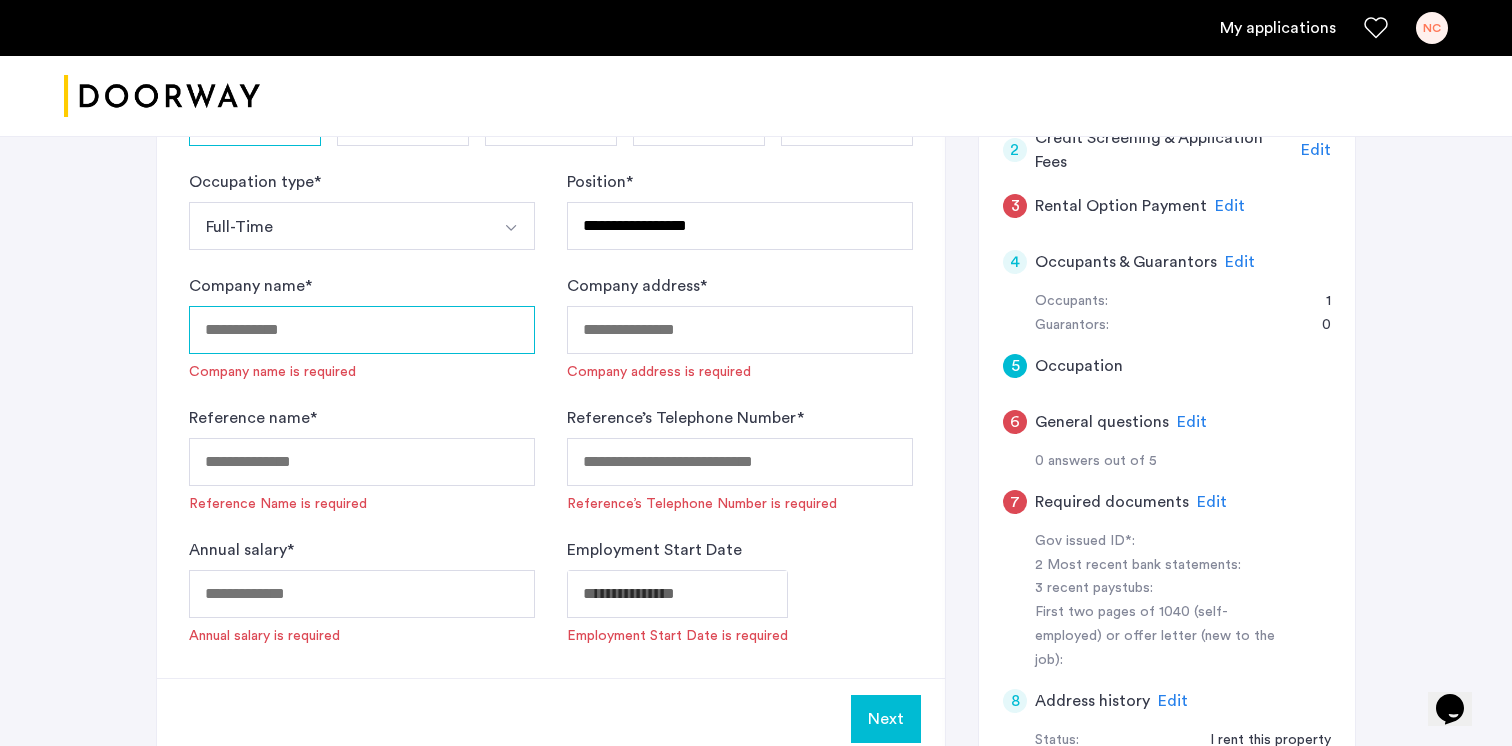 scroll, scrollTop: 517, scrollLeft: 0, axis: vertical 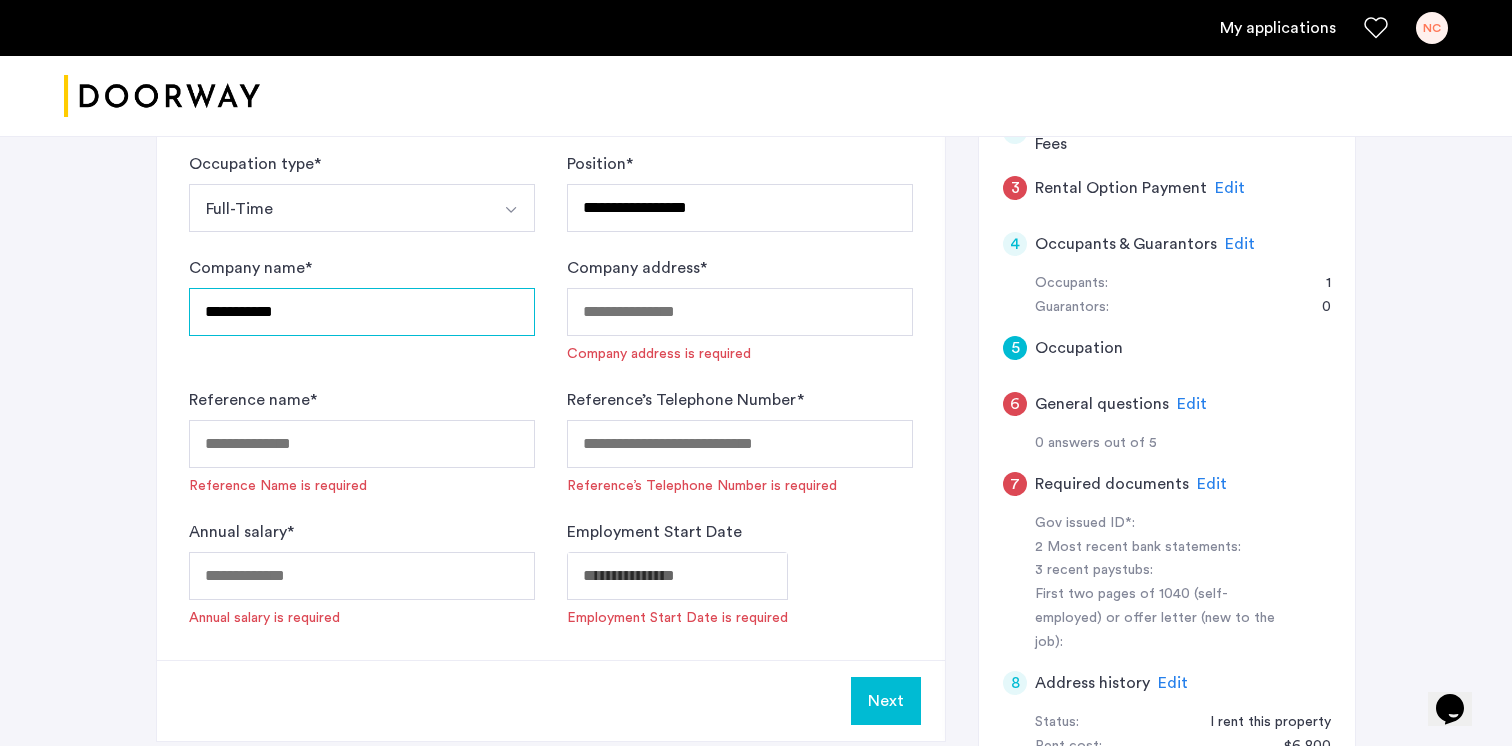 type on "**********" 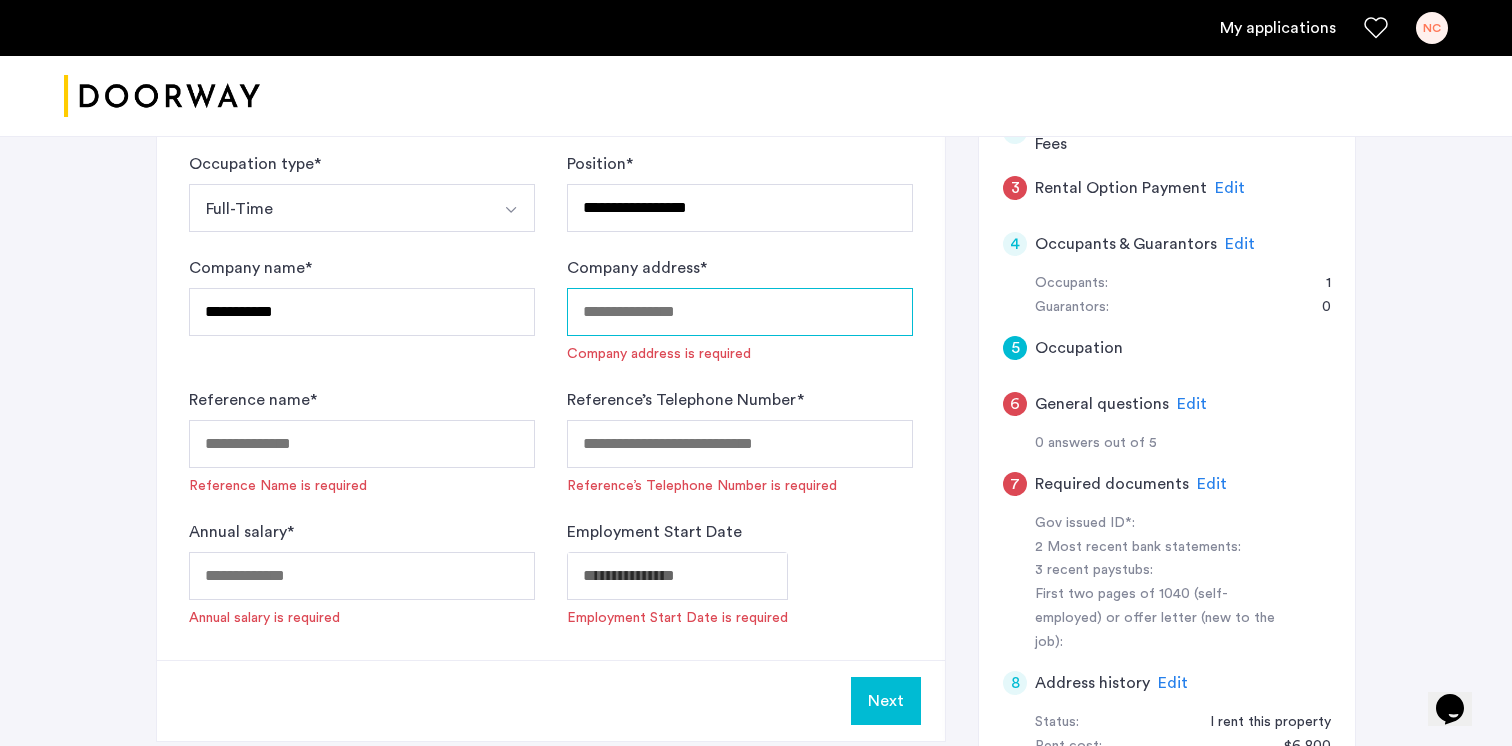 click on "Company address  *" at bounding box center (740, 312) 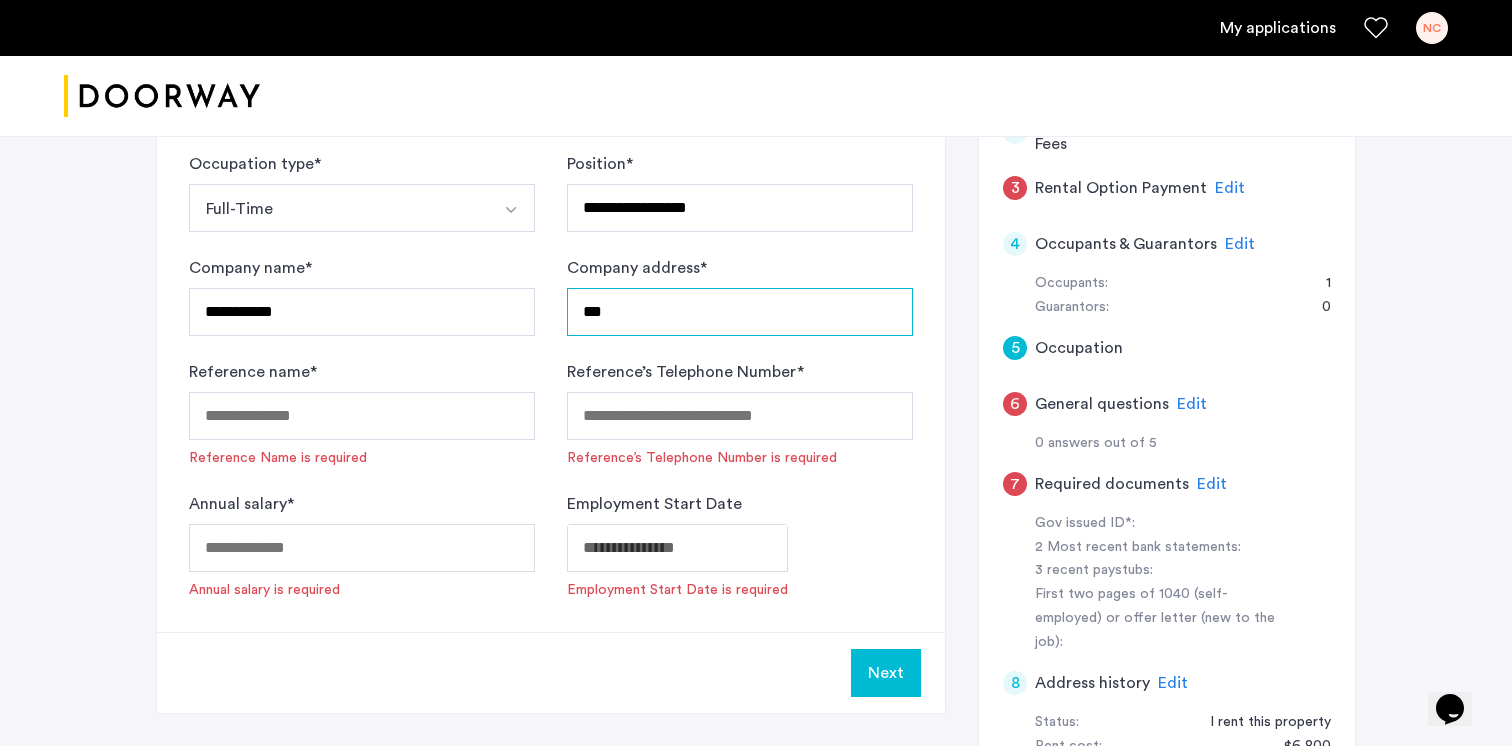 click on "***" at bounding box center (740, 312) 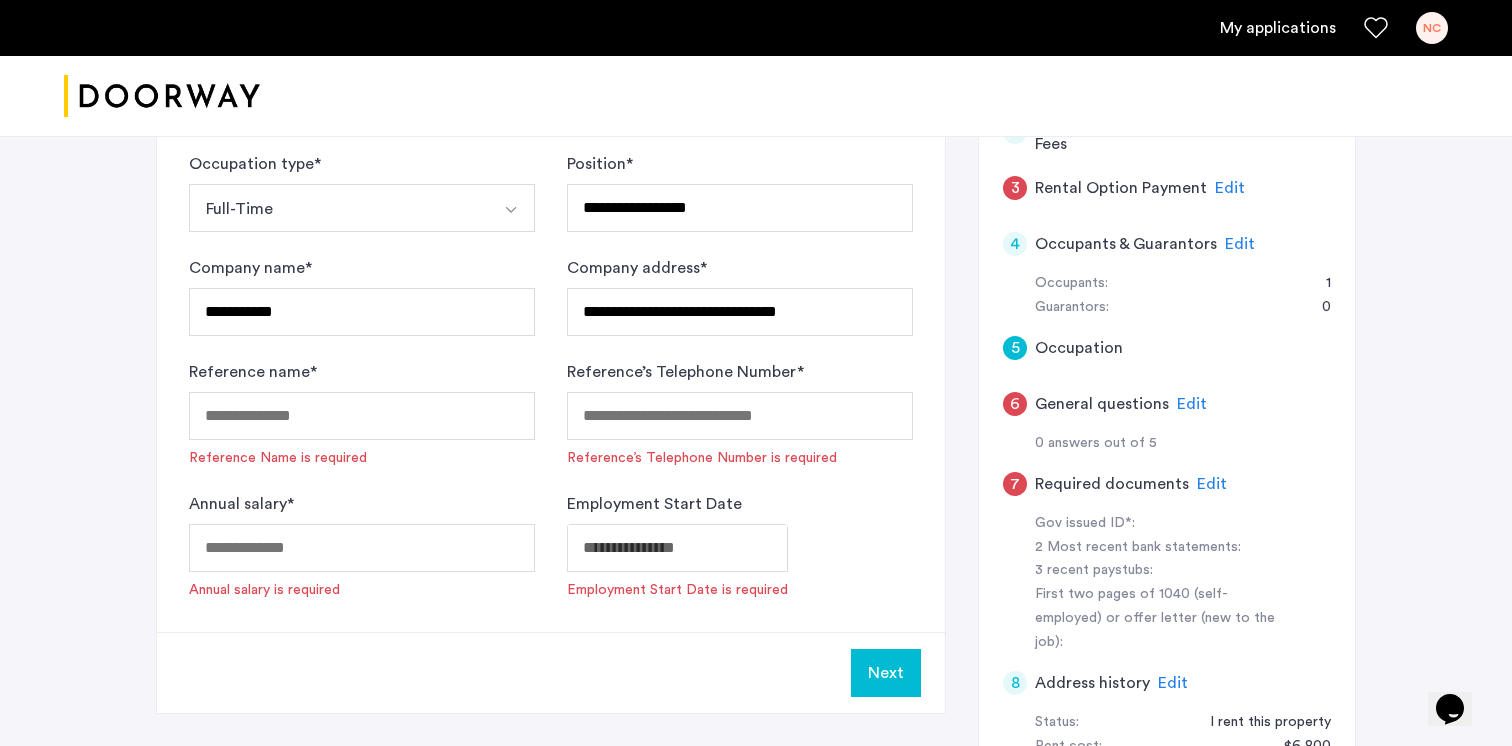 click on "Reference’s Telephone Number  *" 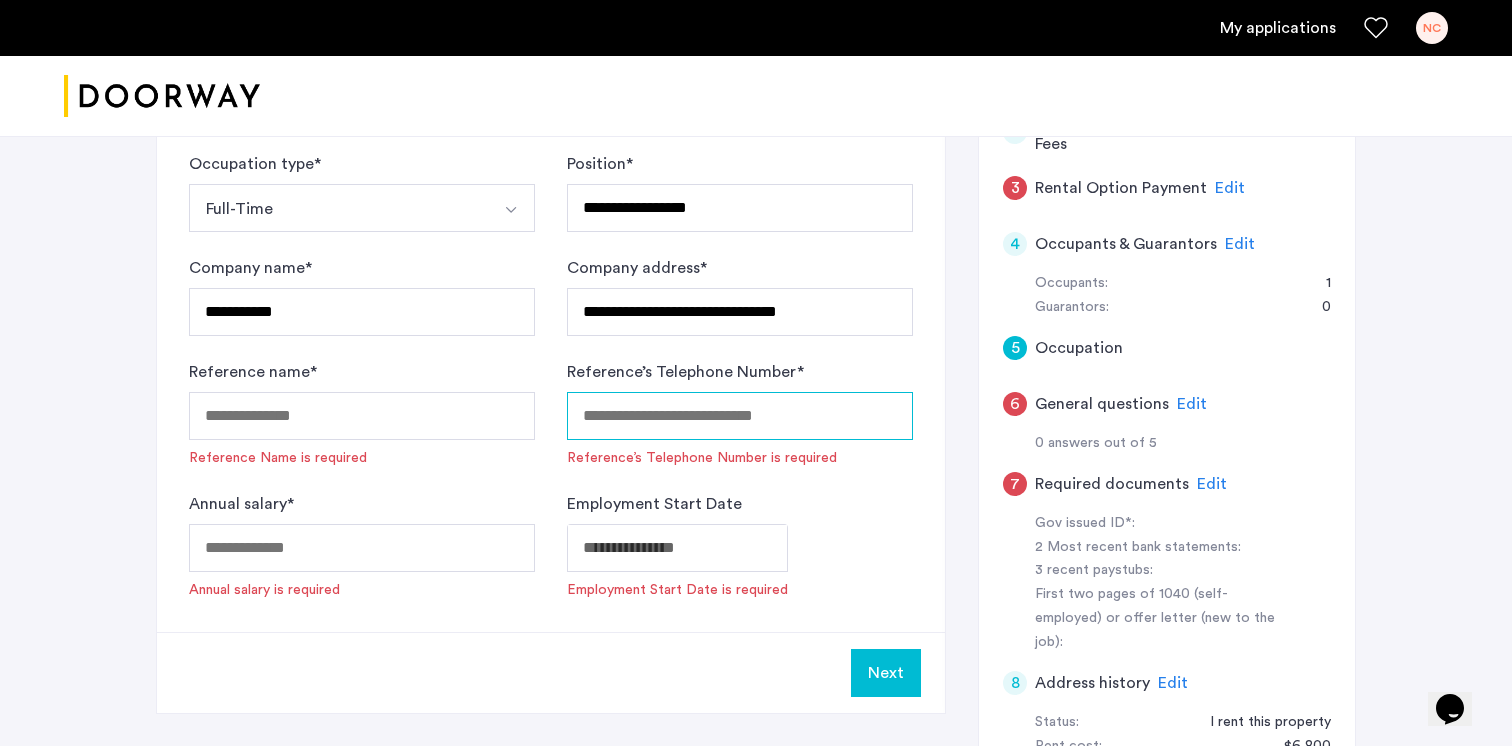 click on "Reference’s Telephone Number  *" at bounding box center (740, 416) 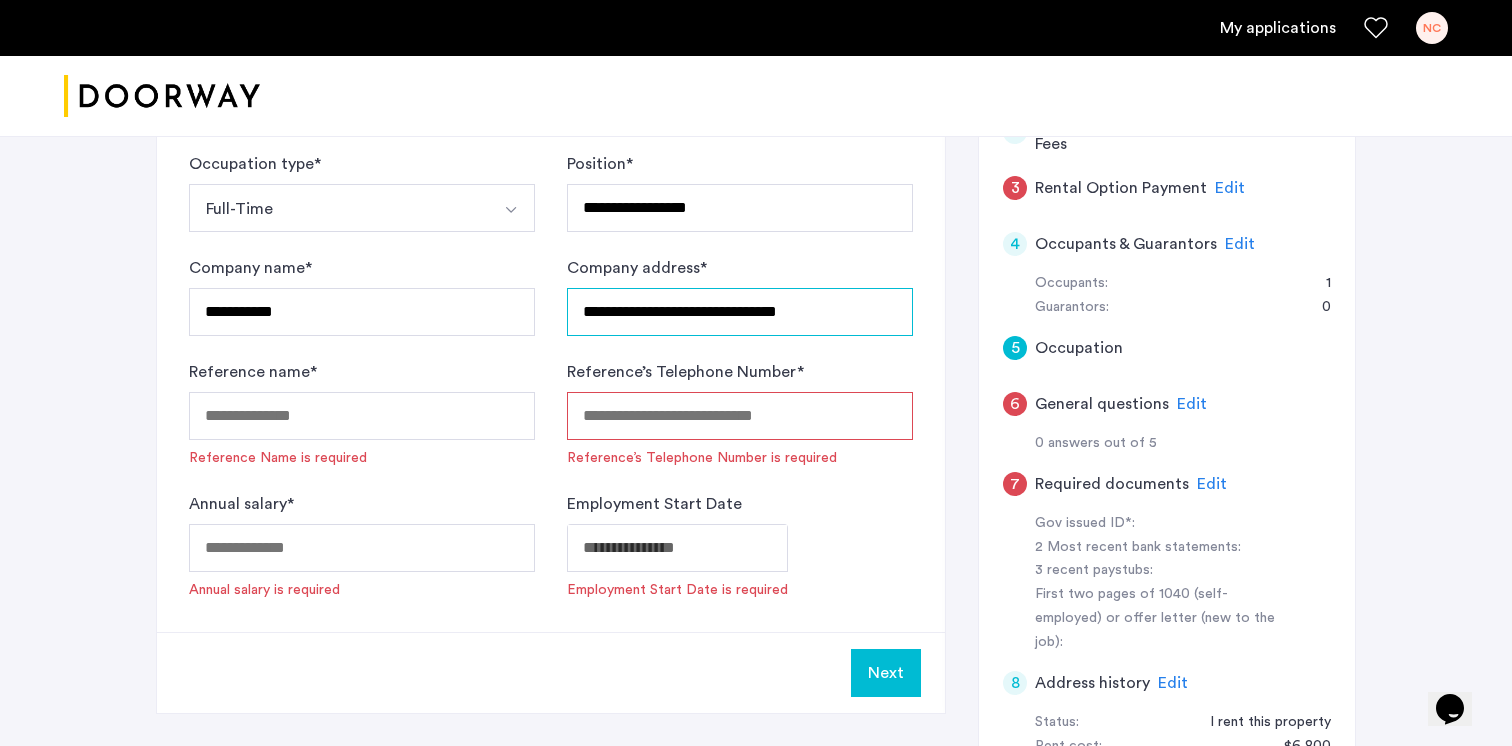 click on "**********" at bounding box center (740, 312) 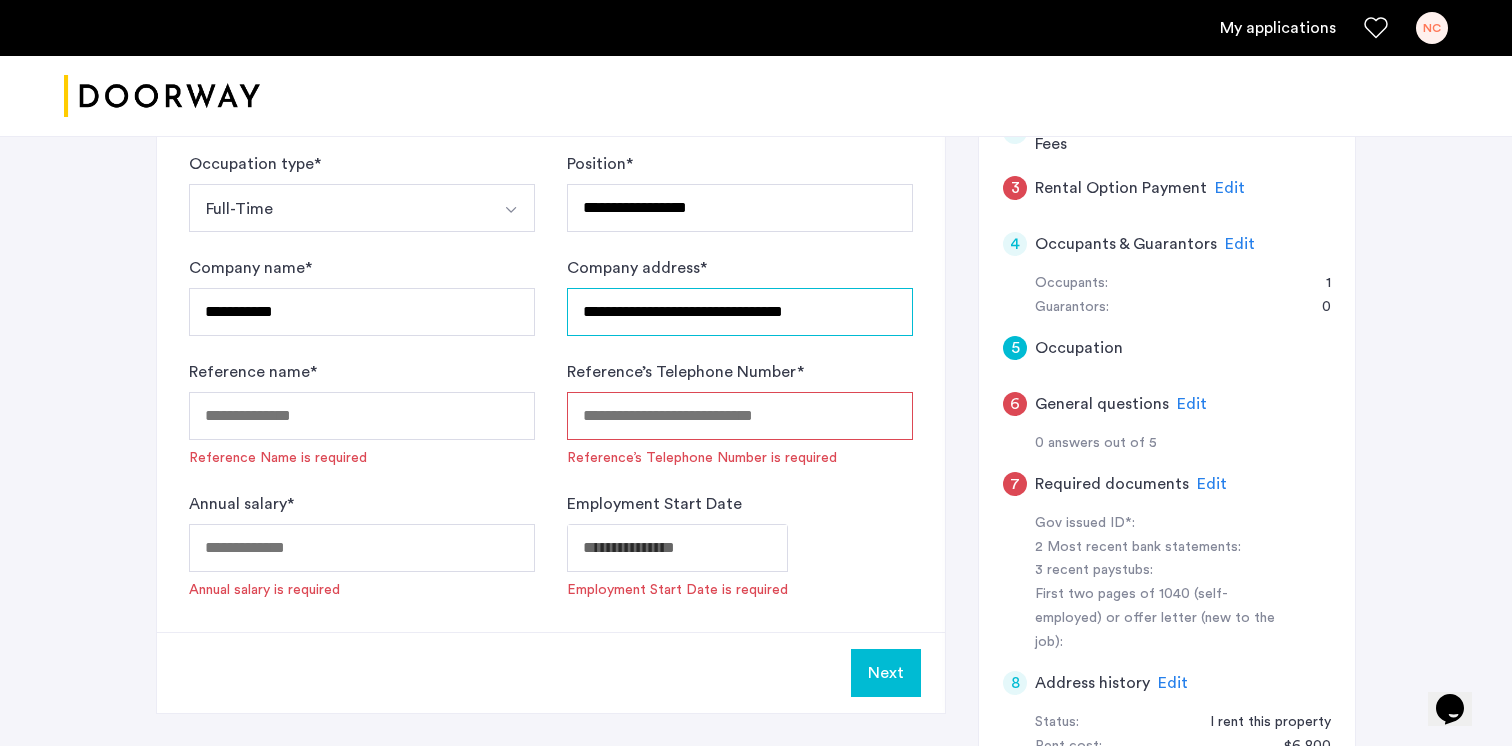 paste on "******" 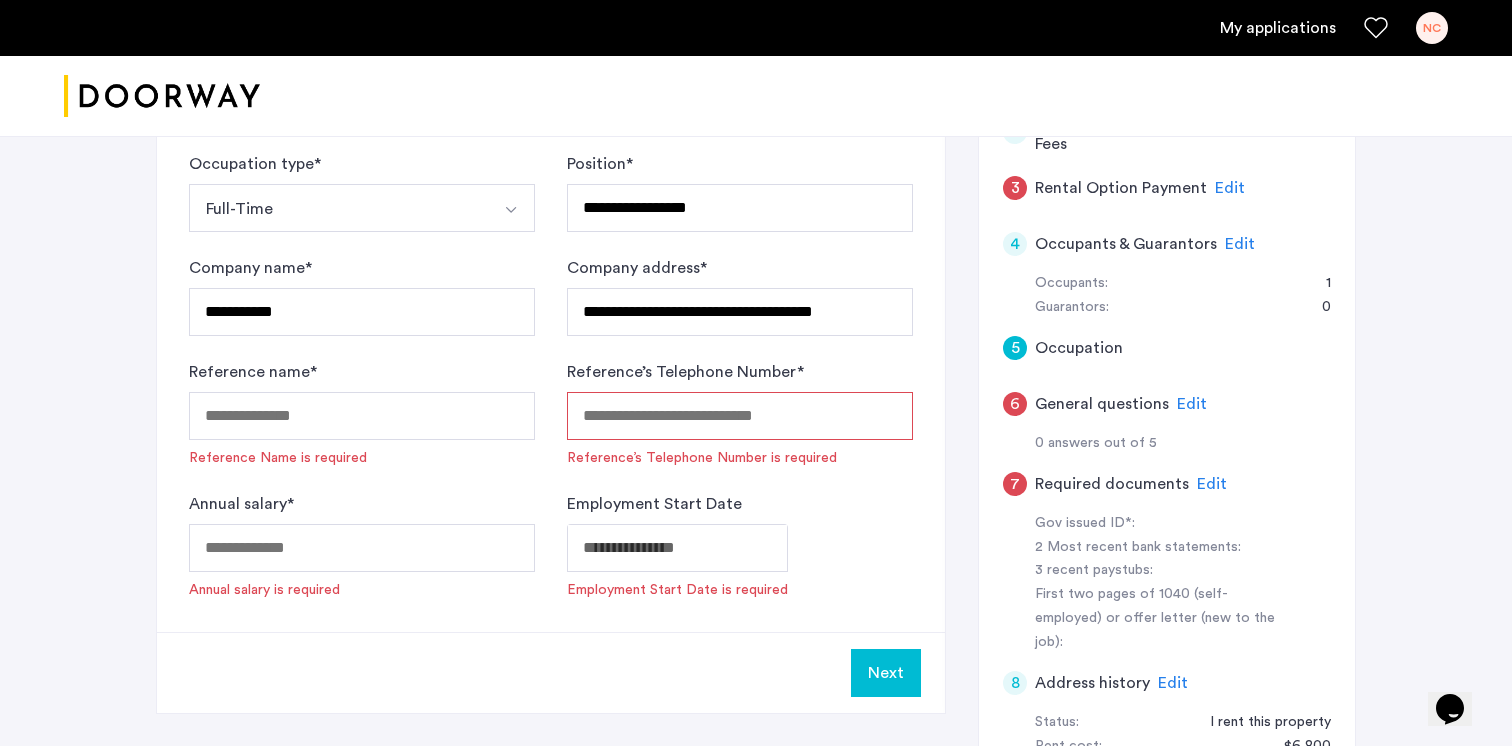 click on "**********" 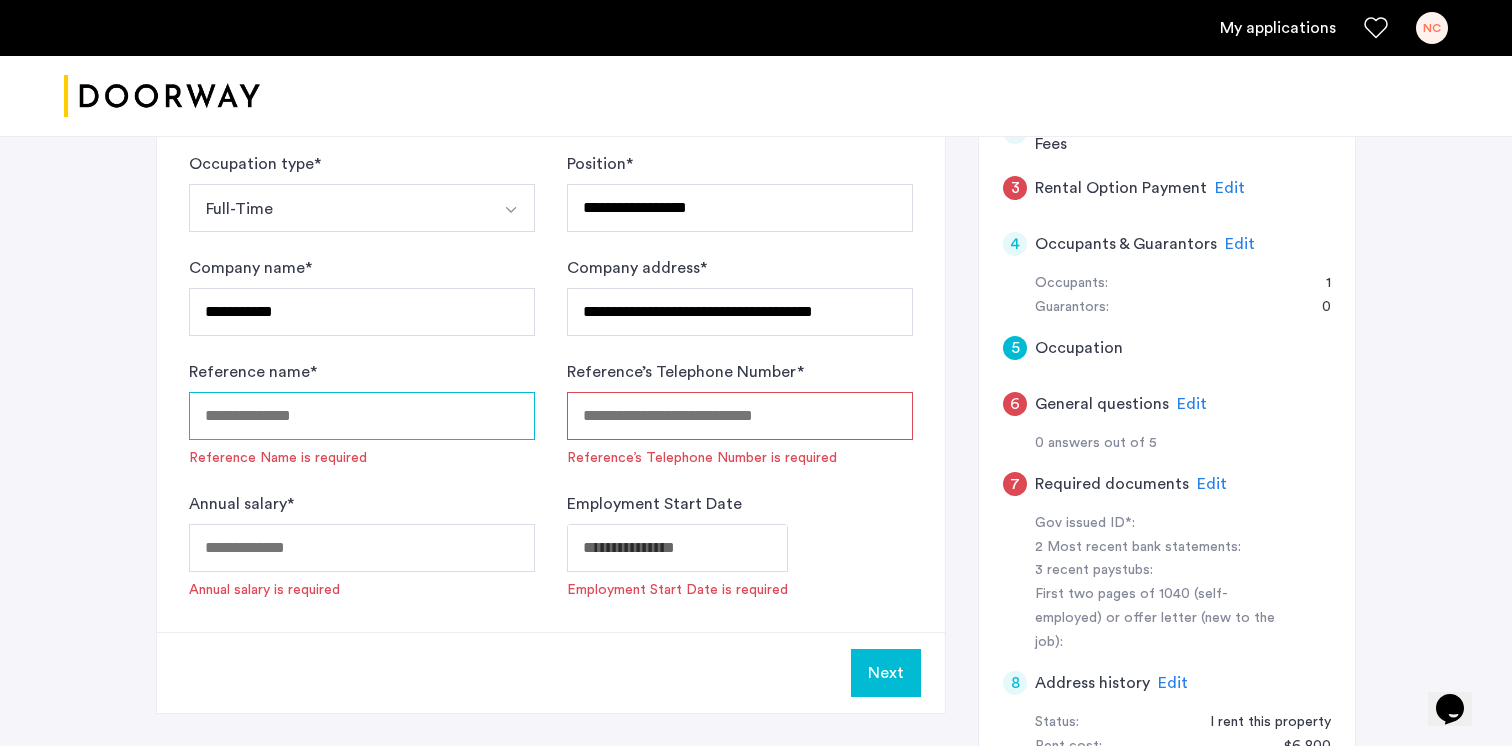 click on "Reference name  *" at bounding box center (362, 416) 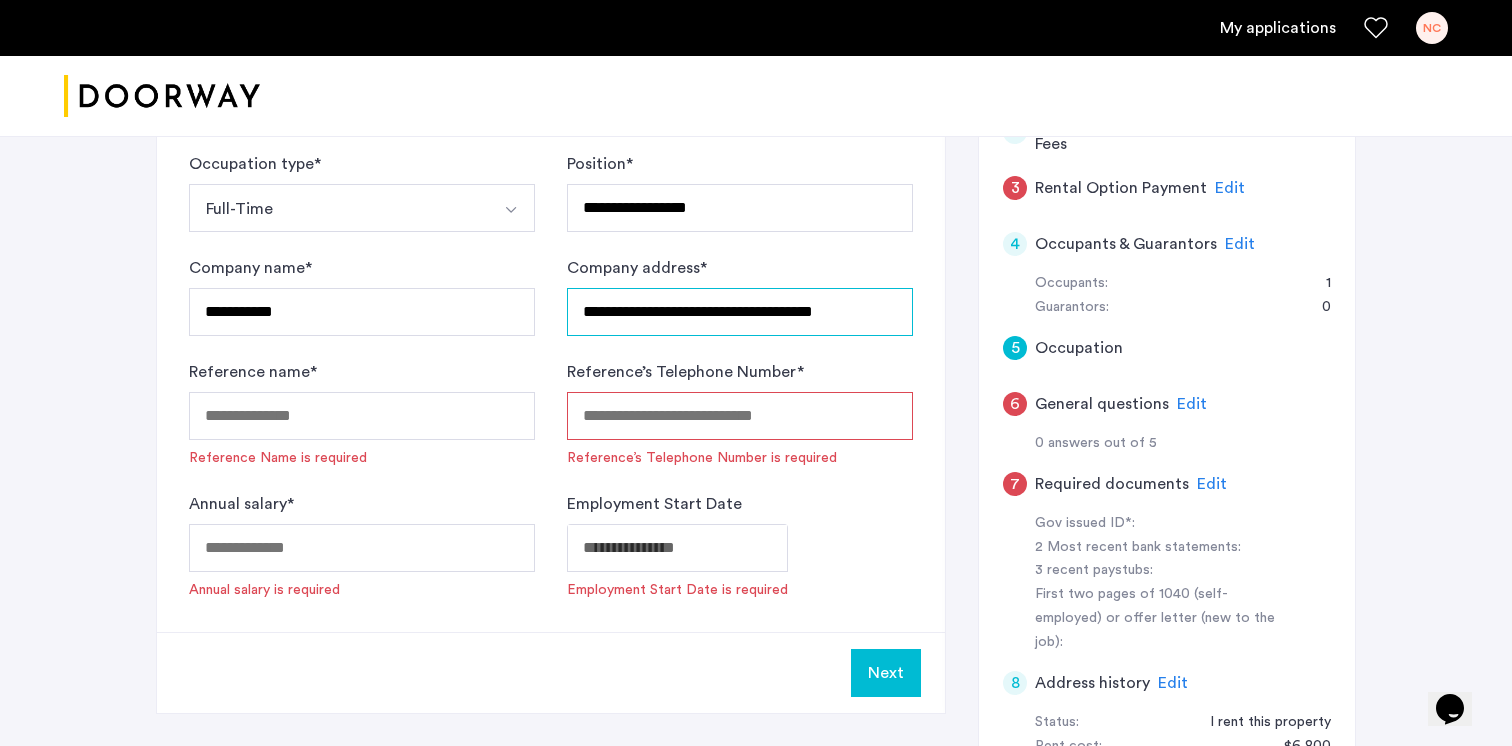 click on "**********" at bounding box center [740, 312] 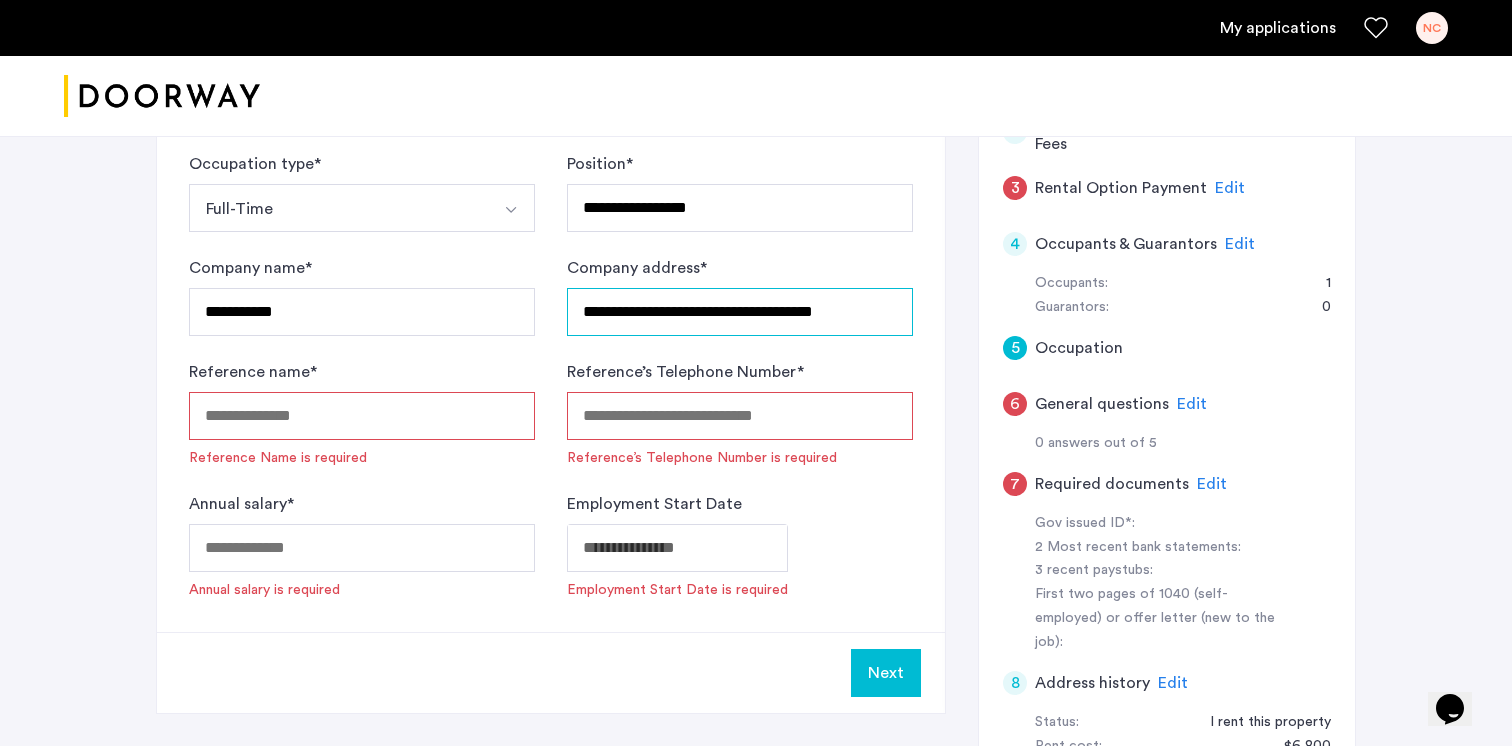 click on "**********" at bounding box center [740, 312] 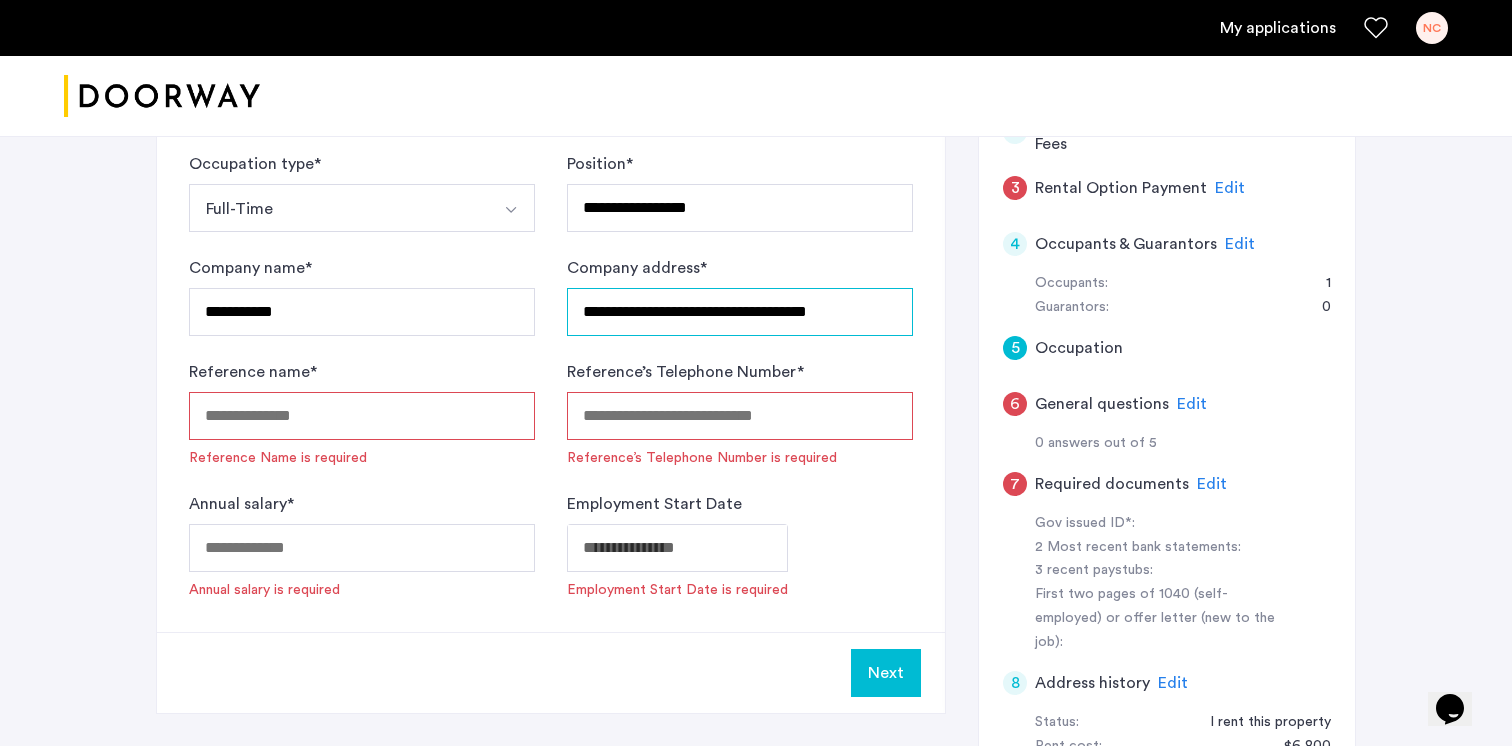 type on "**********" 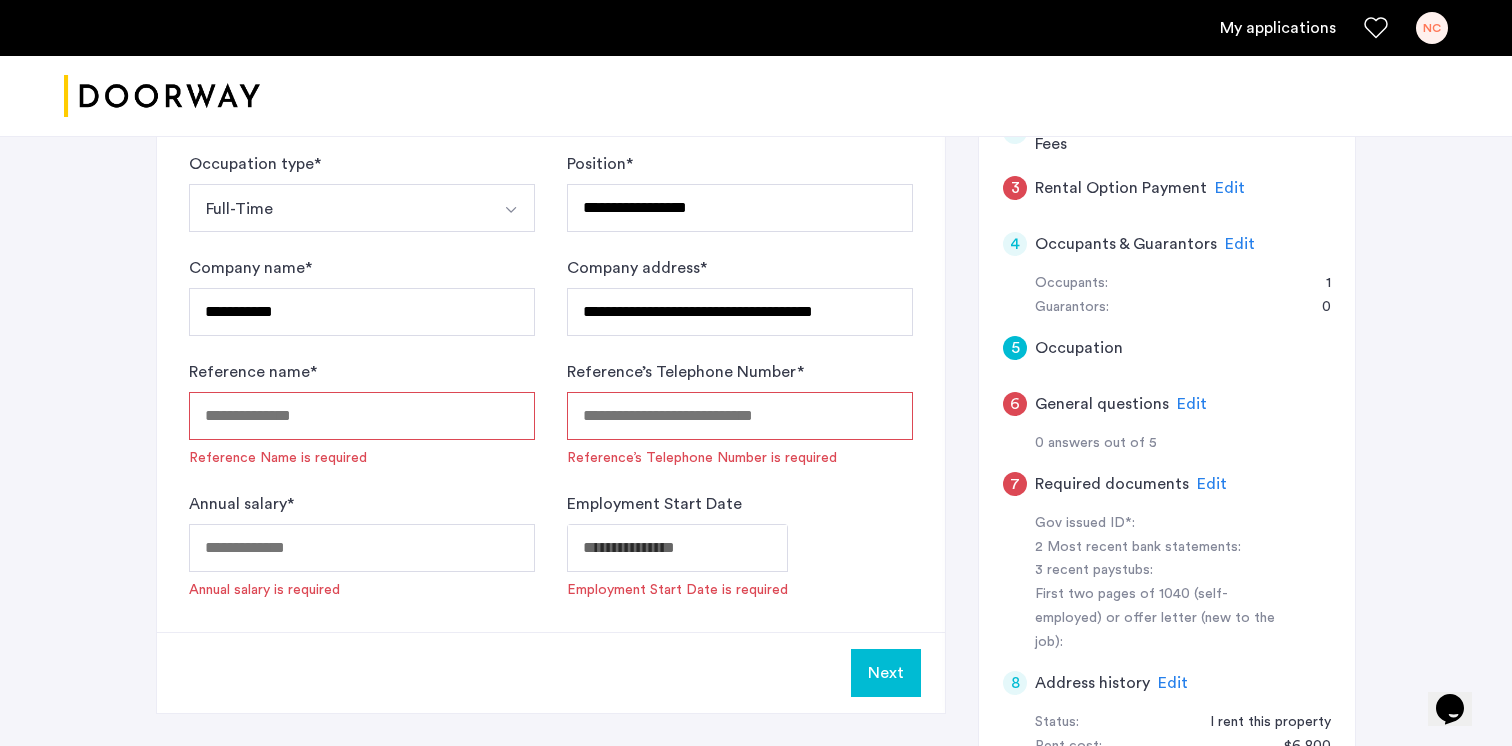 click on "Reference name  *  Reference Name is required" 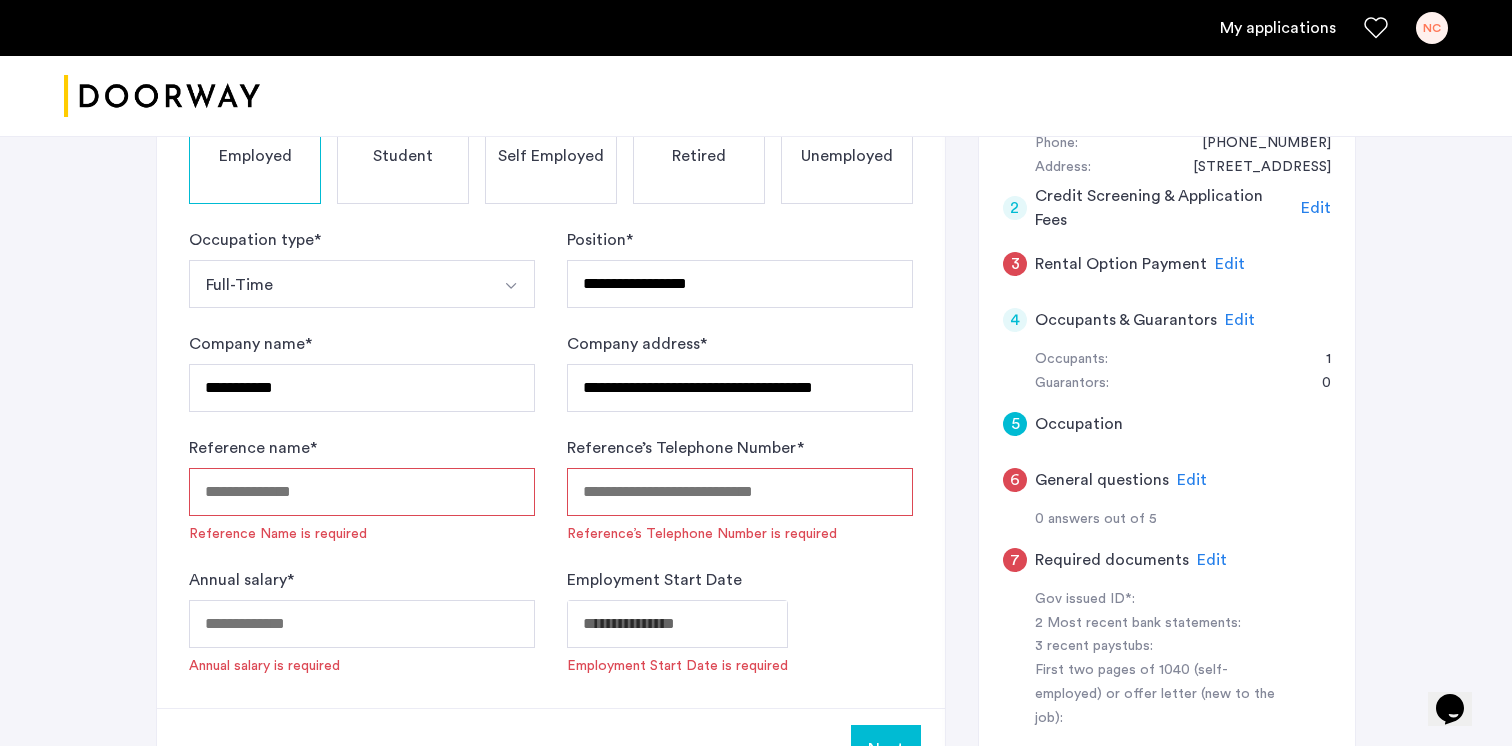 scroll, scrollTop: 435, scrollLeft: 0, axis: vertical 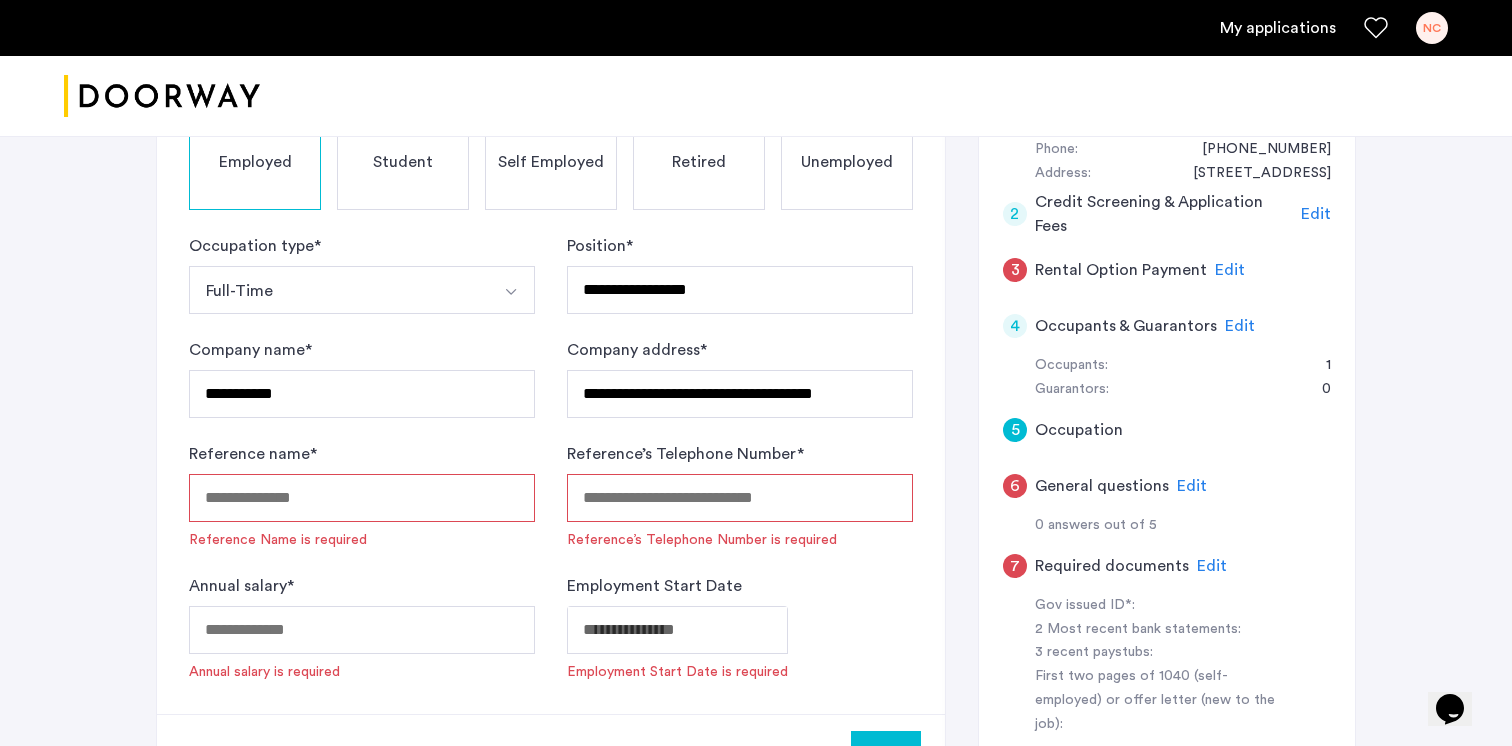 click on "Reference name  *  Reference Name is required" 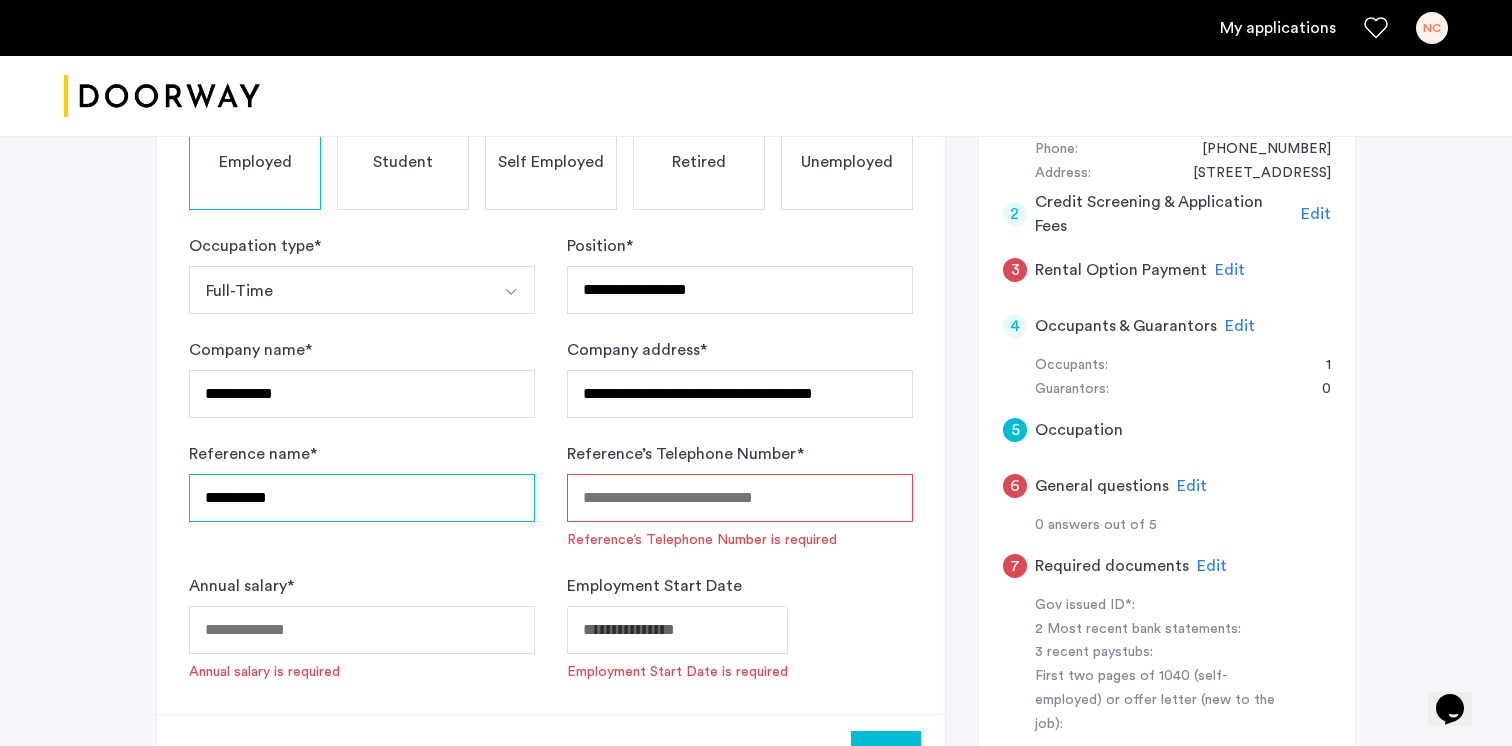 type on "**********" 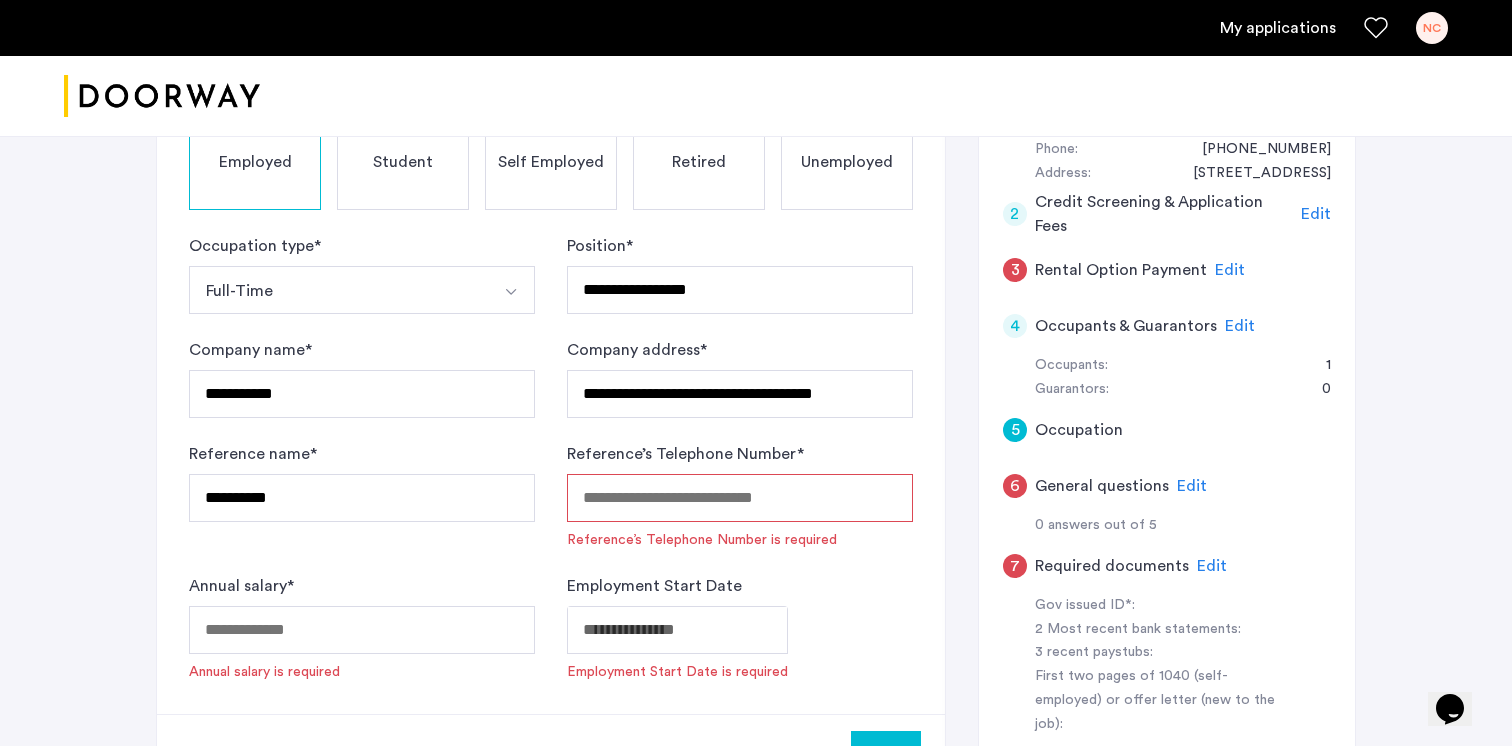 click on "Reference’s Telephone Number  *" at bounding box center (740, 498) 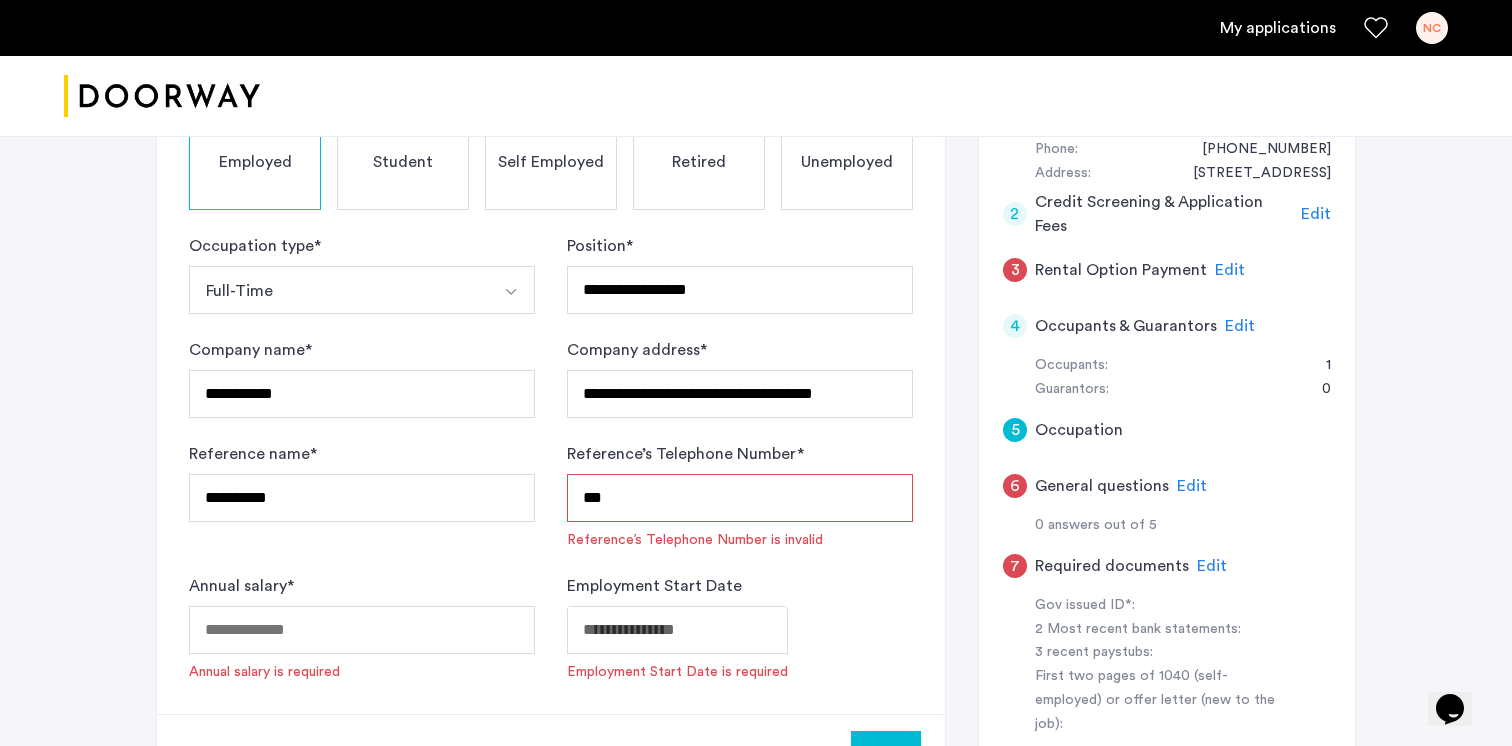 type on "***" 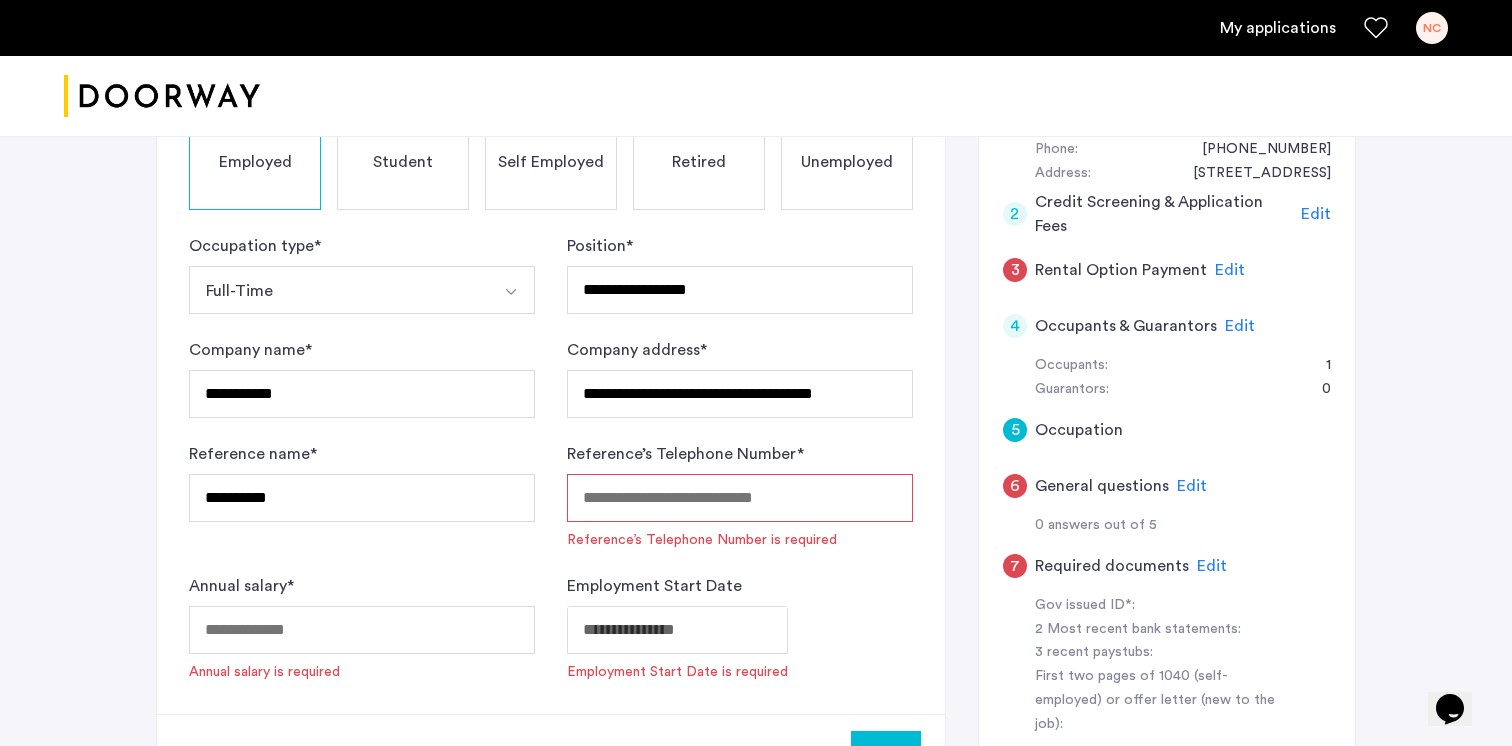 type 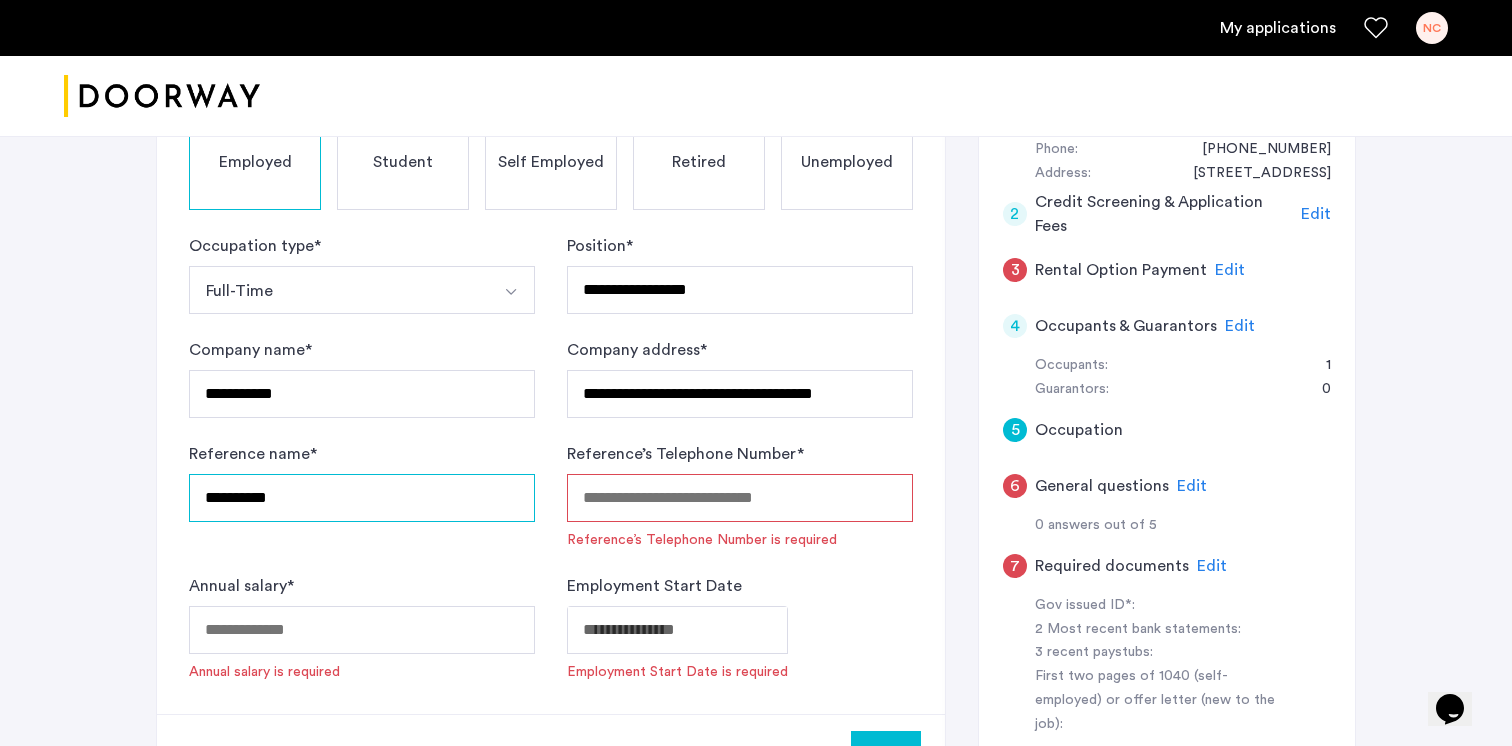 click on "**********" at bounding box center [362, 498] 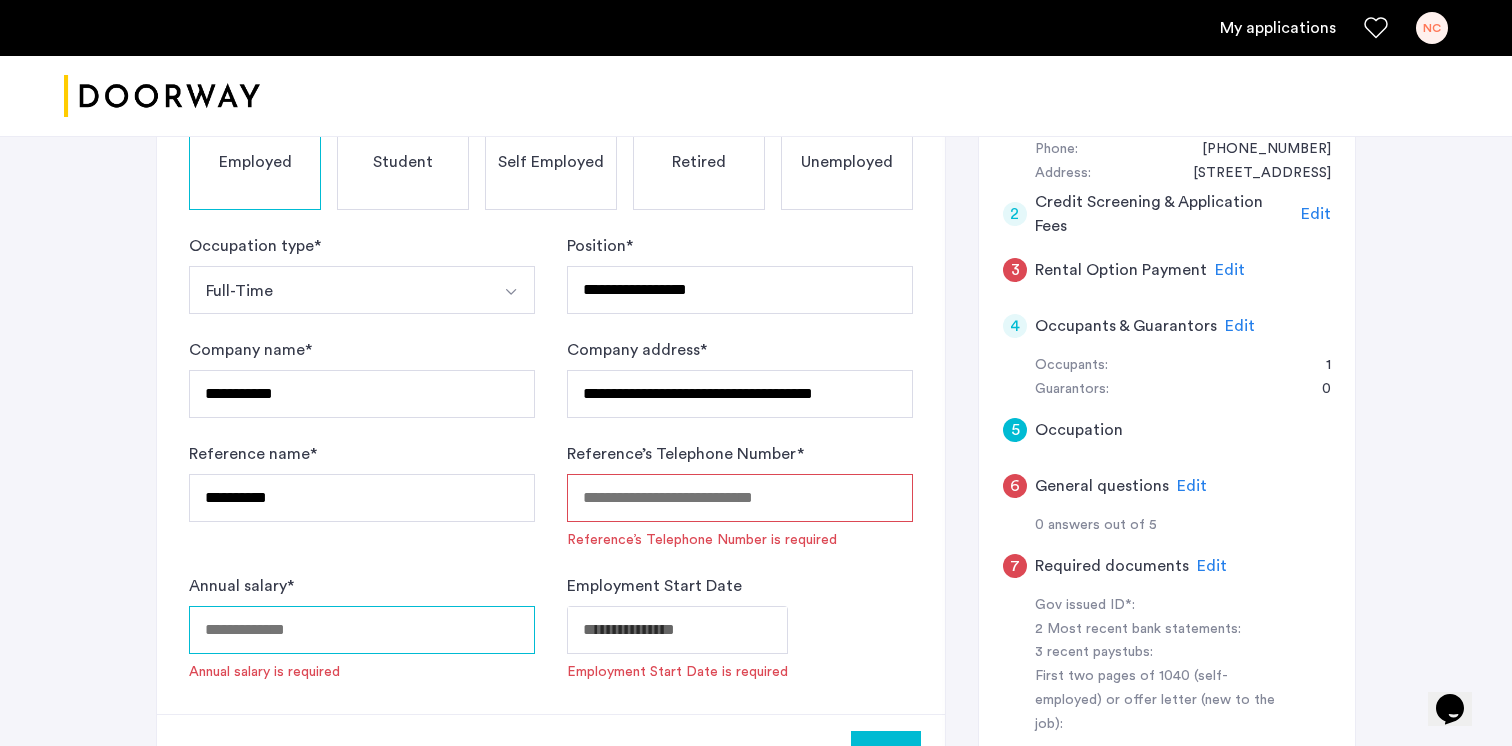 click on "Annual salary  *" at bounding box center [362, 630] 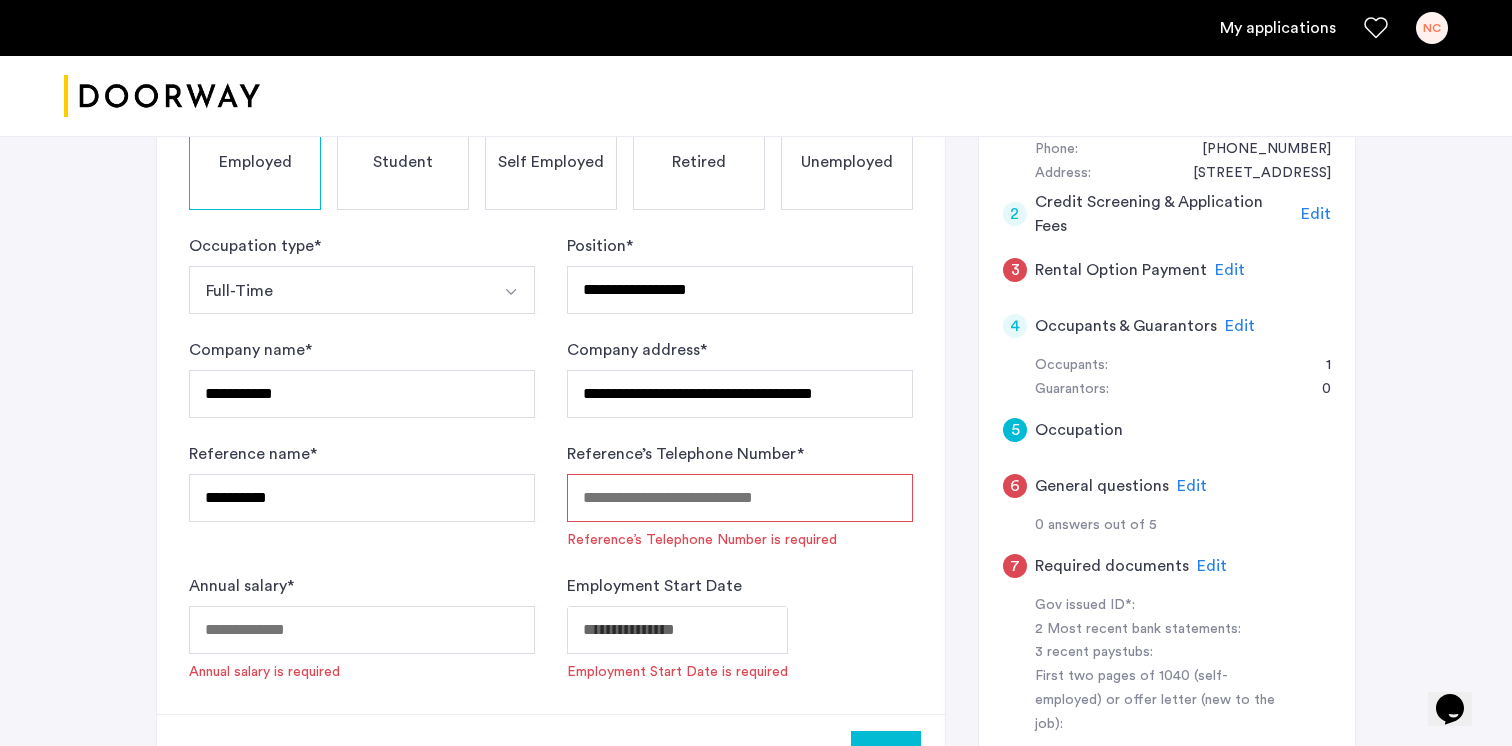 click on "Annual salary  *  Annual salary is required" 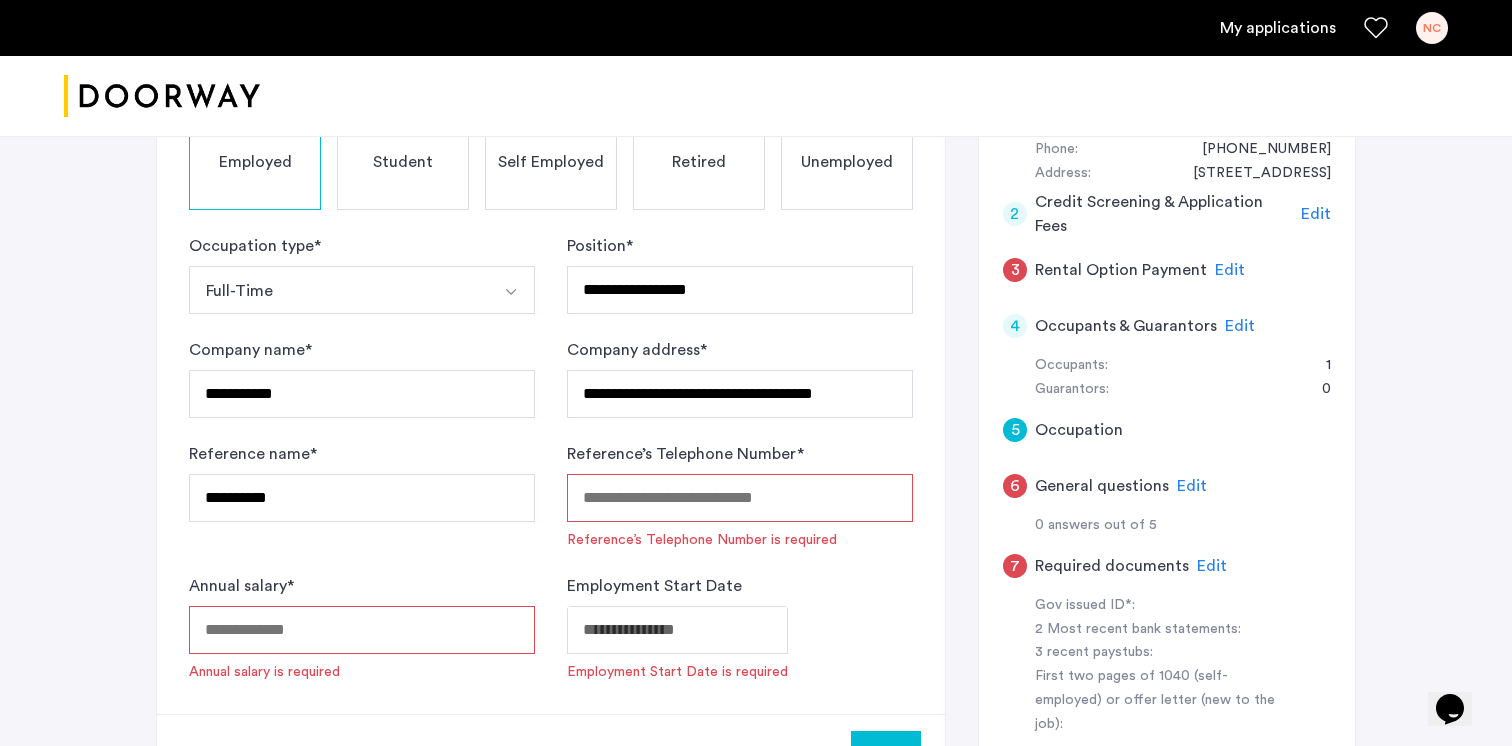 click on "Annual salary  *" at bounding box center [362, 630] 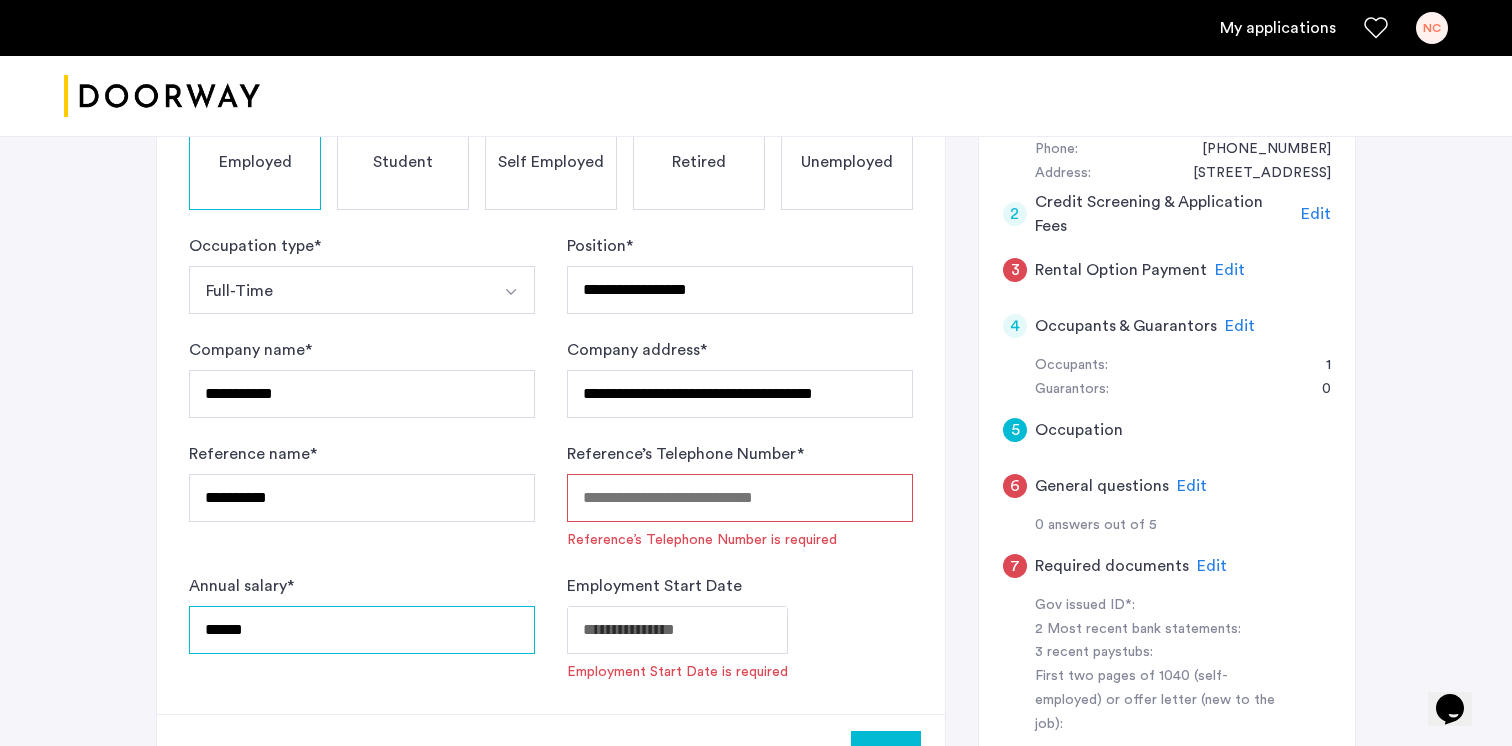 type on "******" 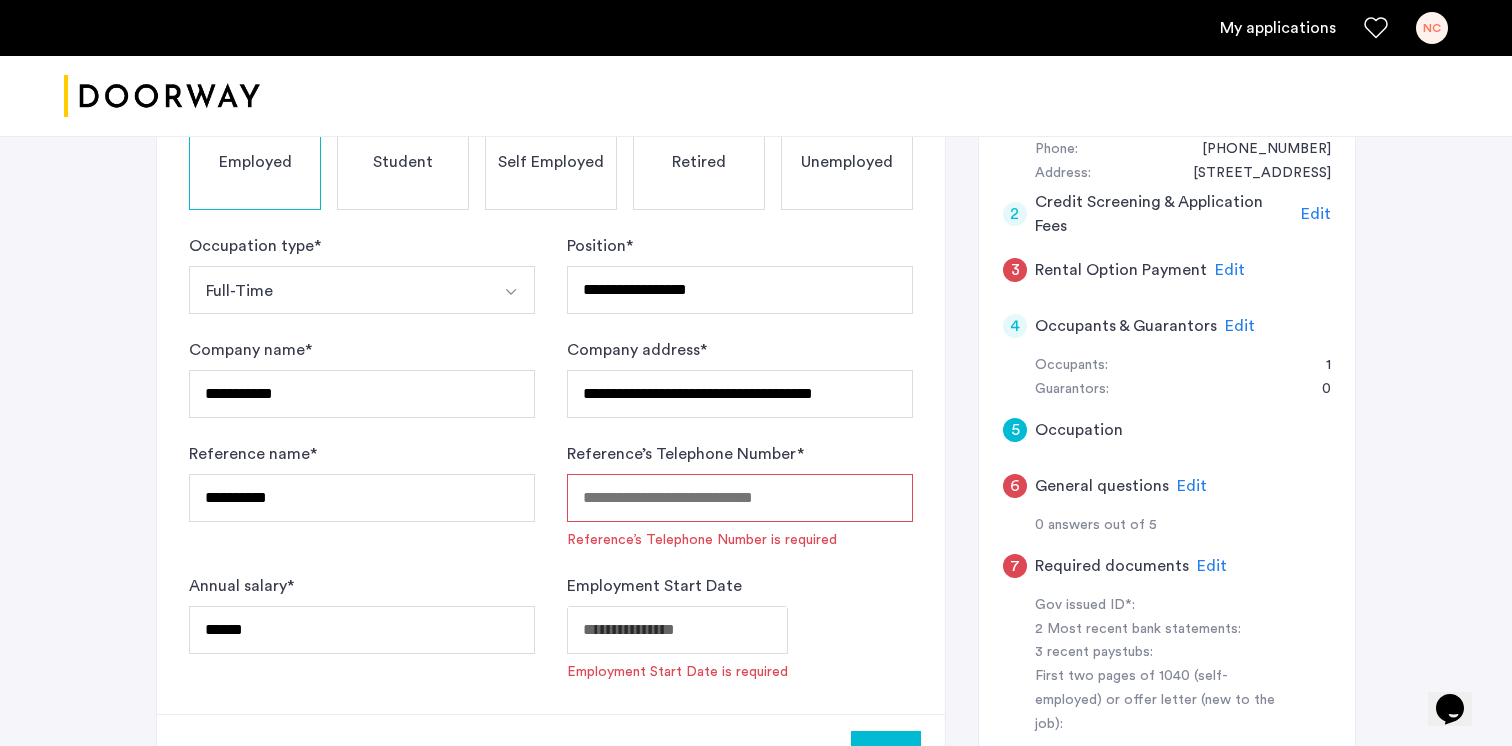 click on "**********" 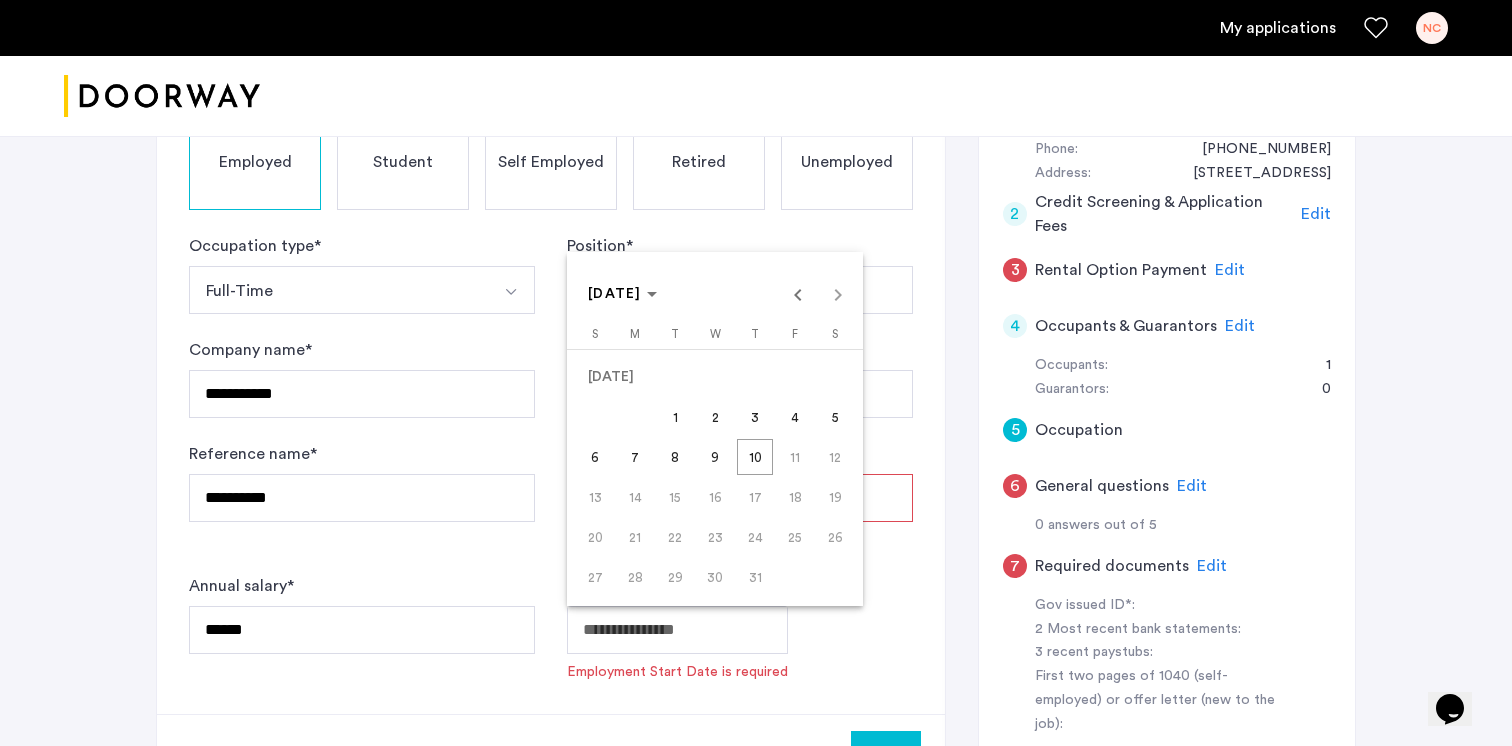 click on "9" at bounding box center (715, 457) 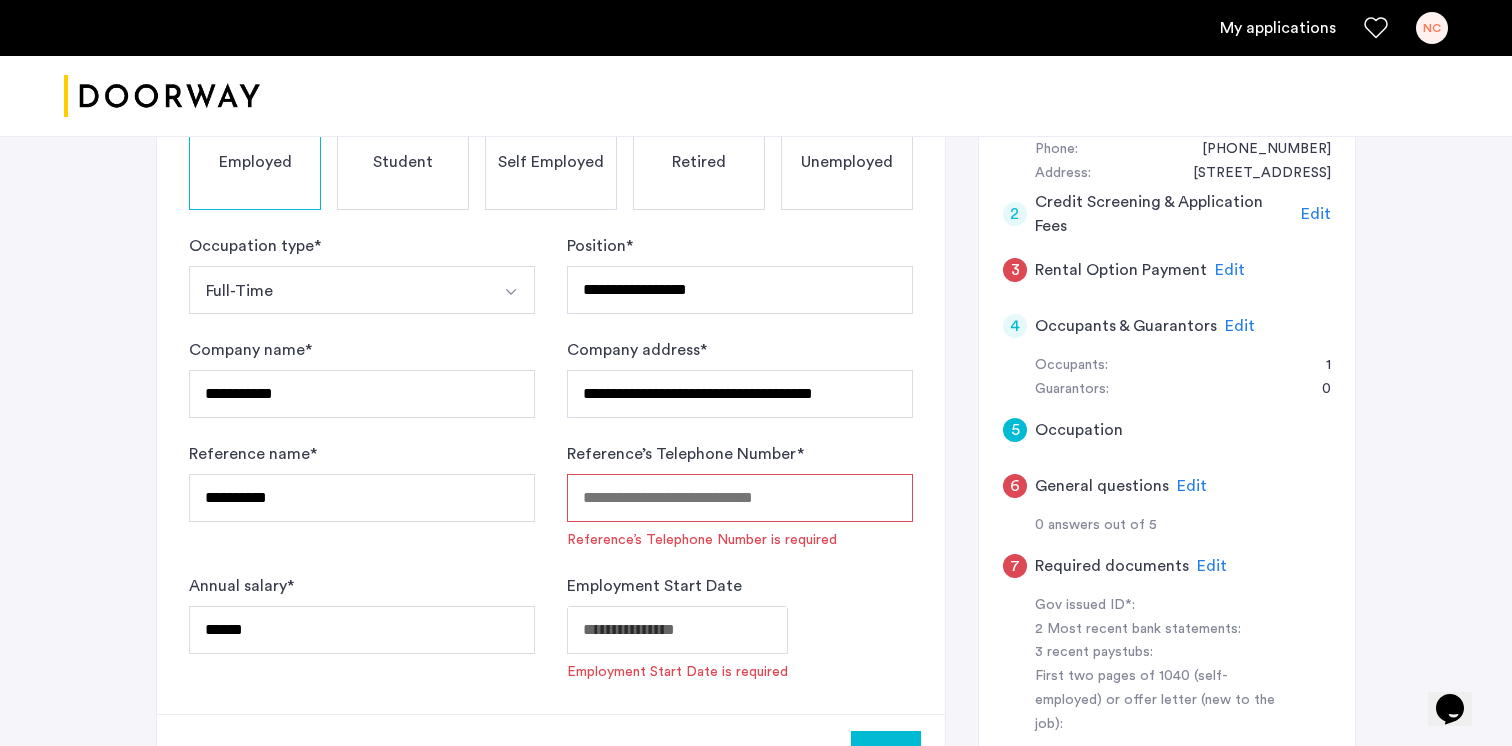 type on "**********" 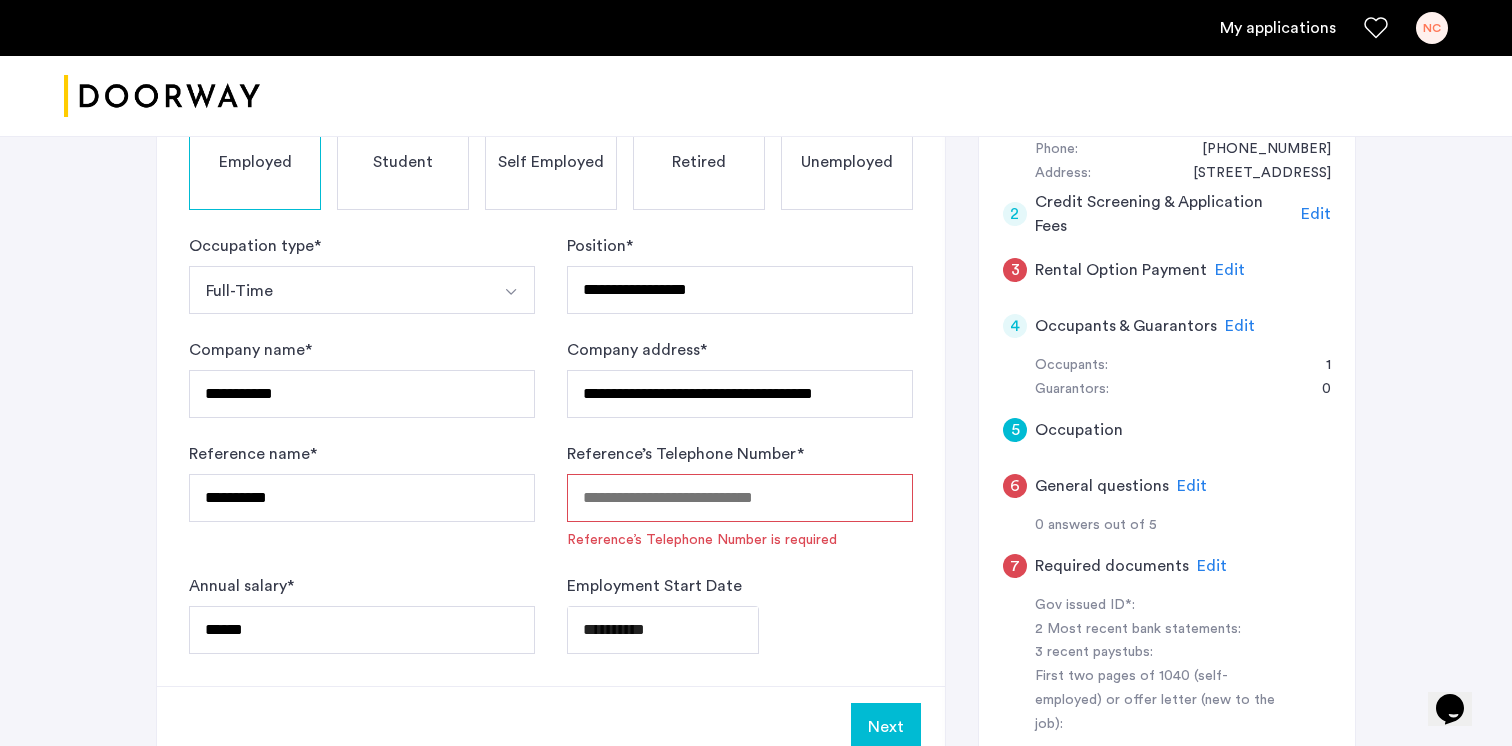 click on "**********" 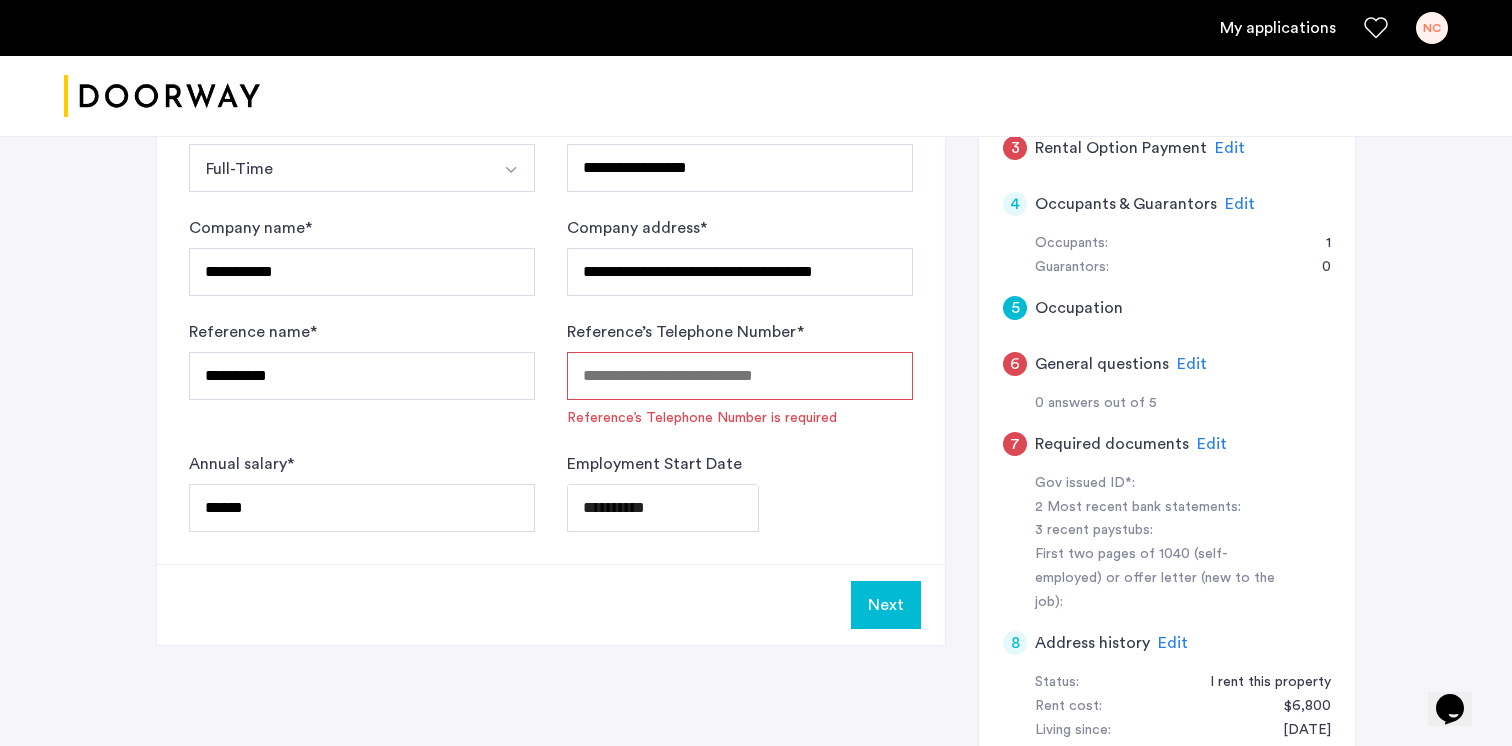 scroll, scrollTop: 565, scrollLeft: 0, axis: vertical 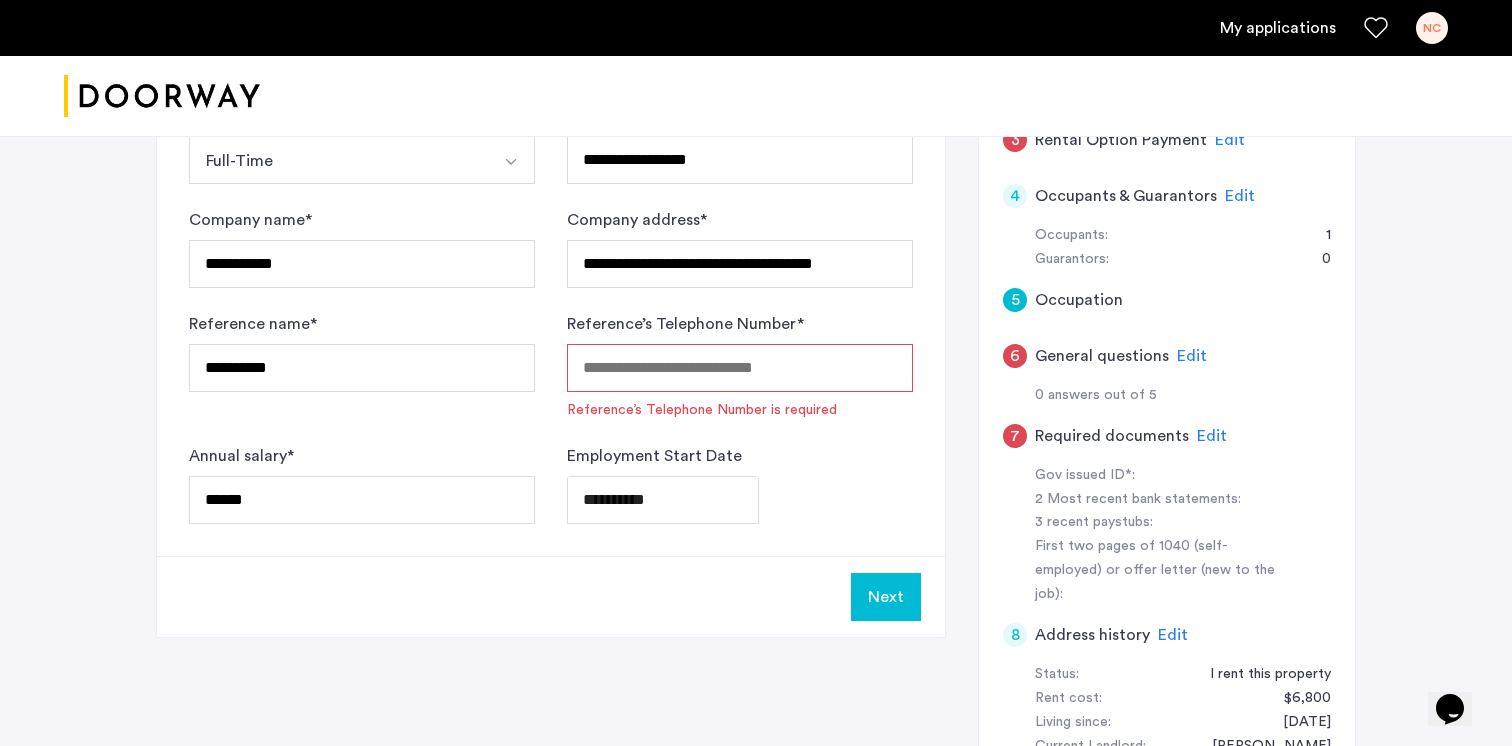 click on "Reference’s Telephone Number  *" at bounding box center (740, 368) 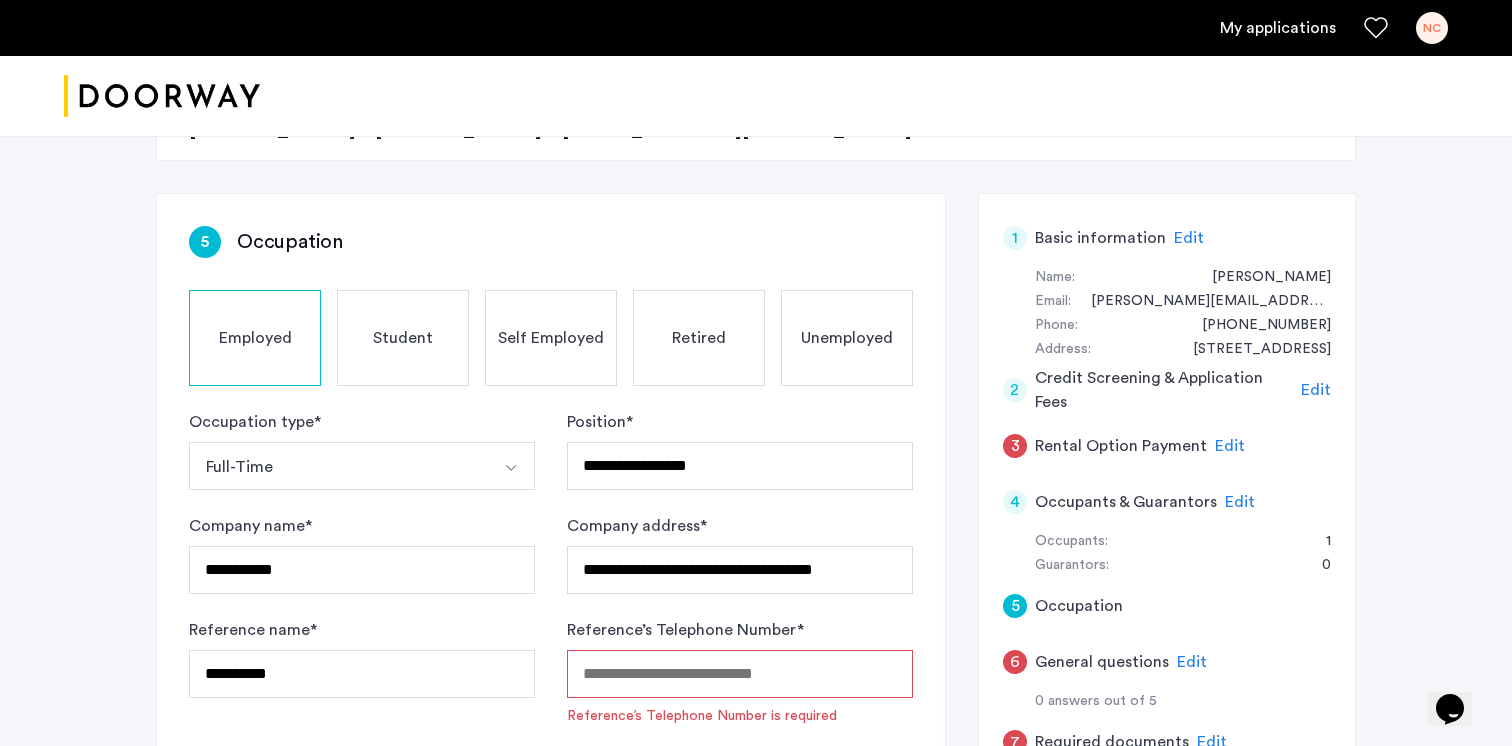 scroll, scrollTop: 255, scrollLeft: 0, axis: vertical 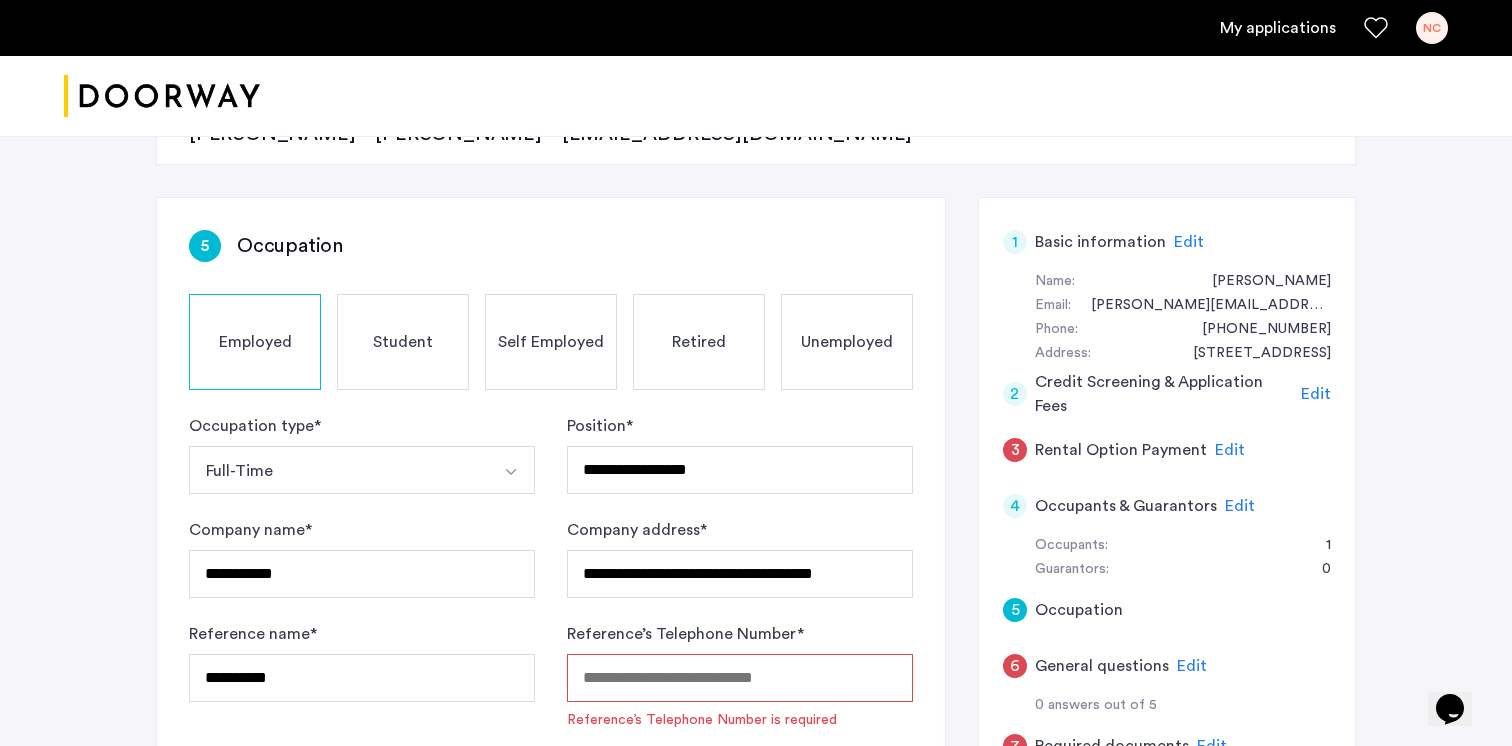 click on "Edit" 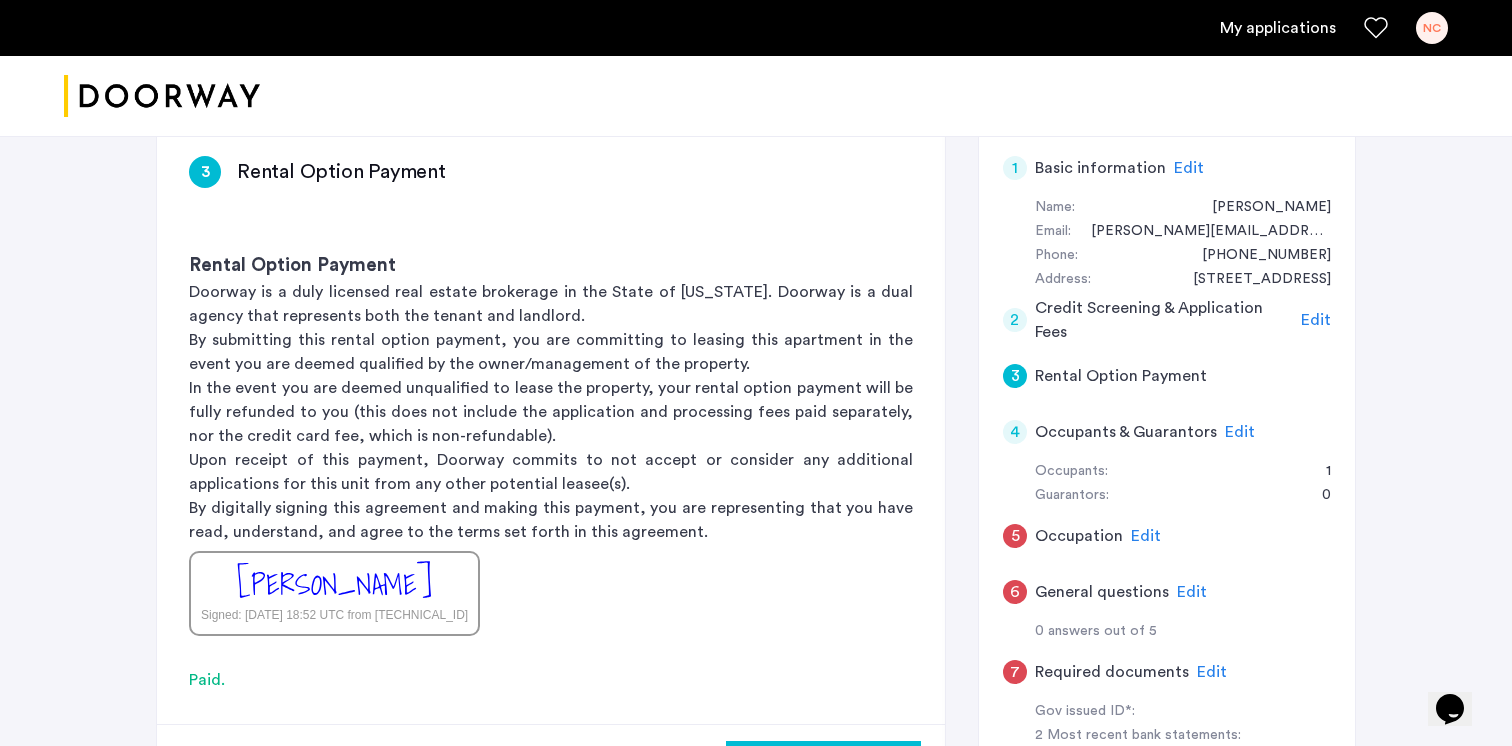 scroll, scrollTop: 321, scrollLeft: 0, axis: vertical 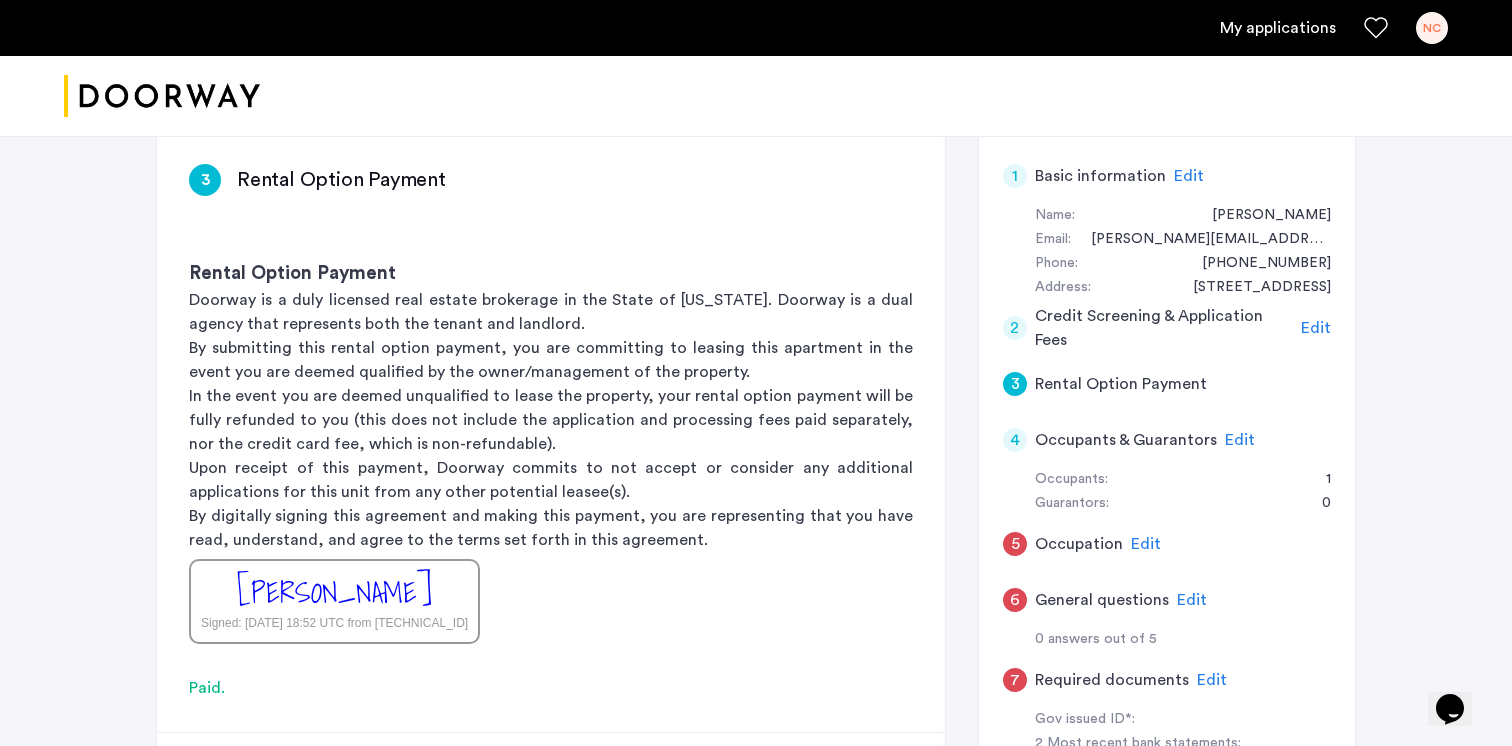 click on "Edit" 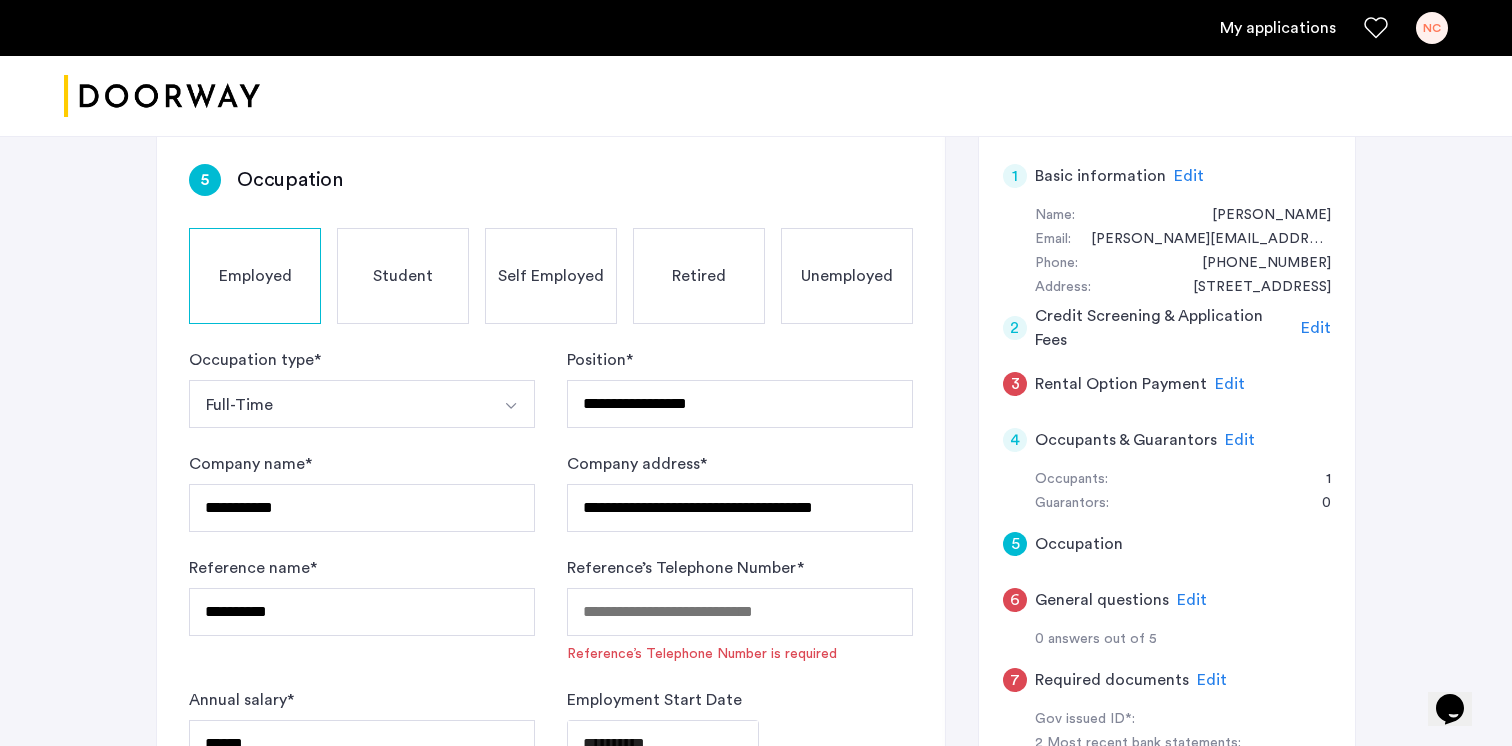 click on "Edit" 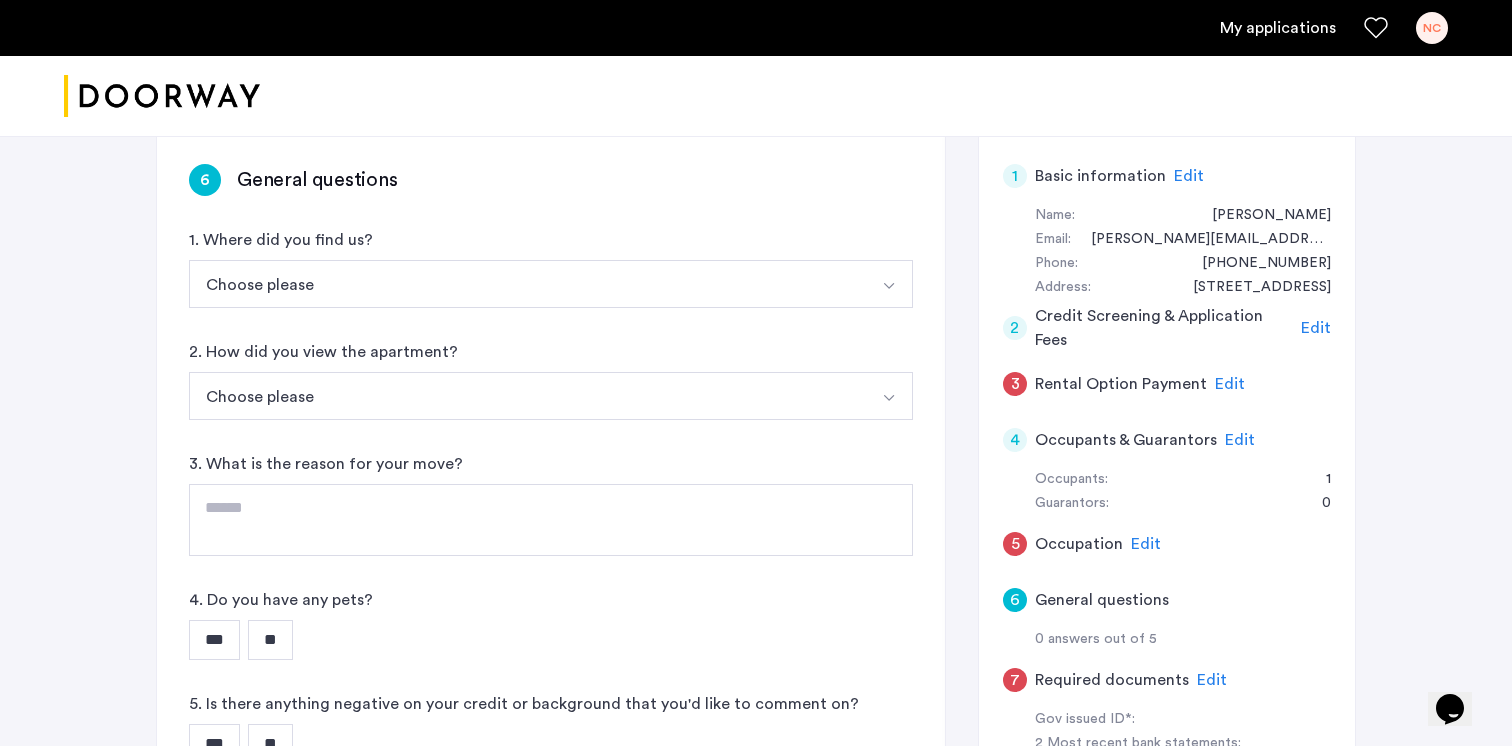 click on "Choose please" at bounding box center (527, 284) 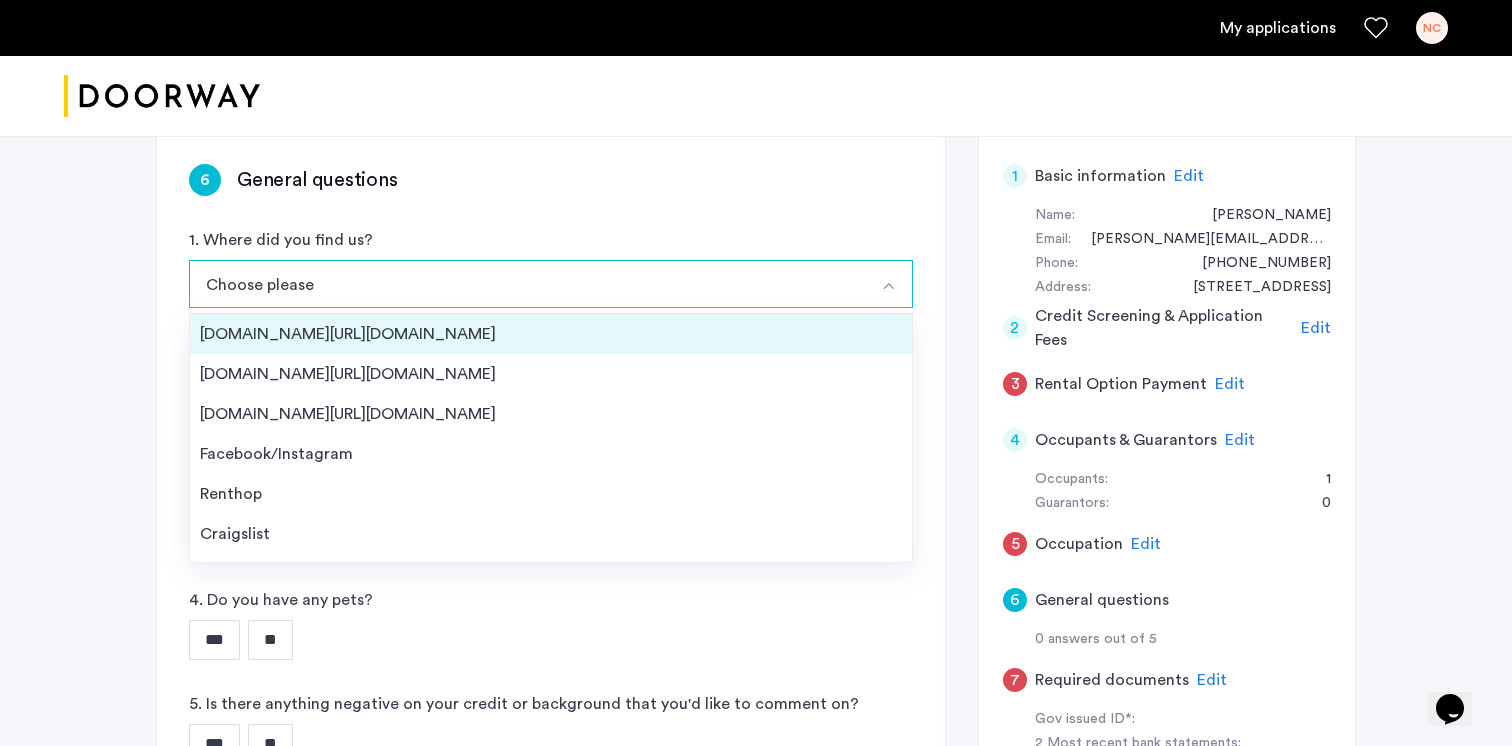 drag, startPoint x: 580, startPoint y: 353, endPoint x: 584, endPoint y: 337, distance: 16.492422 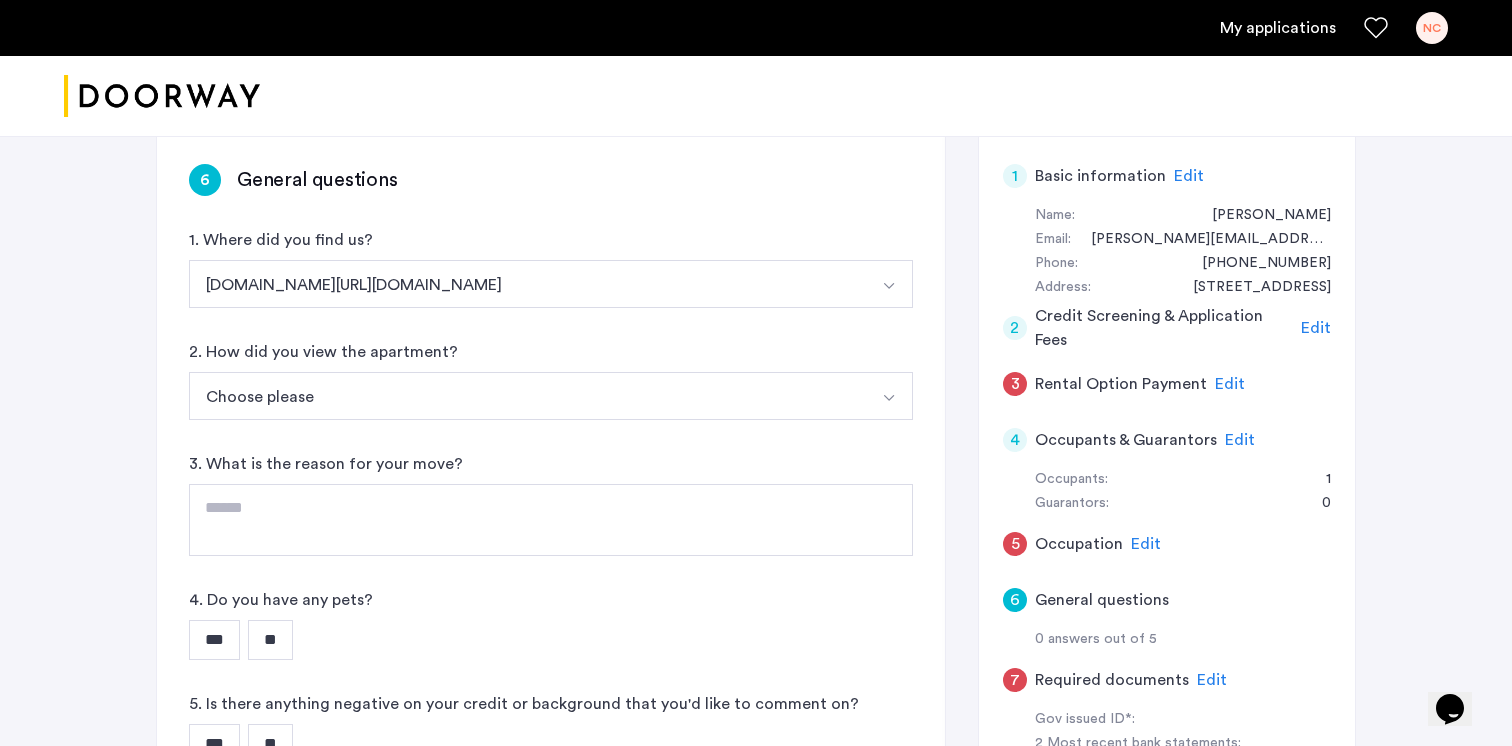 click on "Choose please" at bounding box center (527, 396) 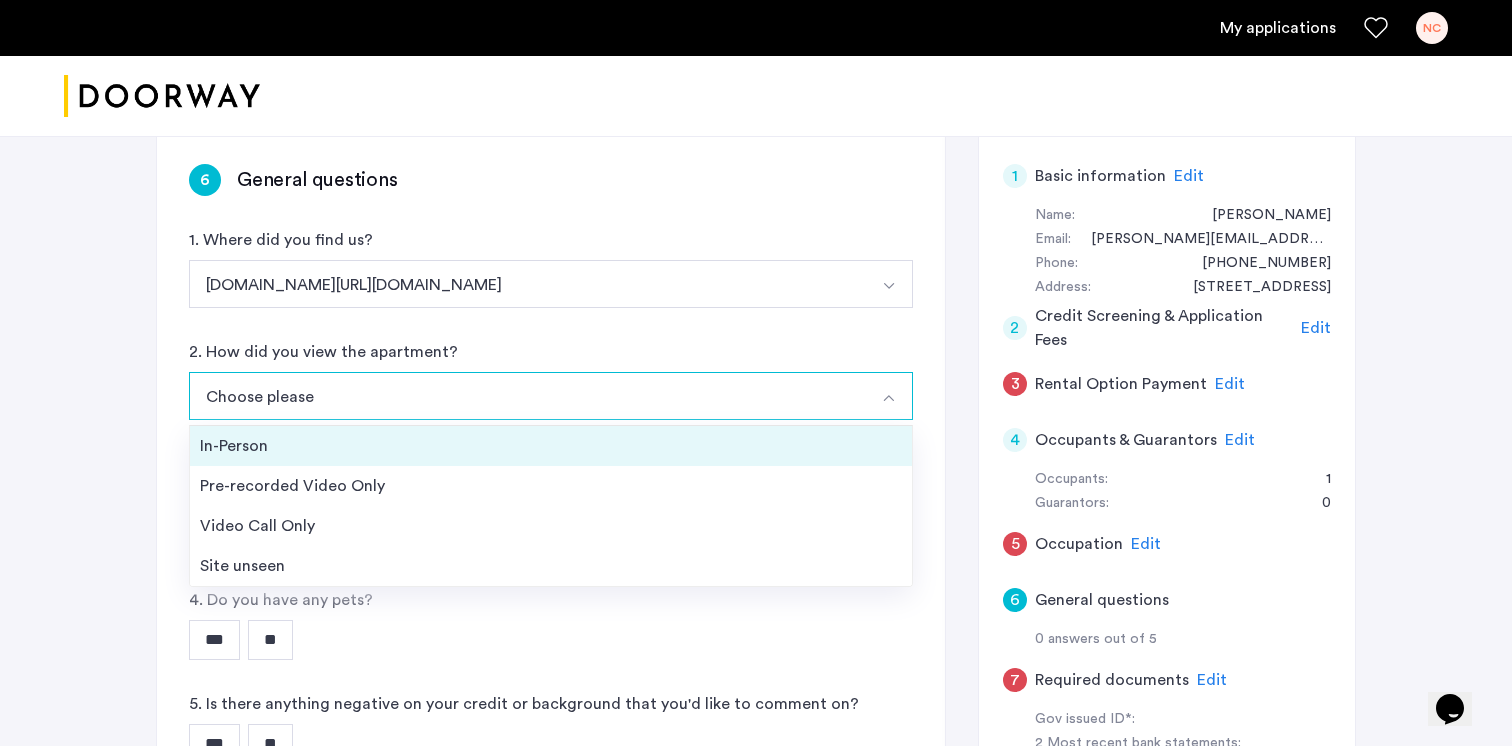 click on "In-Person" at bounding box center [551, 446] 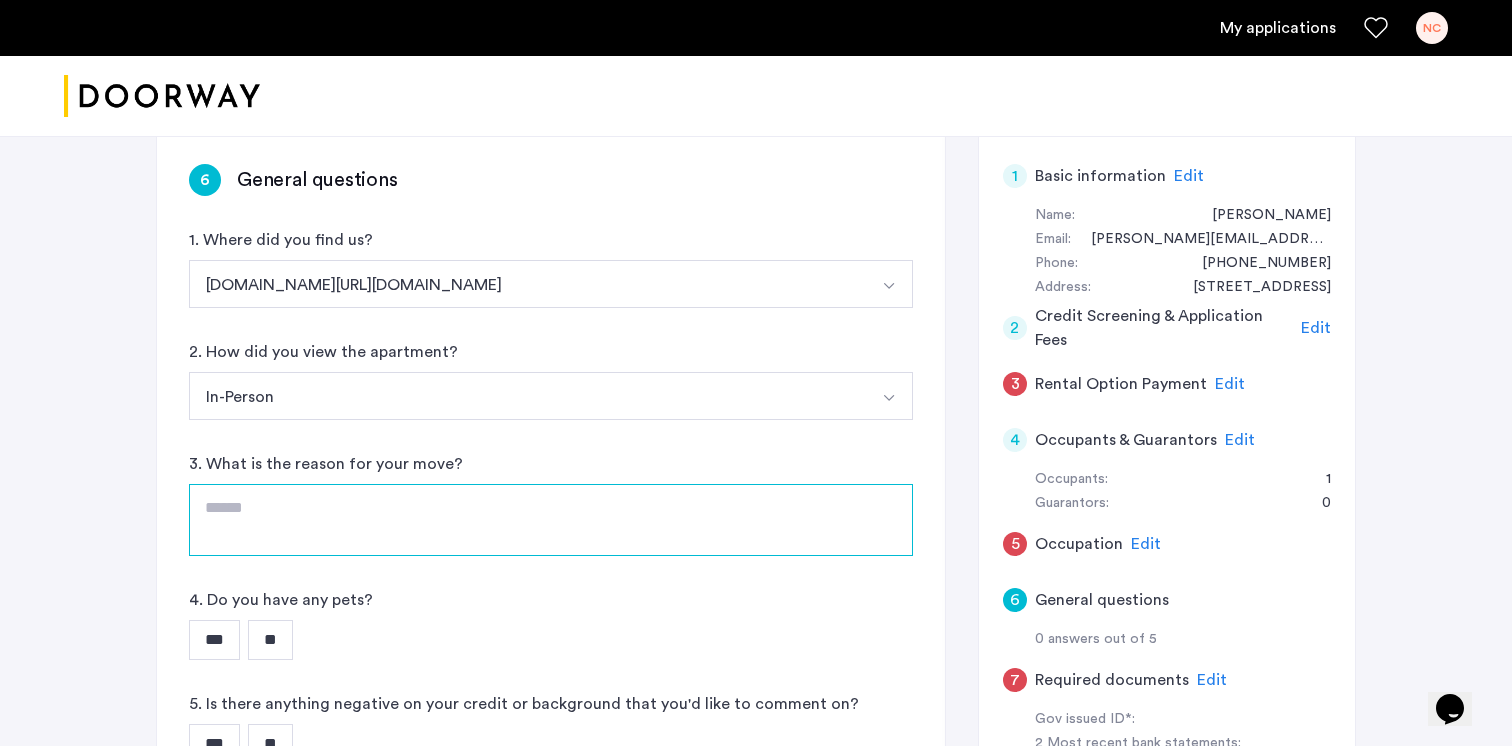 click 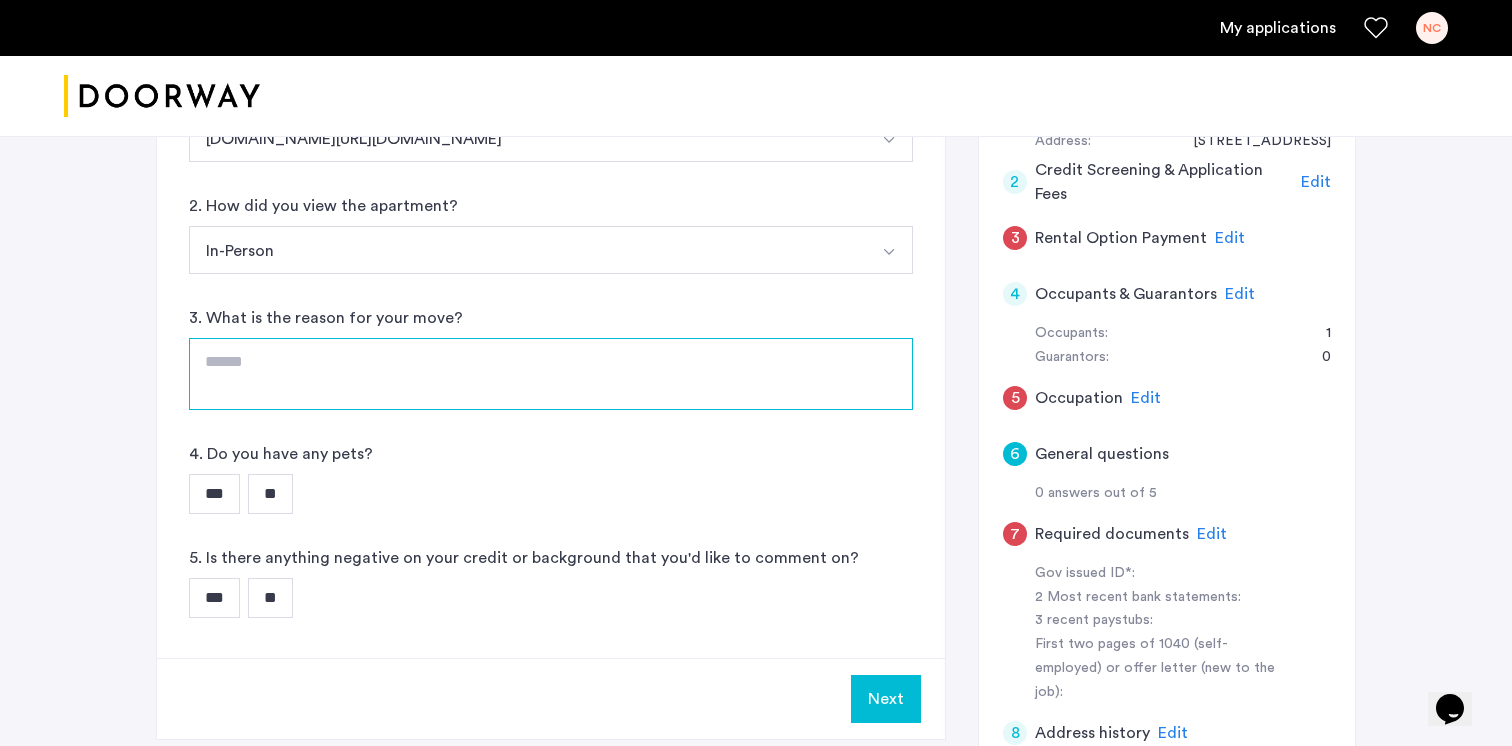 scroll, scrollTop: 465, scrollLeft: 0, axis: vertical 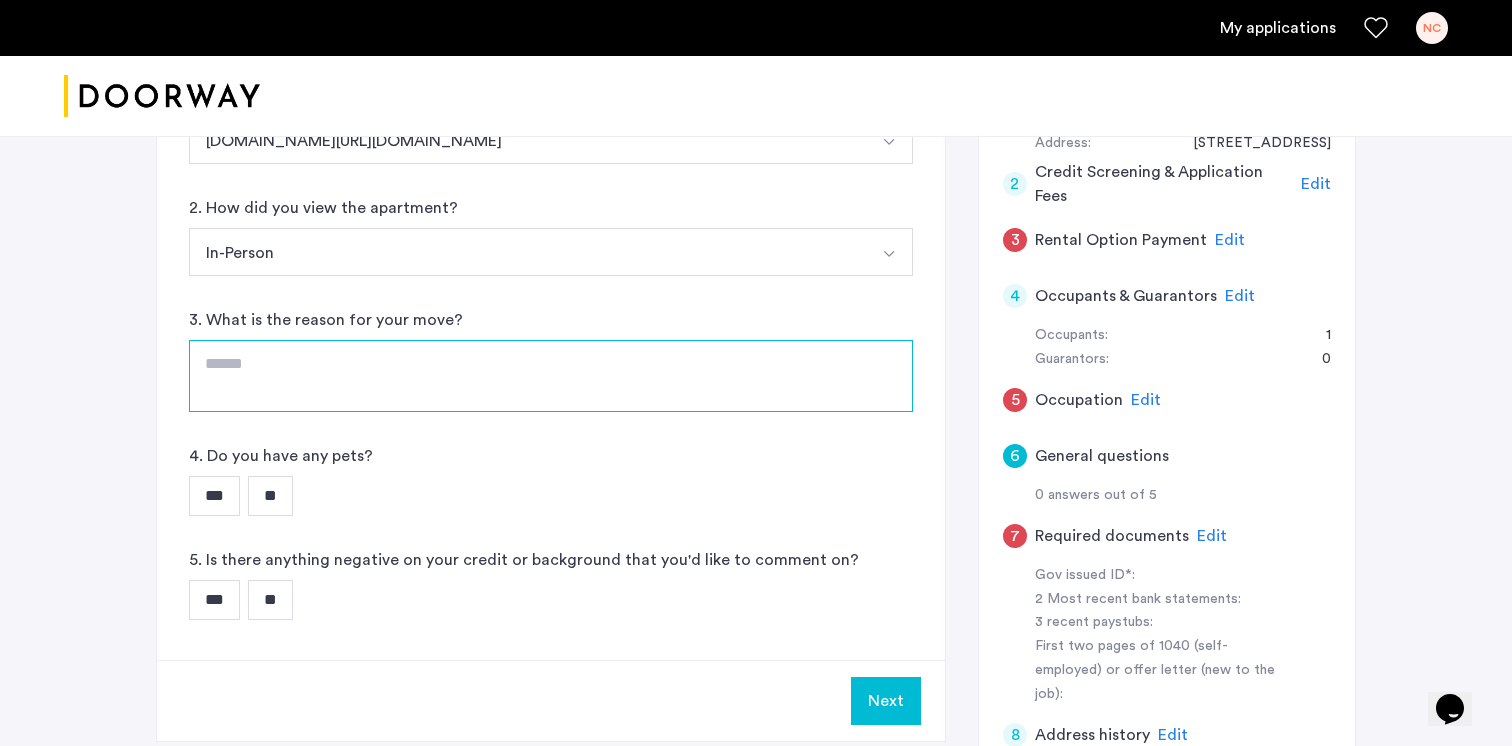 click 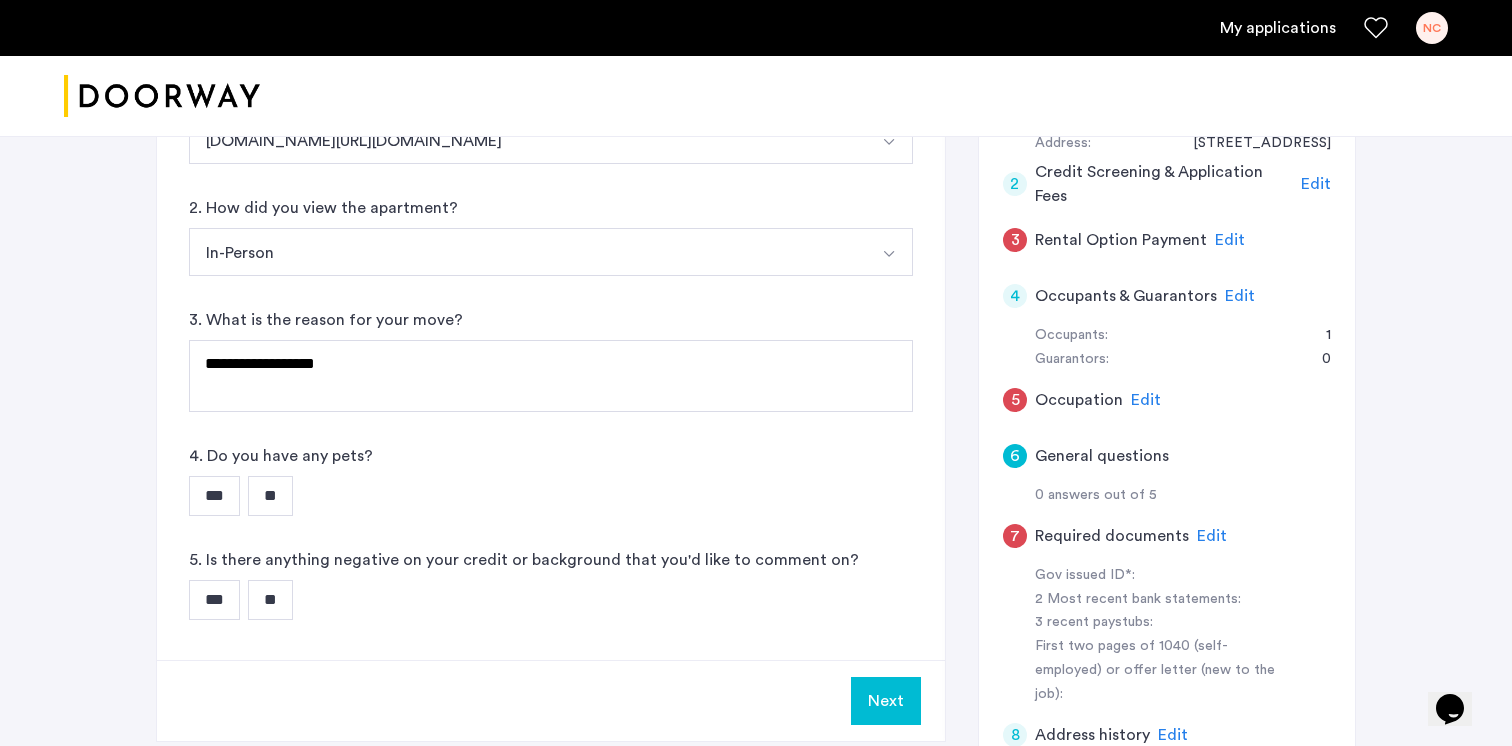 click on "**********" 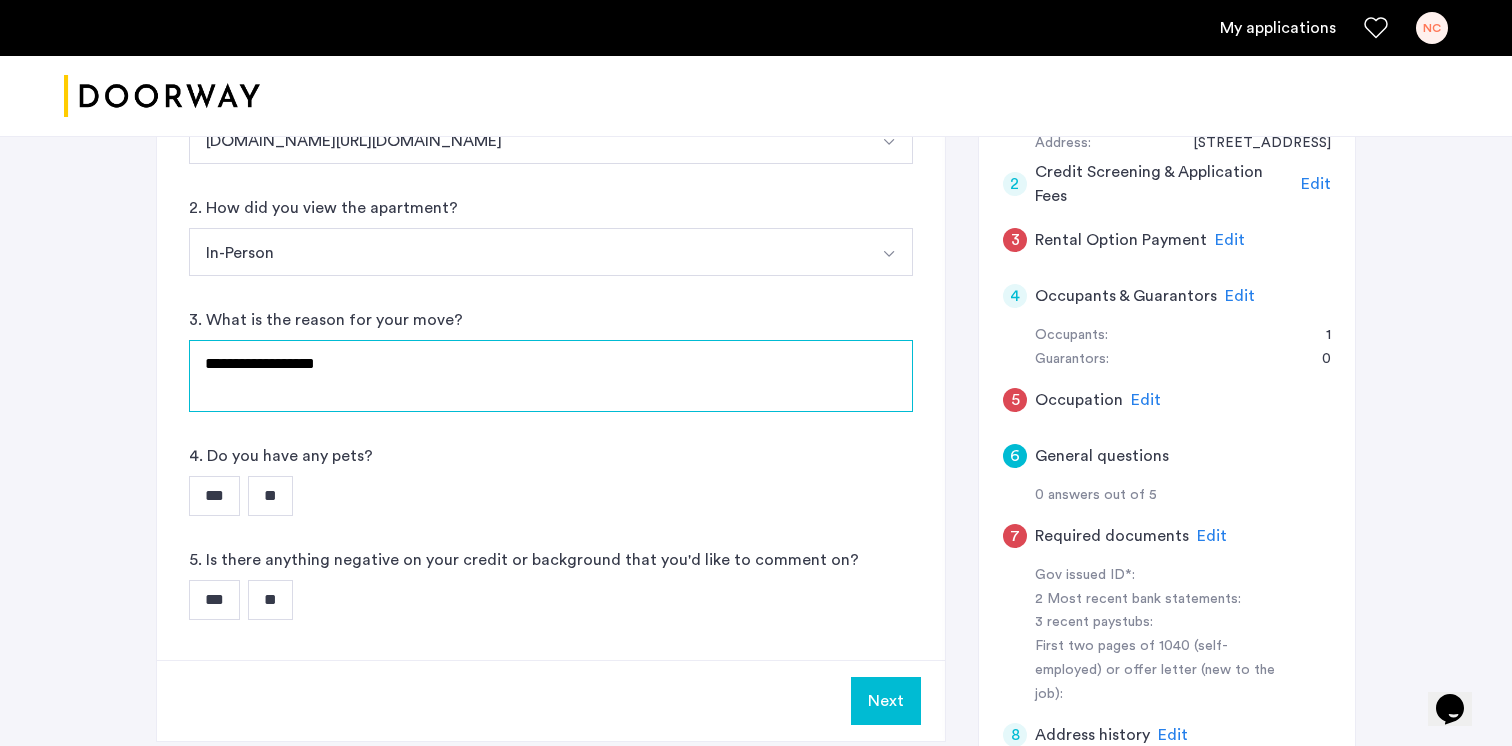 click on "**********" 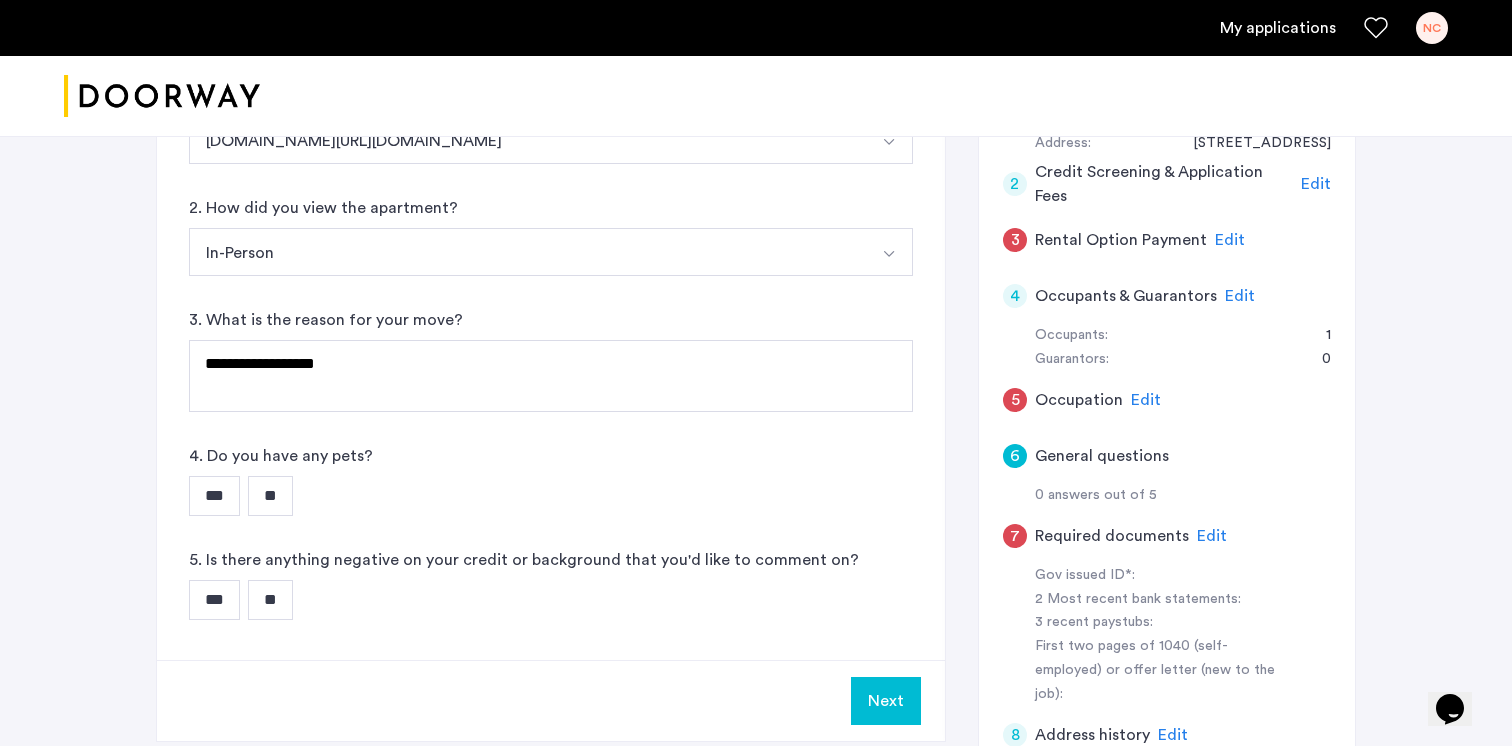 click on "**********" 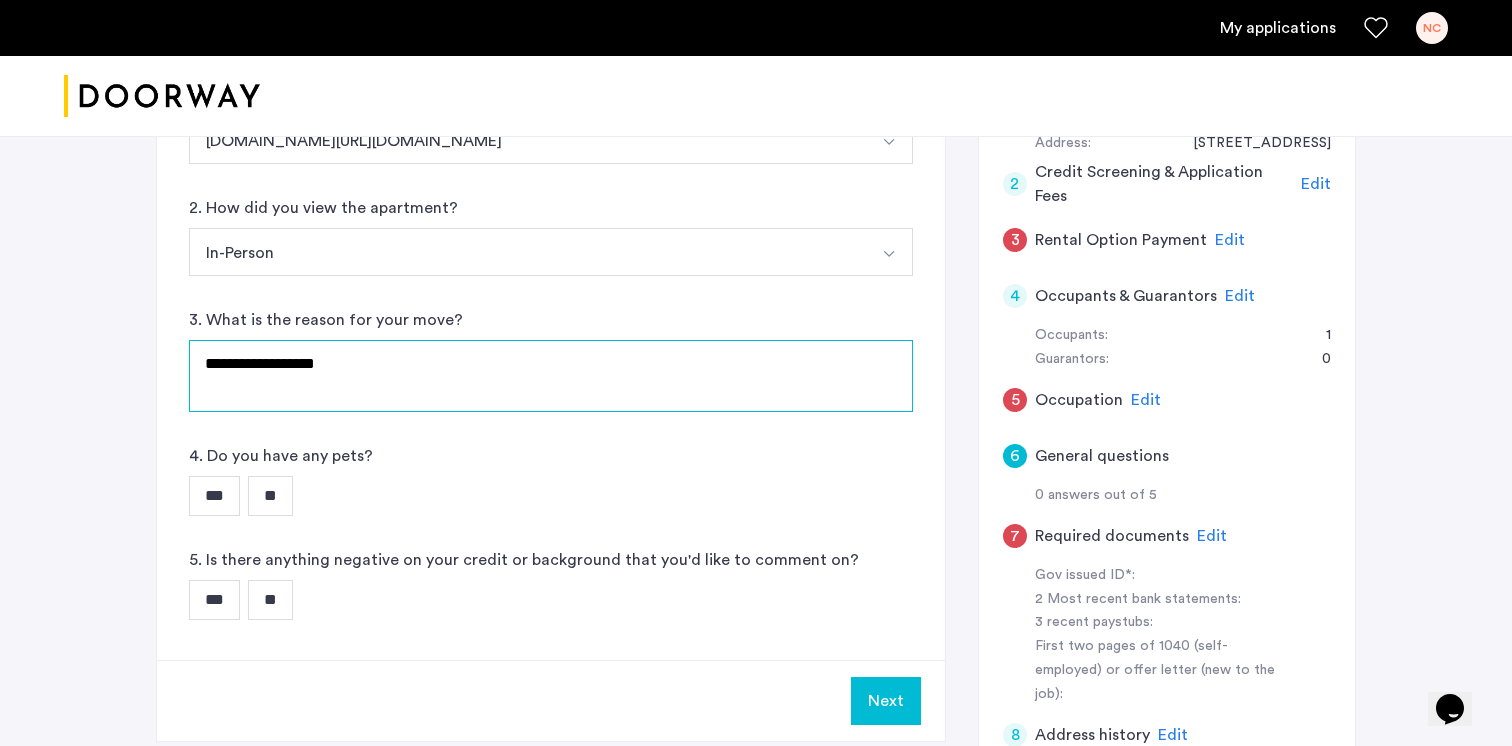 click on "**********" 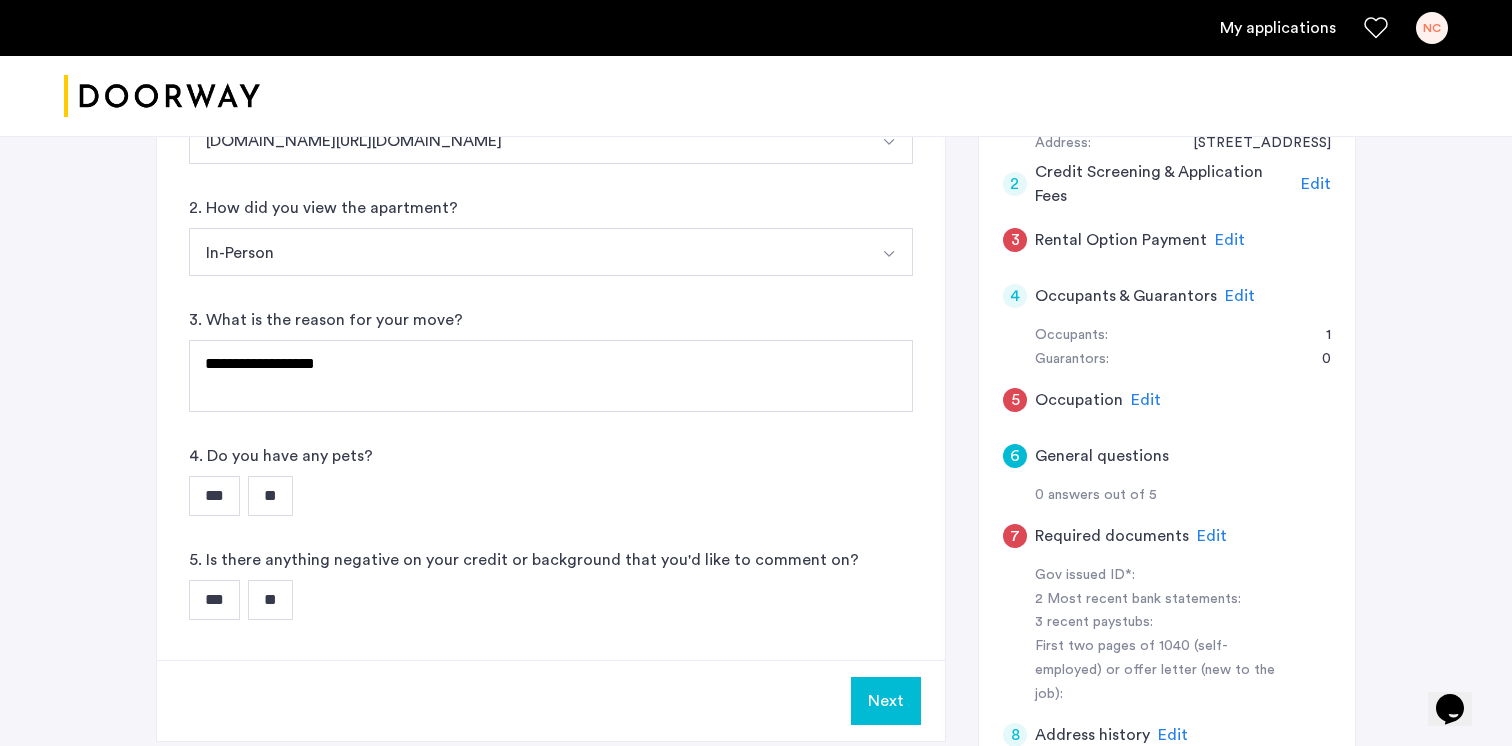 click on "***" at bounding box center (214, 496) 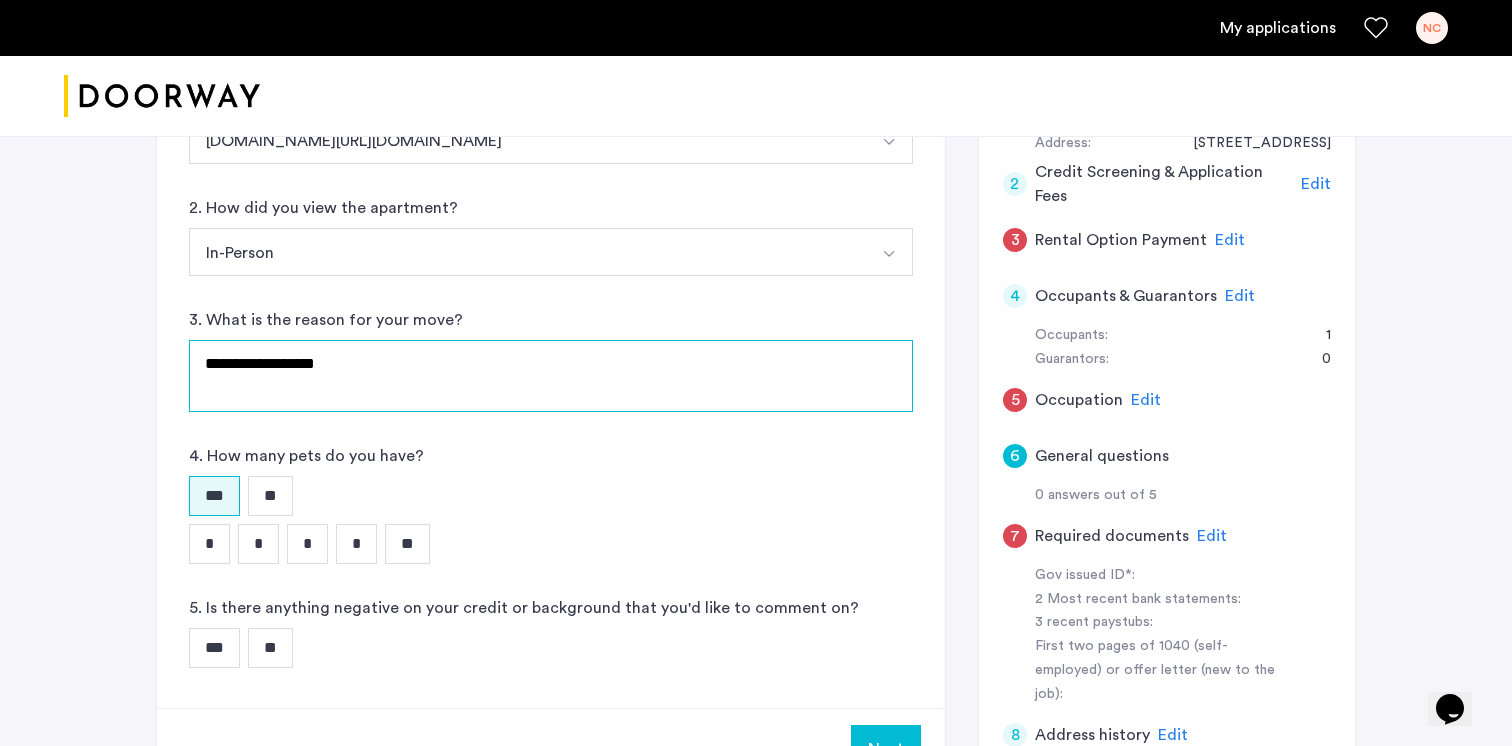 click on "**********" 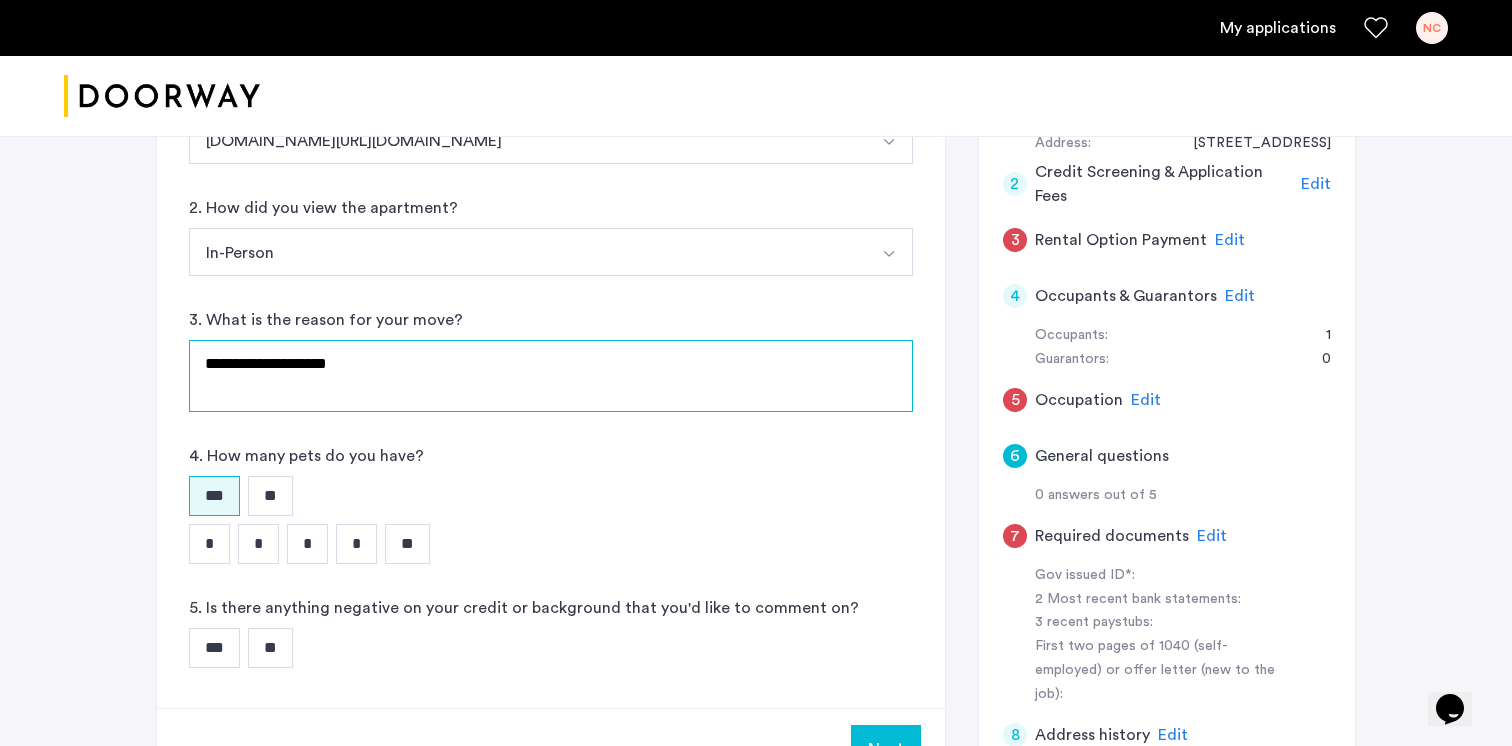 type on "**********" 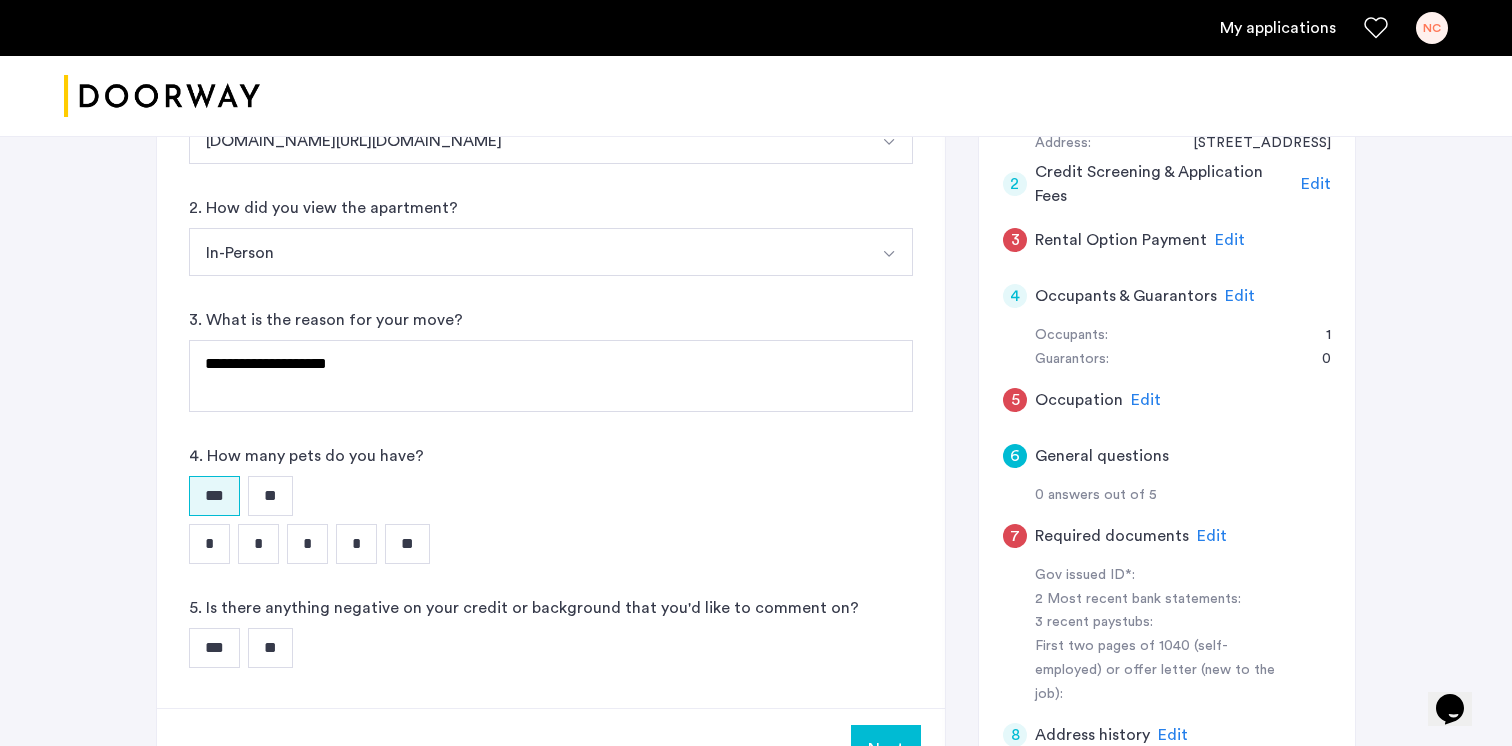 click on "**********" 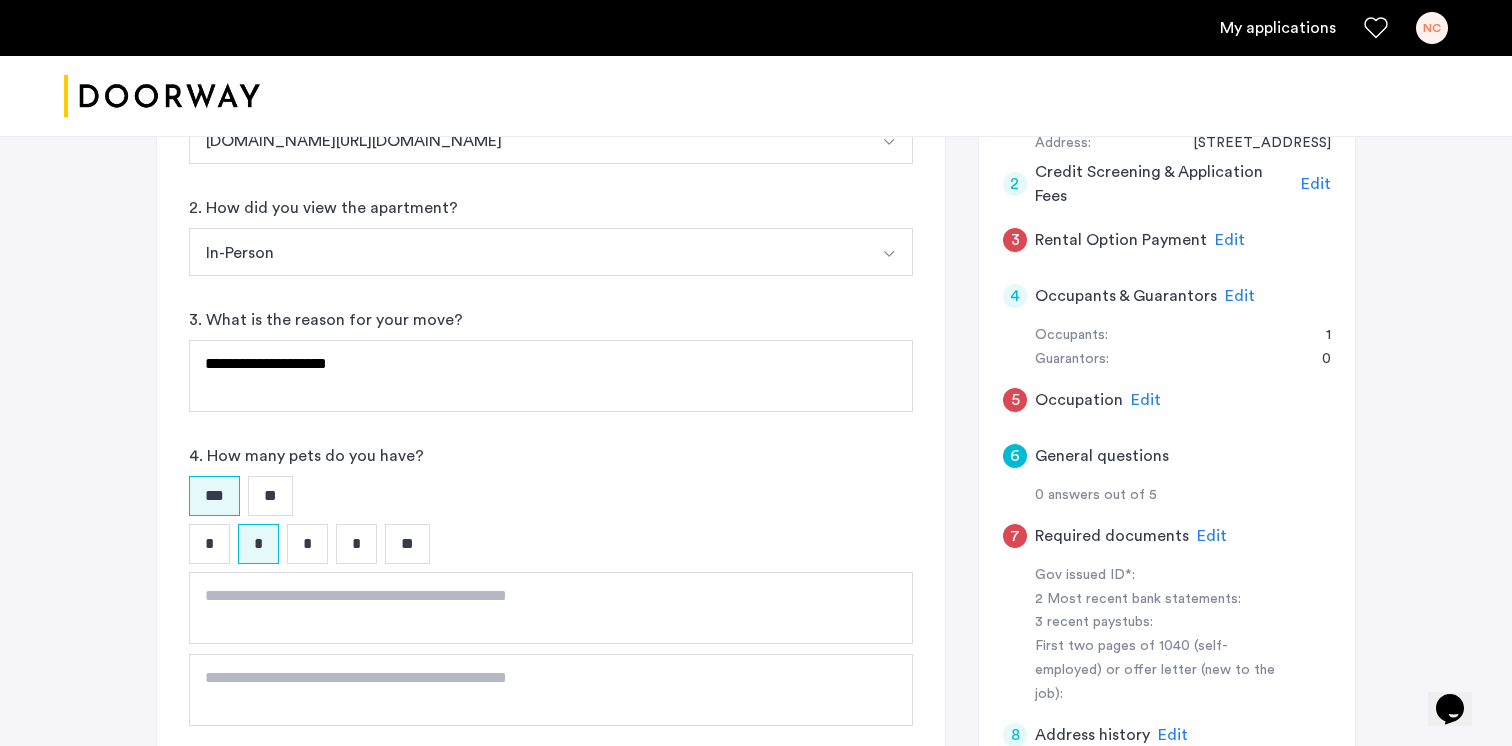 click on "*" at bounding box center [209, 544] 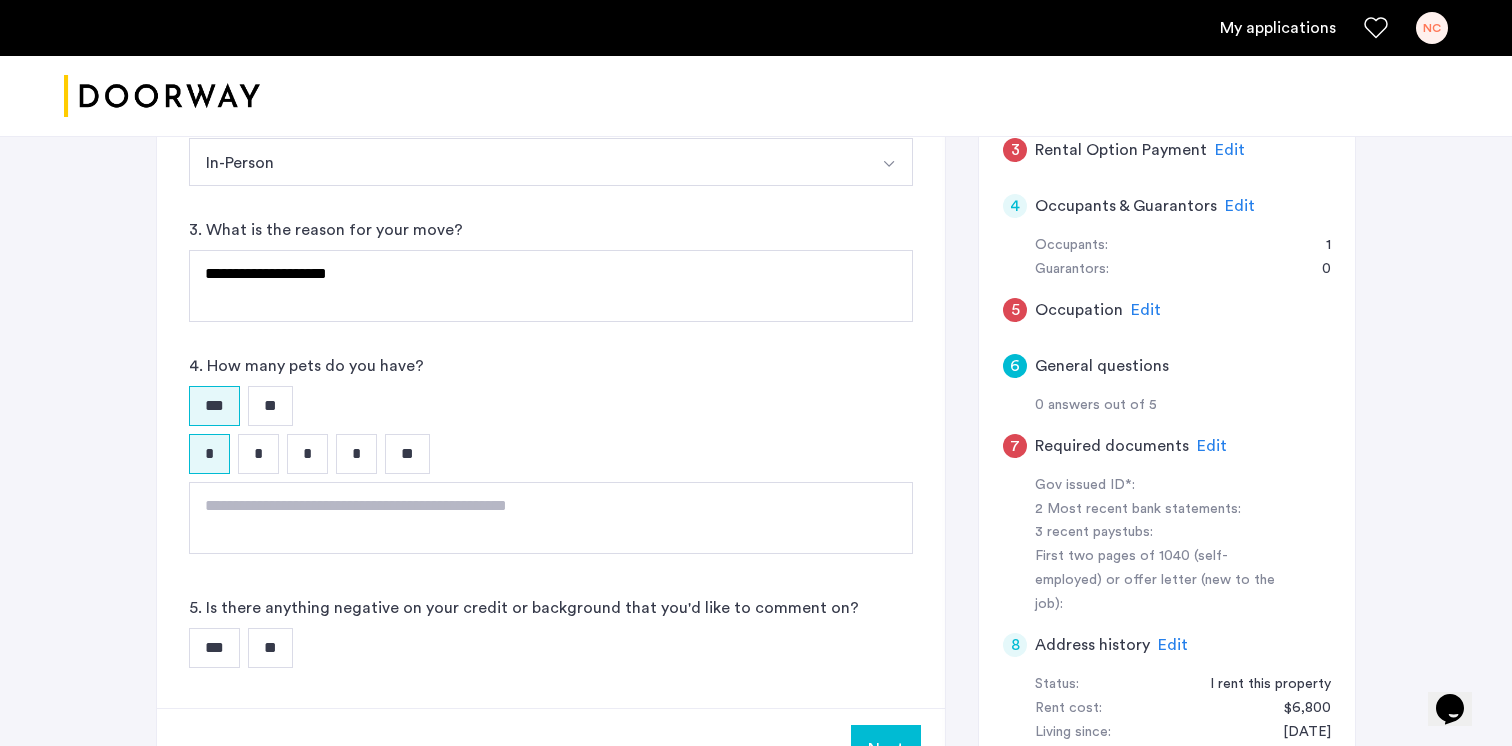 scroll, scrollTop: 562, scrollLeft: 0, axis: vertical 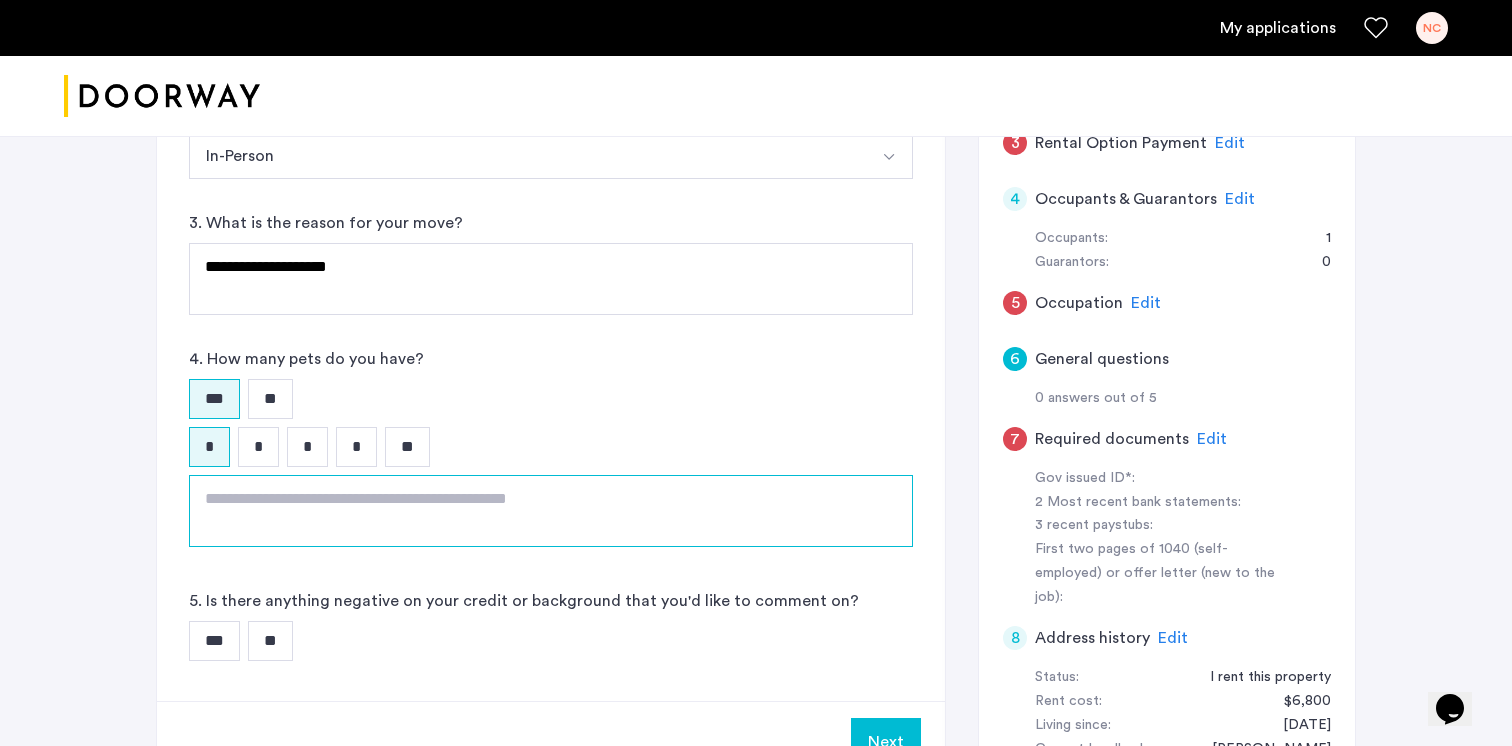 click 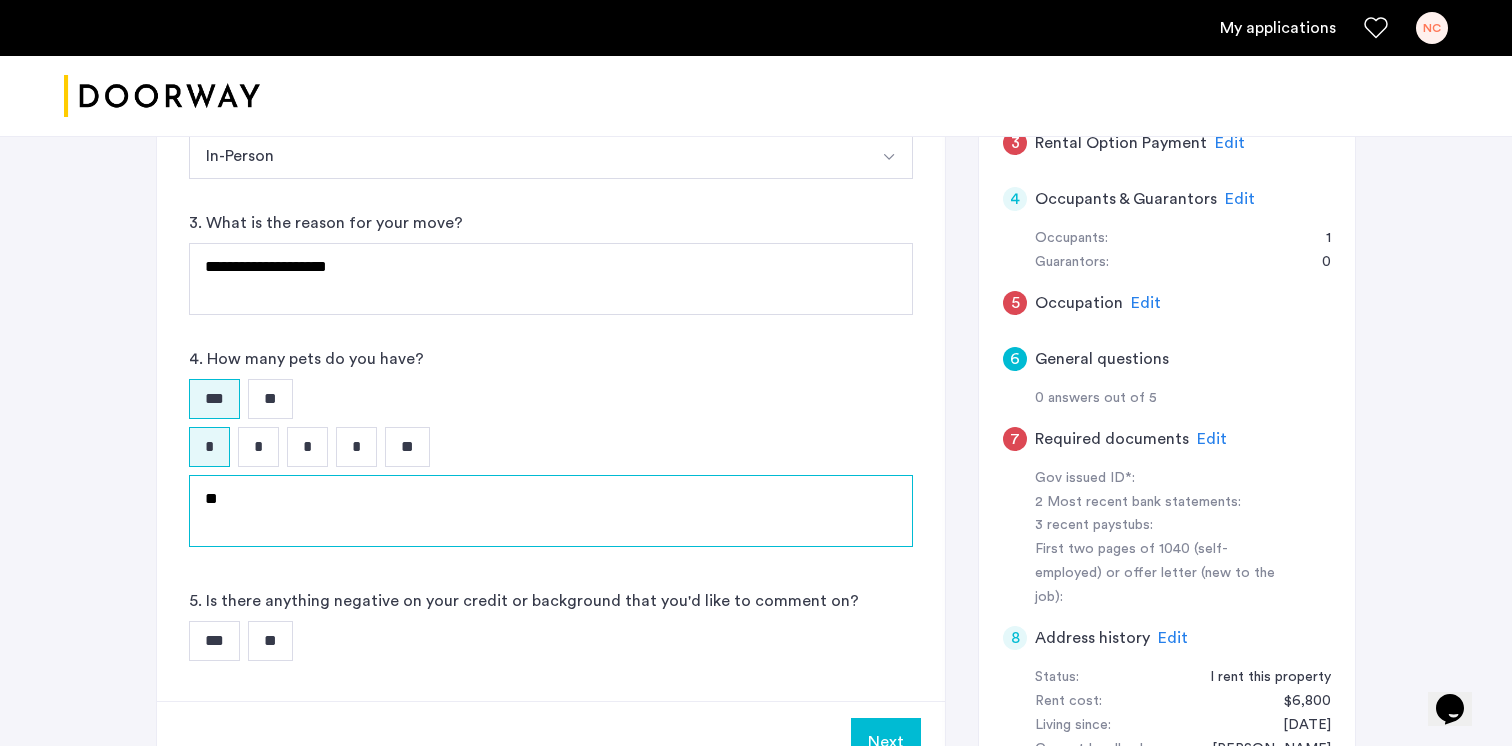 type on "*" 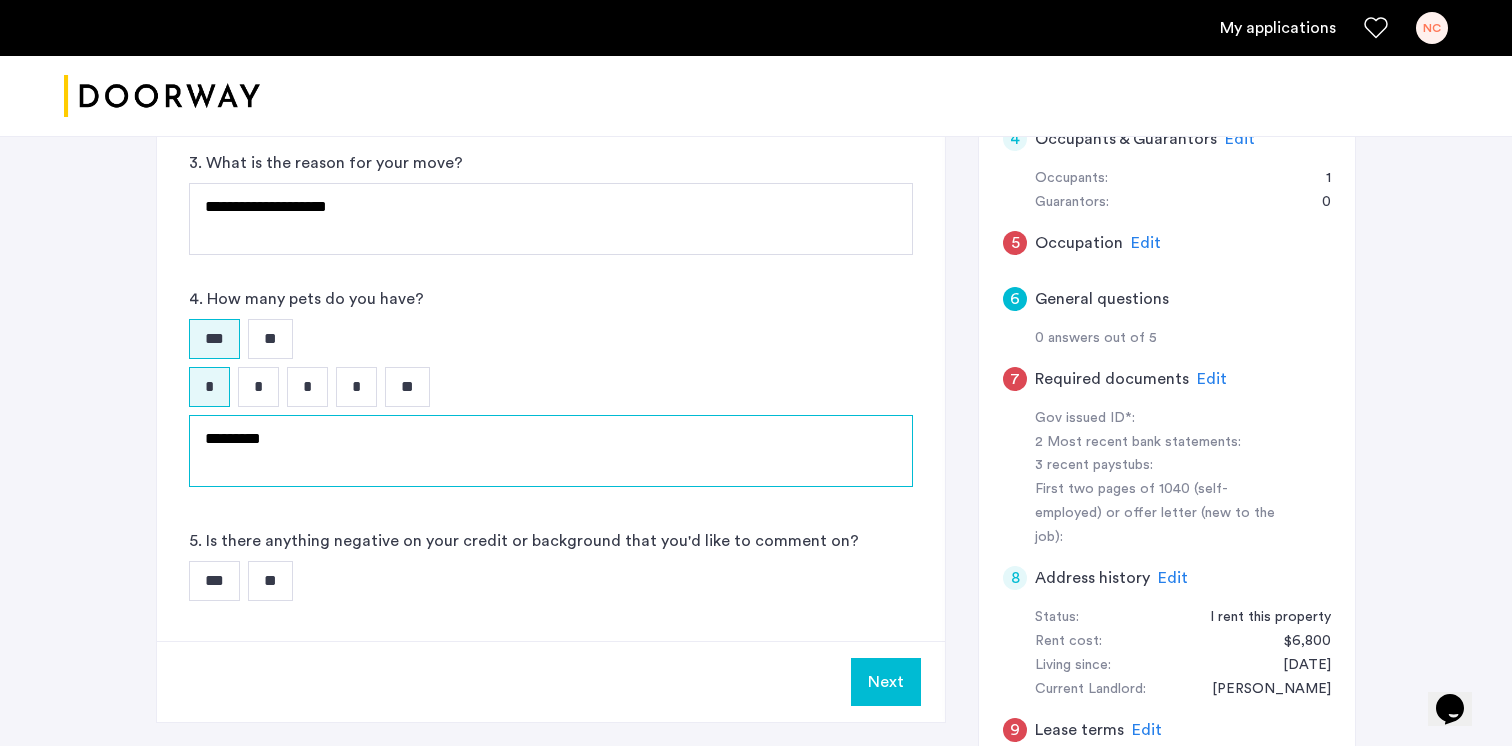 scroll, scrollTop: 625, scrollLeft: 0, axis: vertical 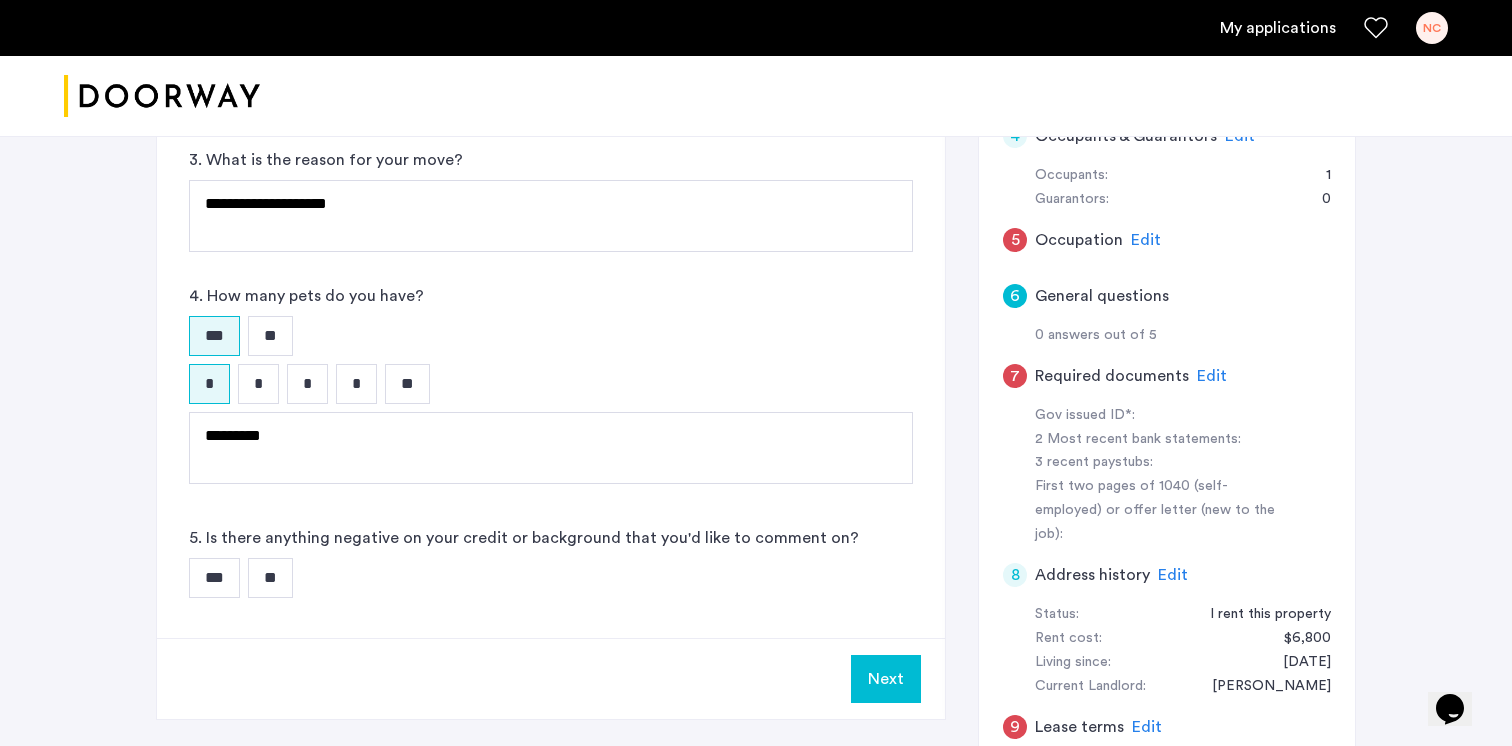 click on "**********" 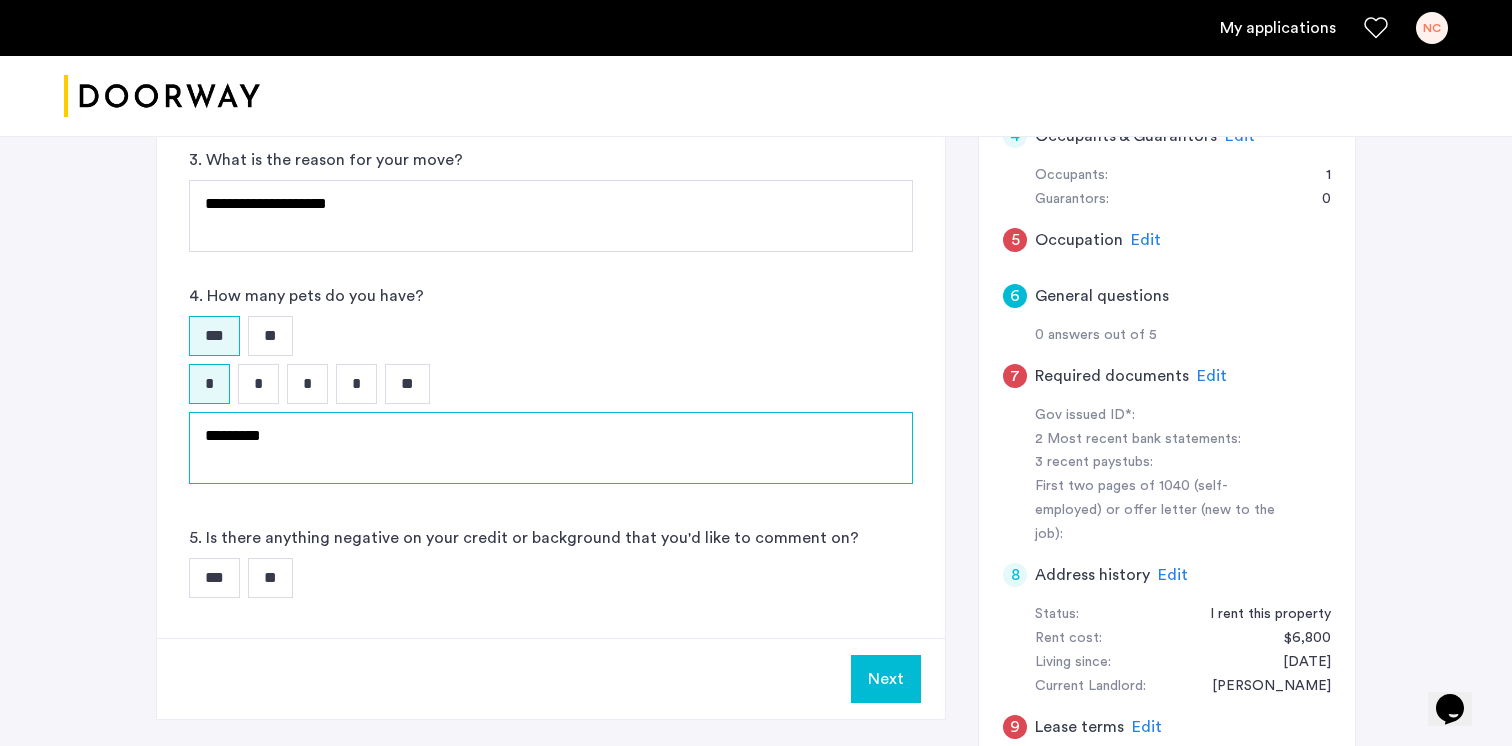 click on "*********" 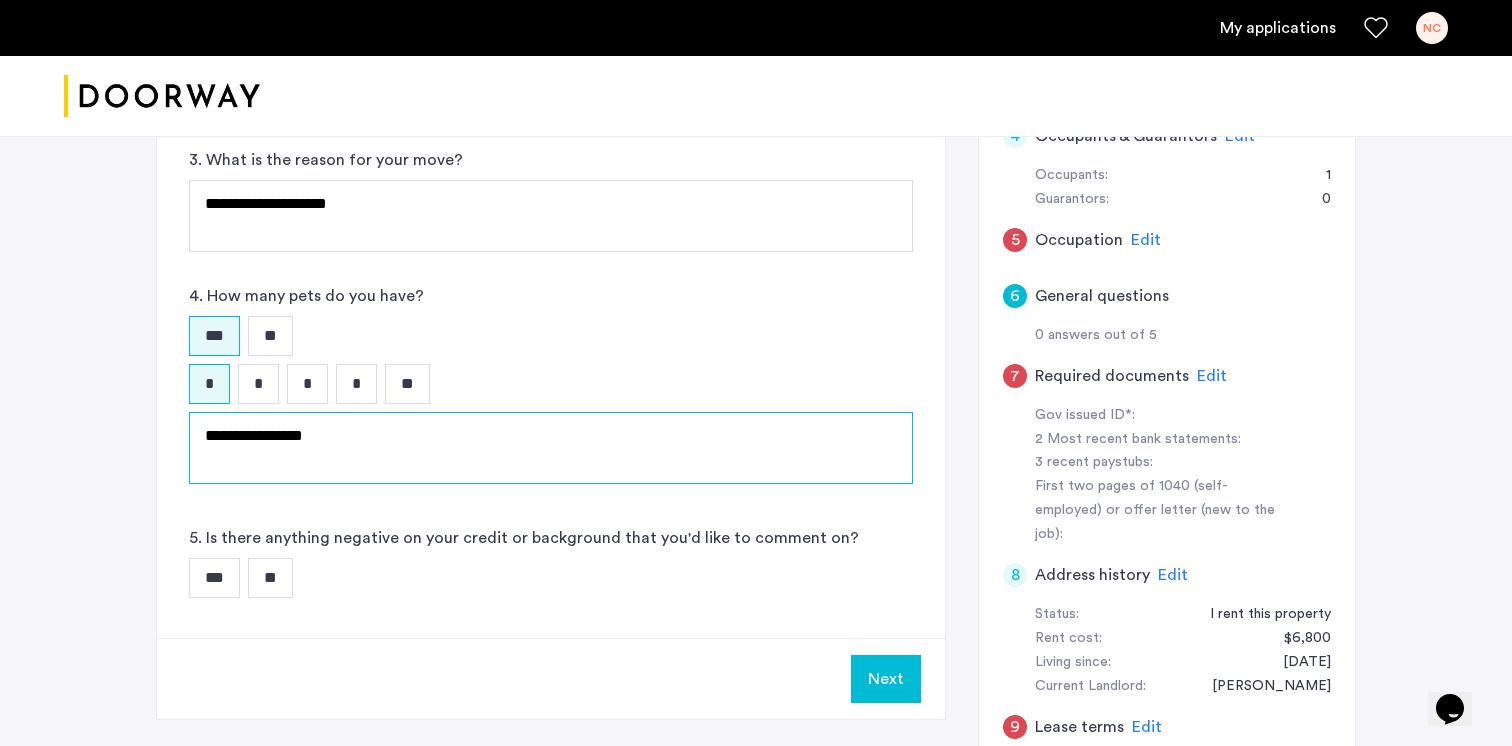 click on "**********" 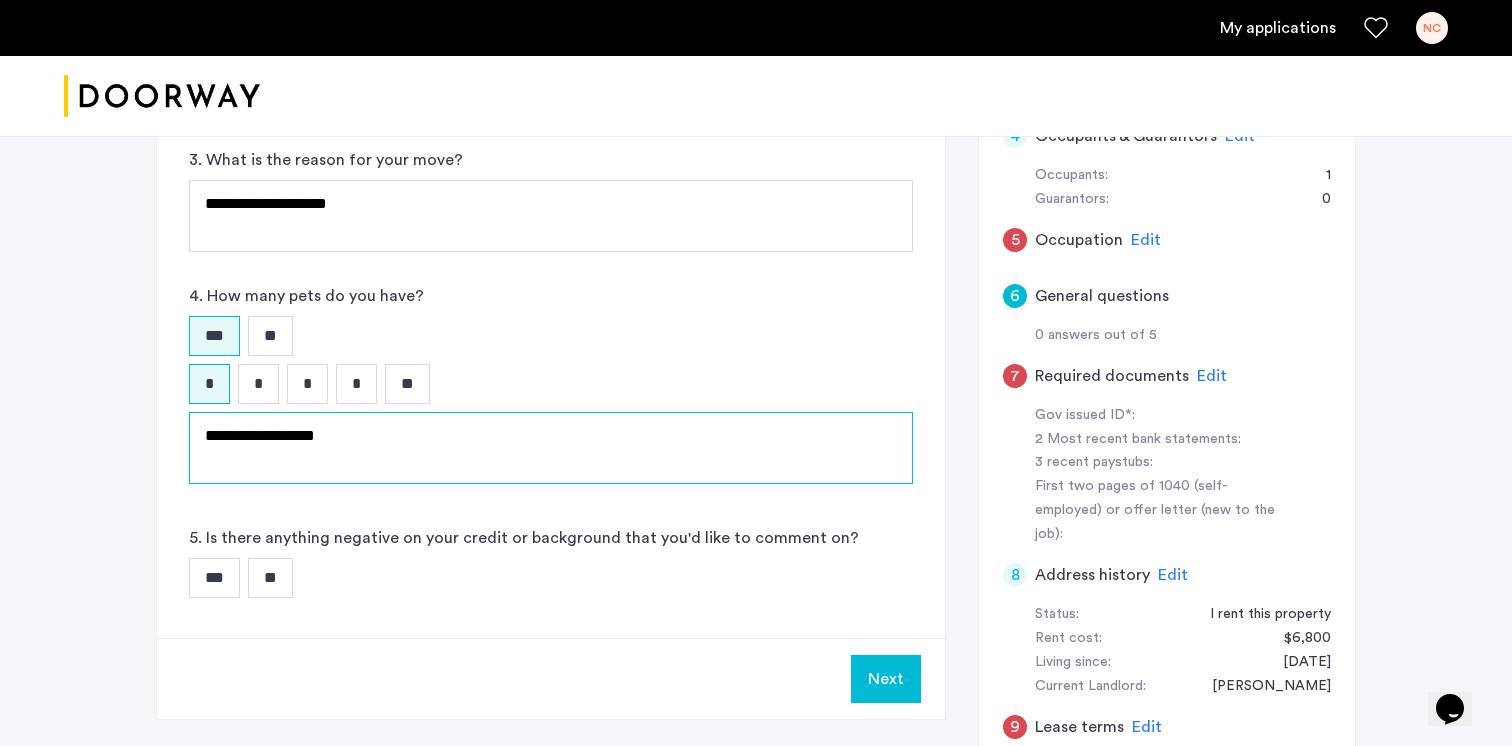 type on "**********" 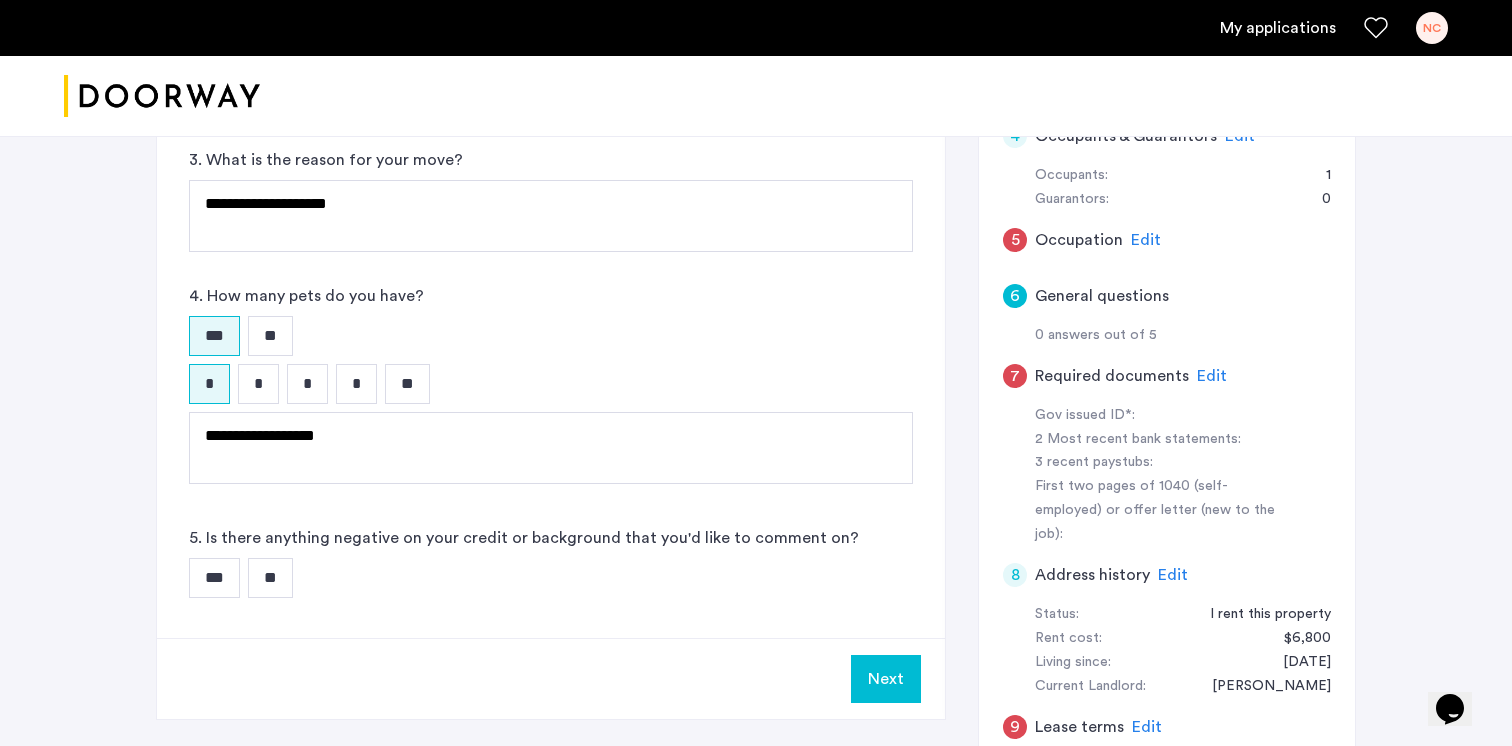 click on "**********" 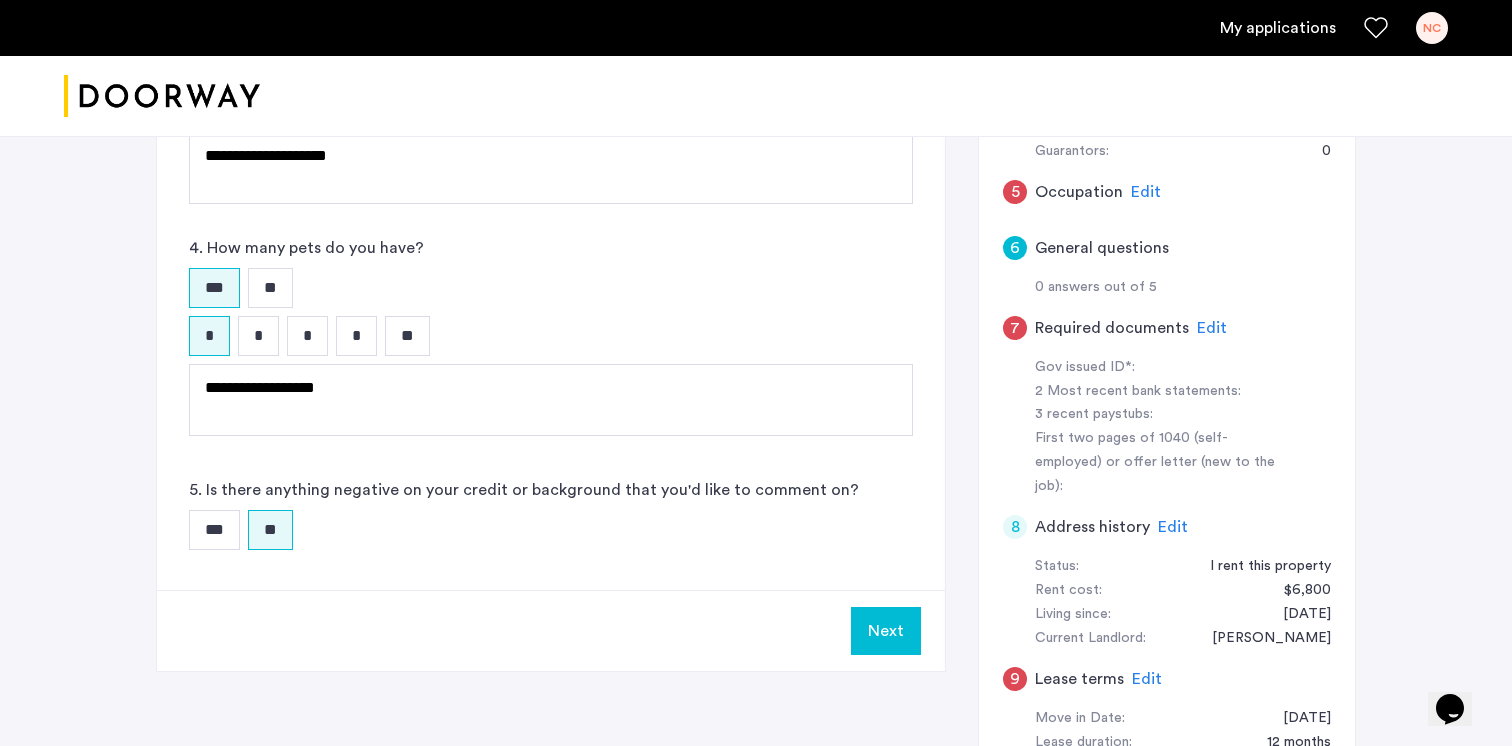 scroll, scrollTop: 685, scrollLeft: 0, axis: vertical 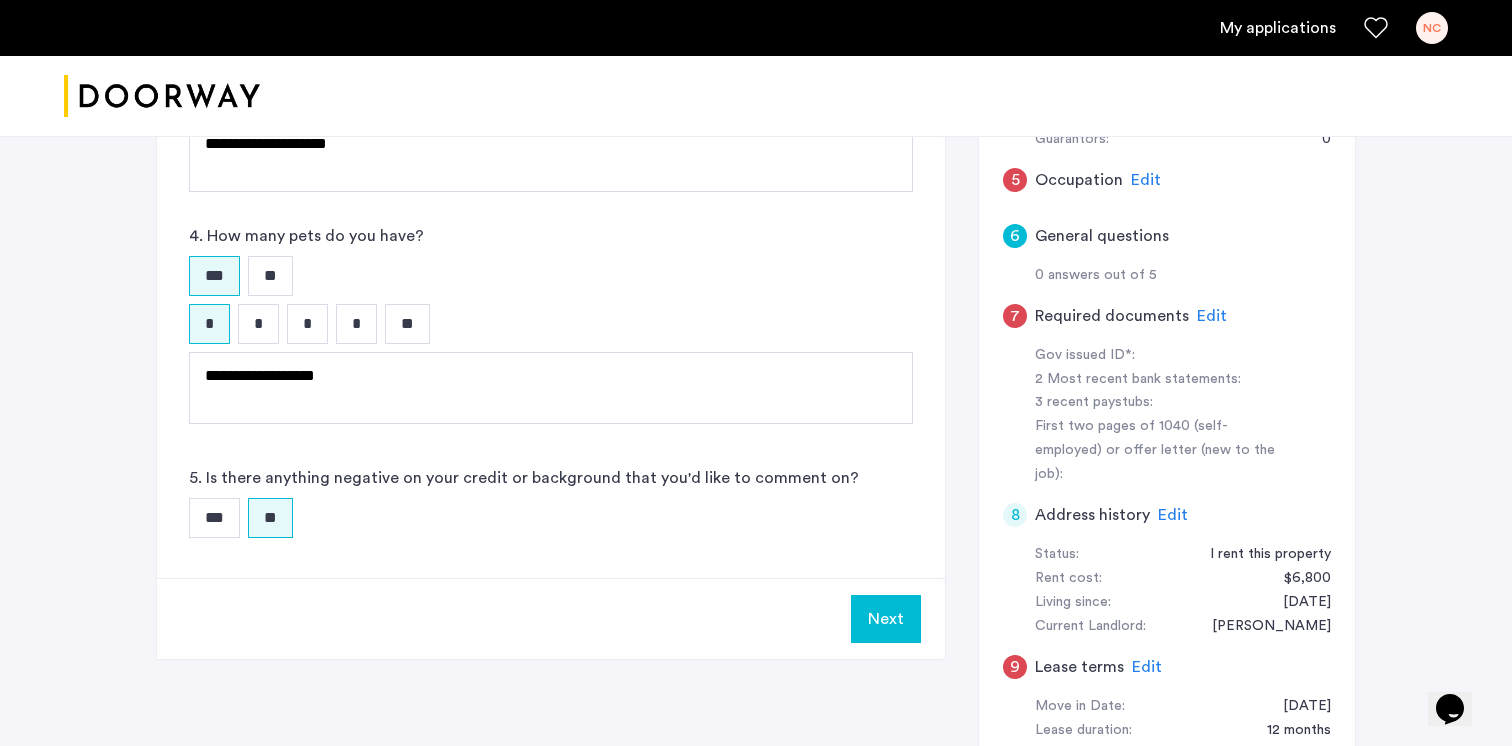 click on "***" at bounding box center (214, 518) 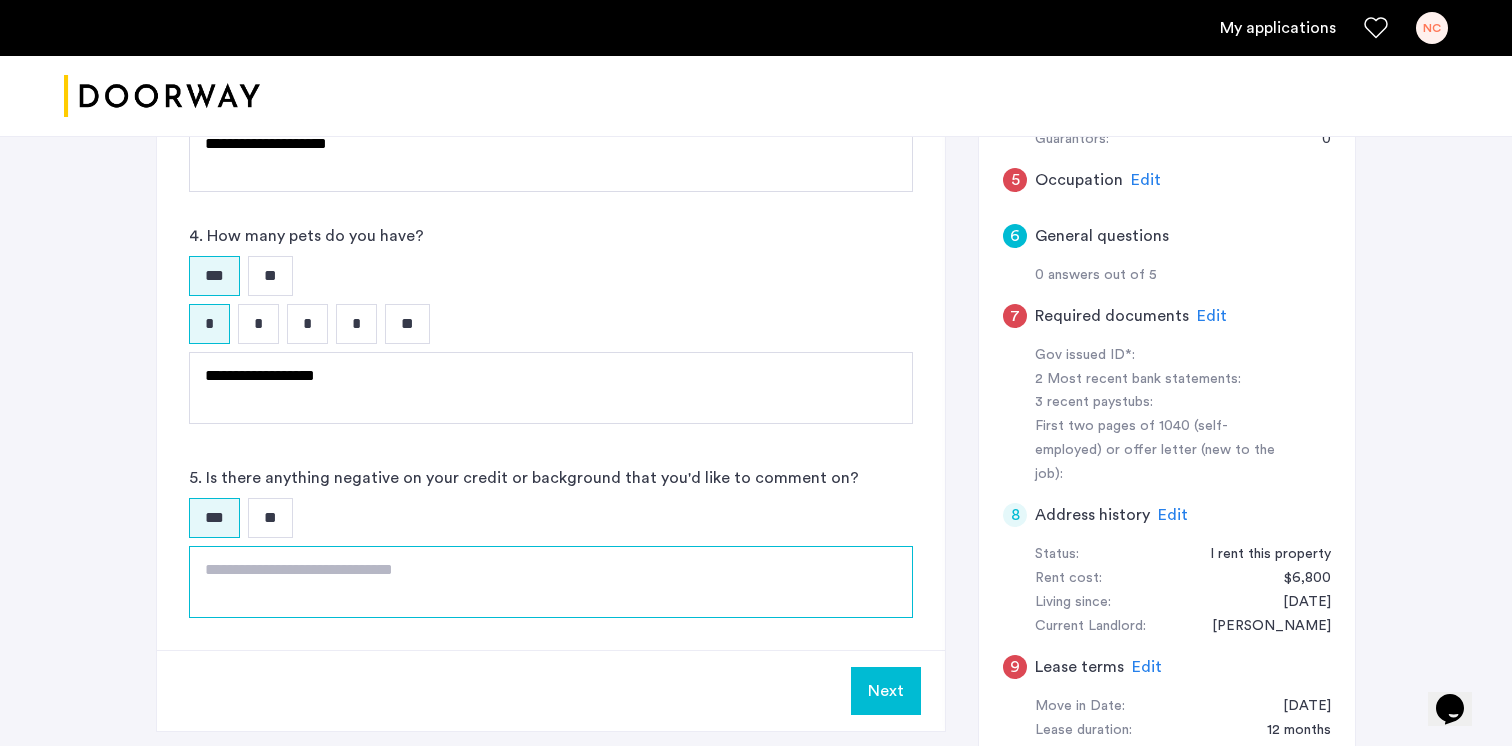 click 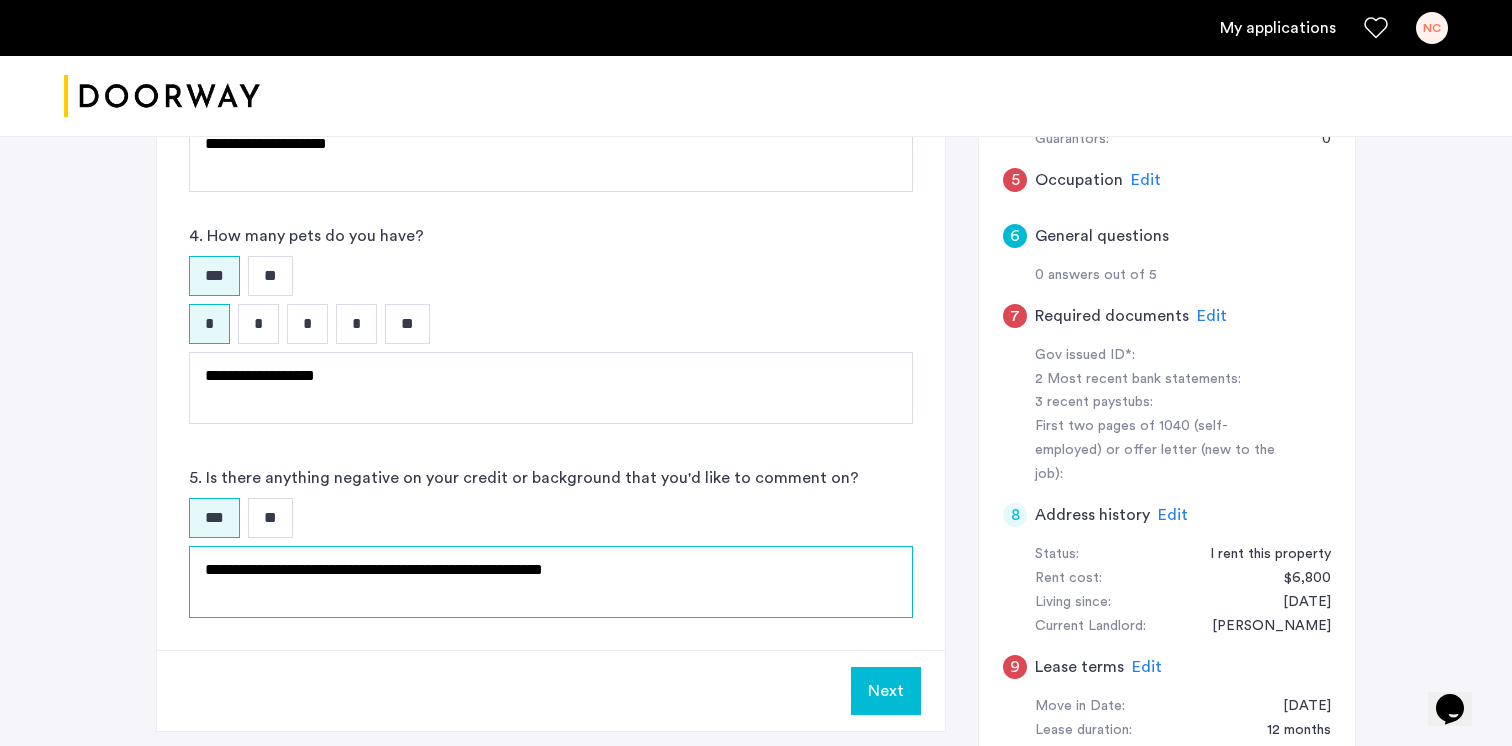 type on "**********" 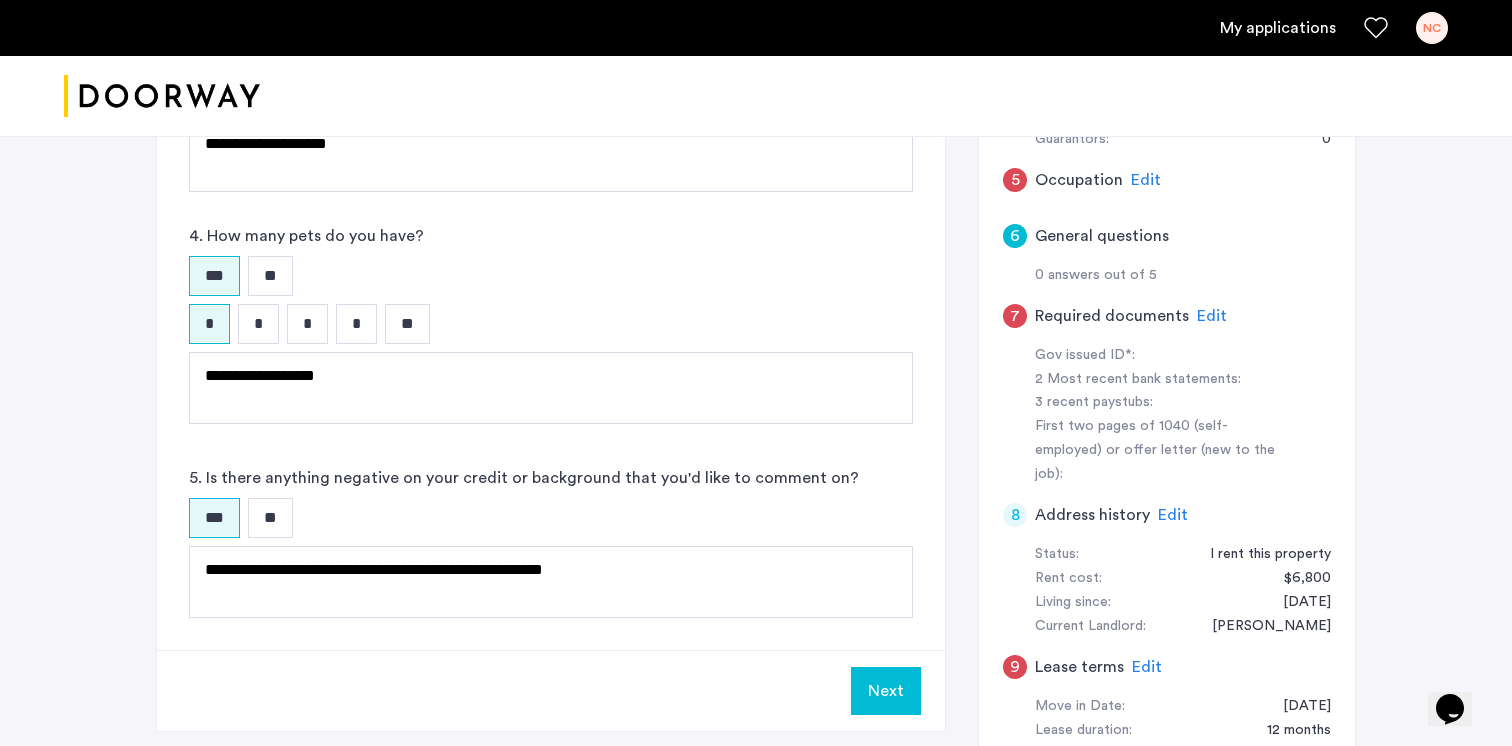 click on "**********" 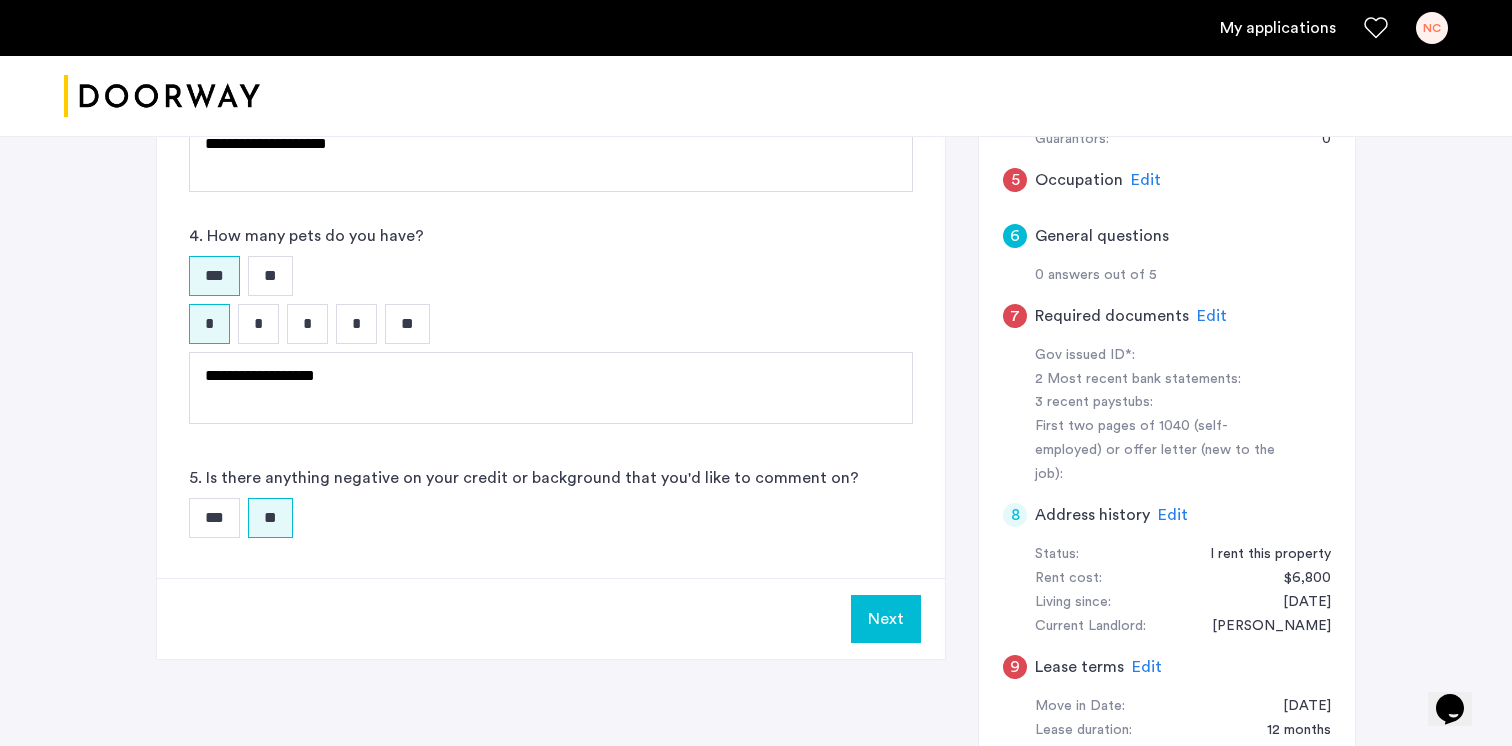 click on "5. Is there anything negative on your credit or background that you'd like to comment on?" 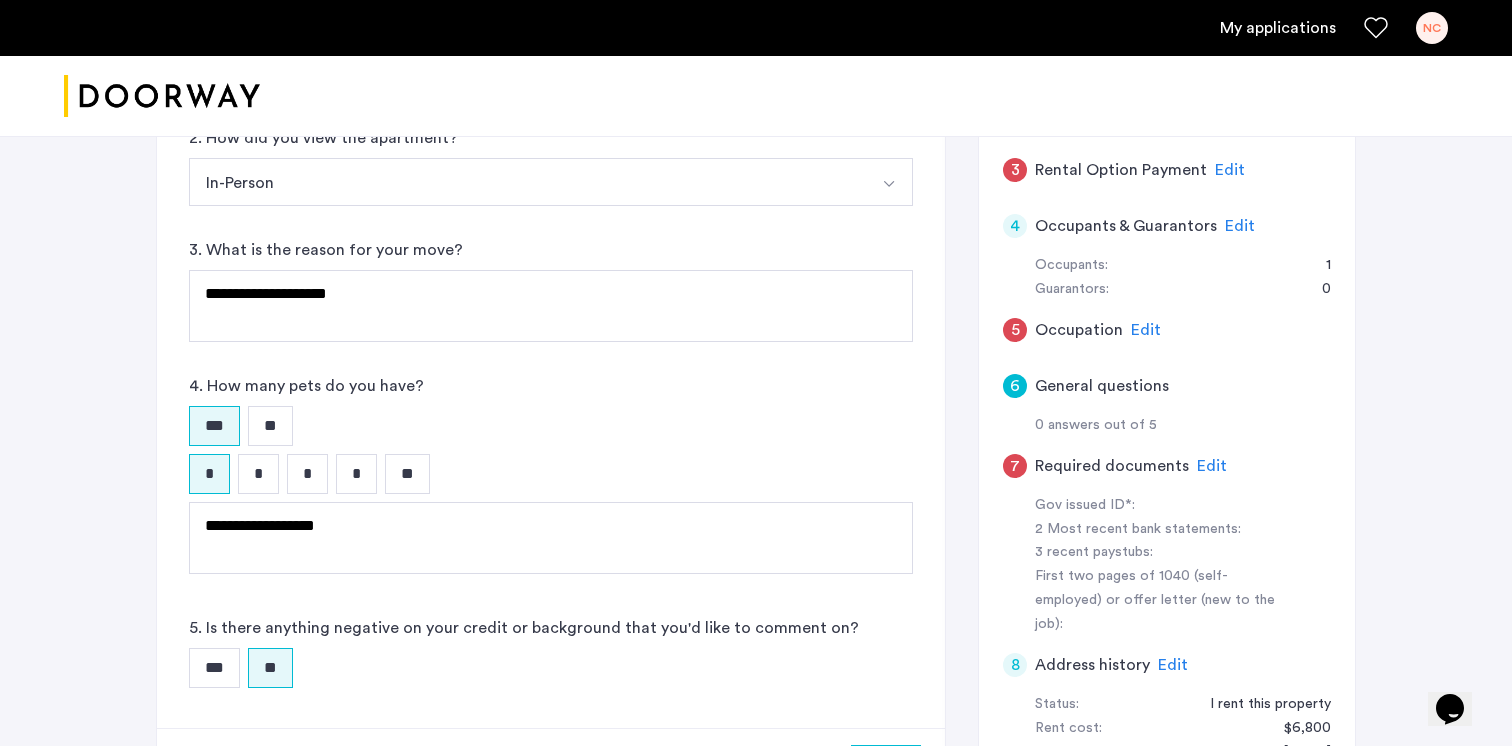 scroll, scrollTop: 673, scrollLeft: 0, axis: vertical 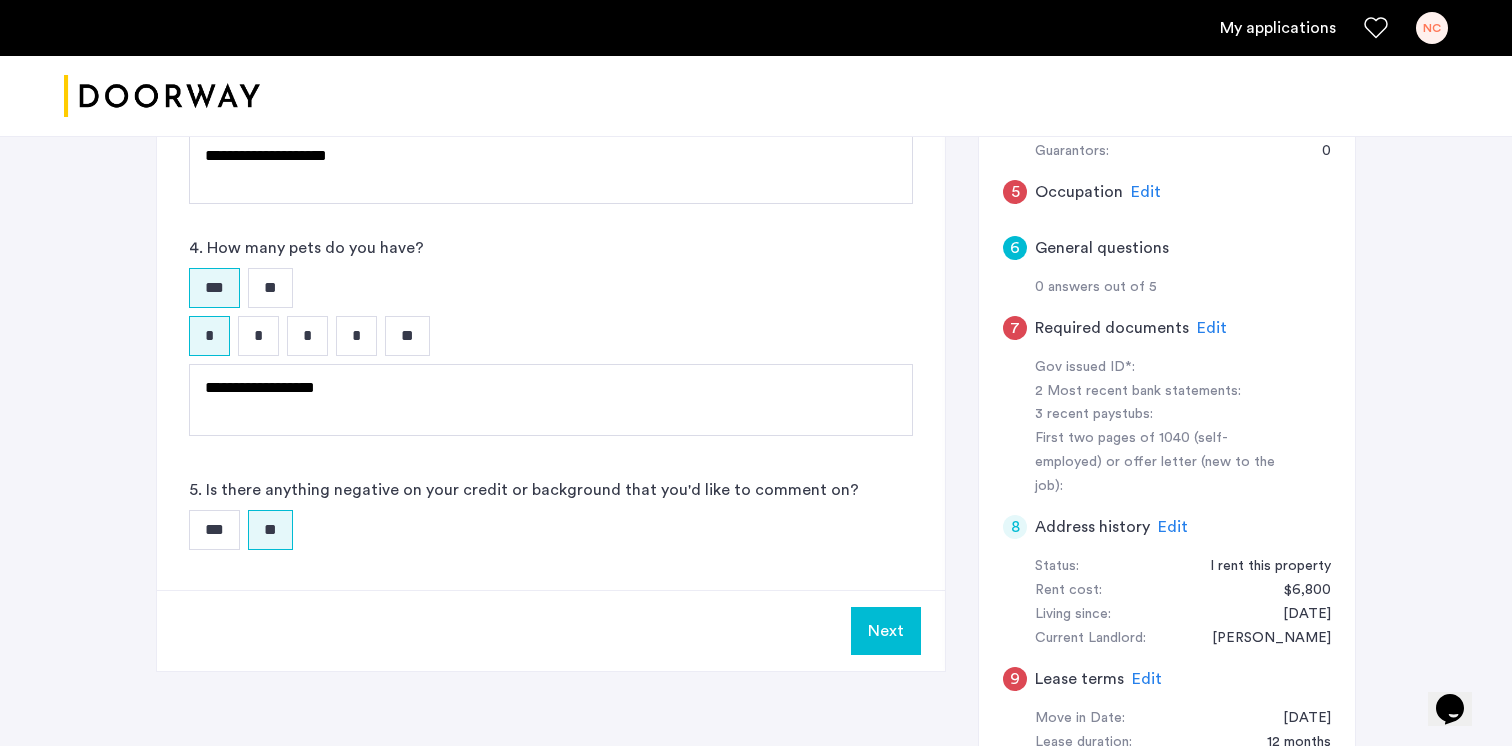 click on "Next" at bounding box center [886, 631] 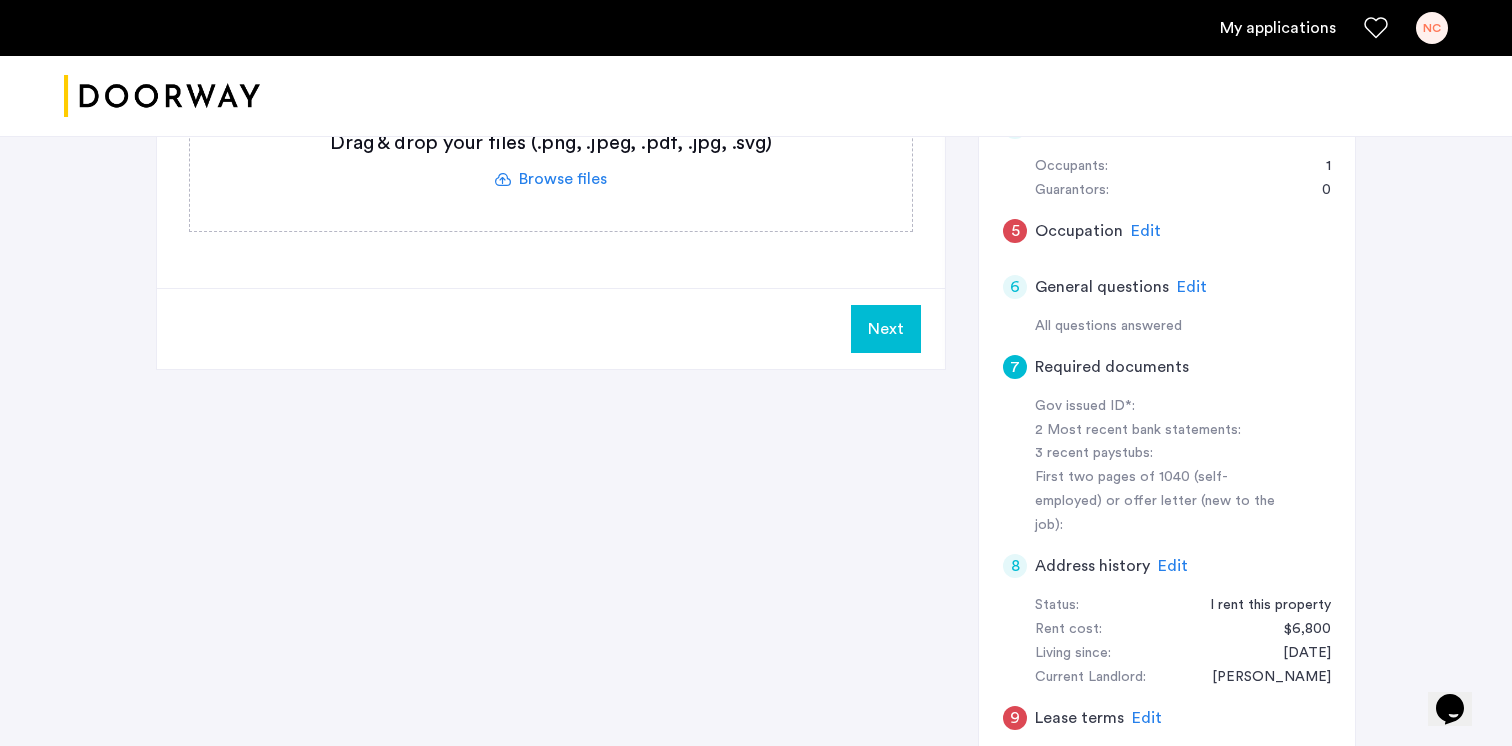 scroll, scrollTop: 643, scrollLeft: 0, axis: vertical 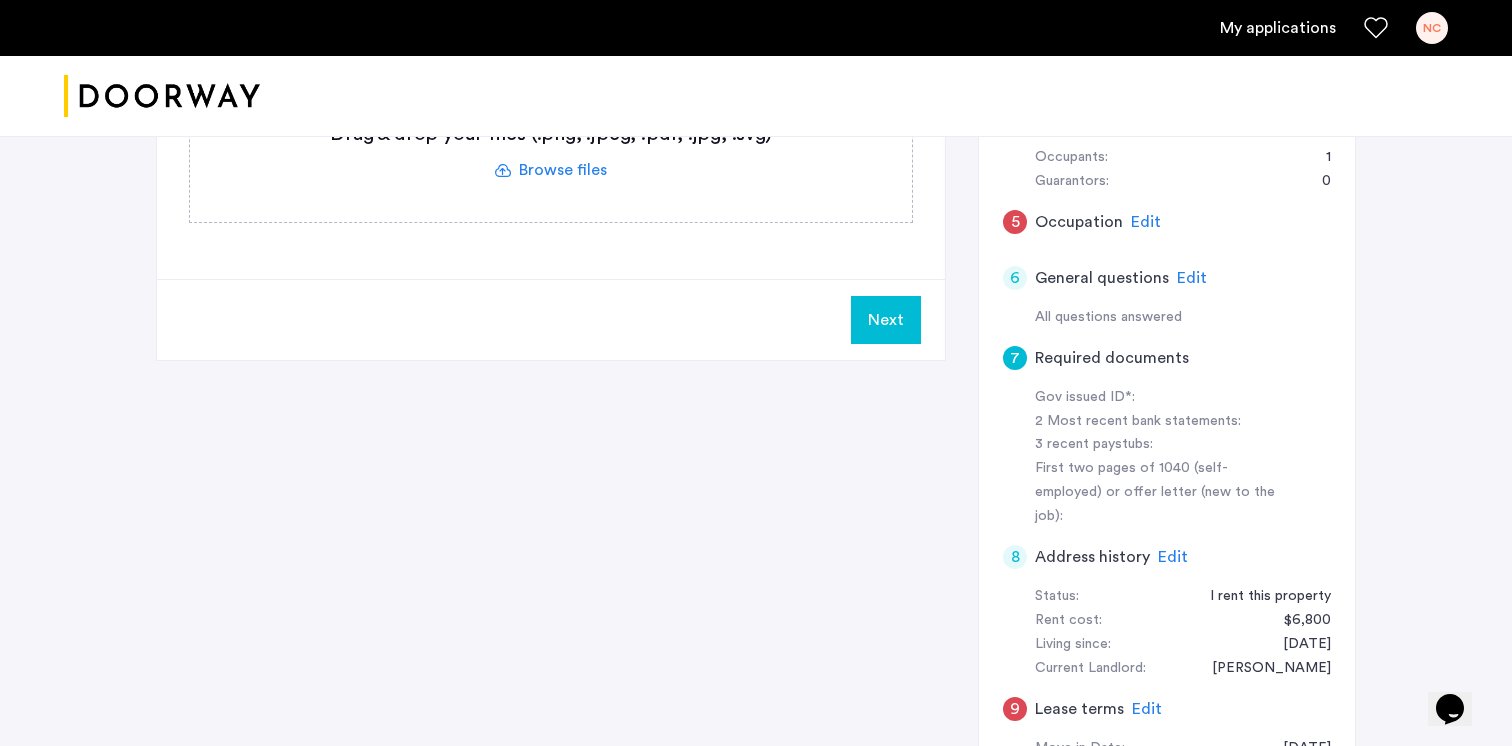 click on "Edit" 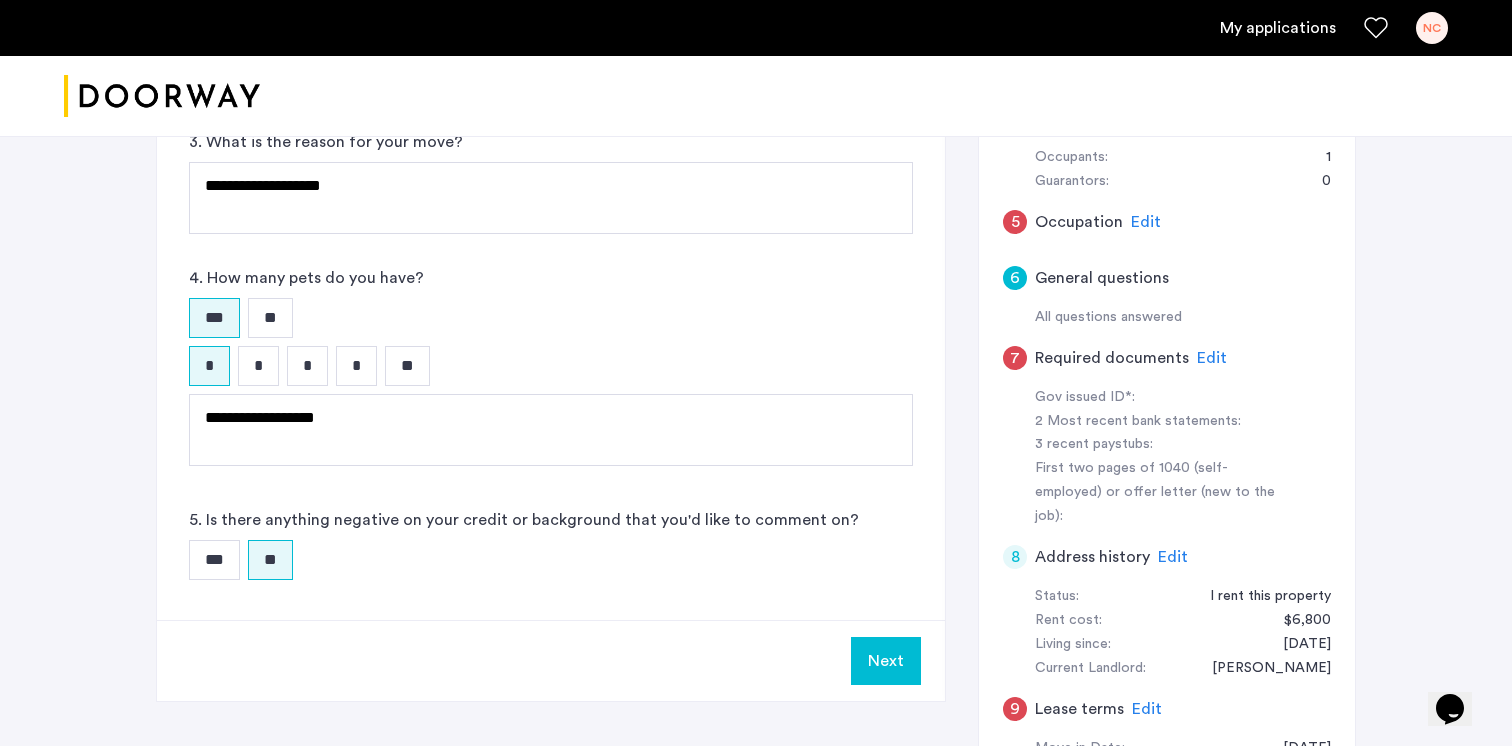 click on "***" at bounding box center (214, 560) 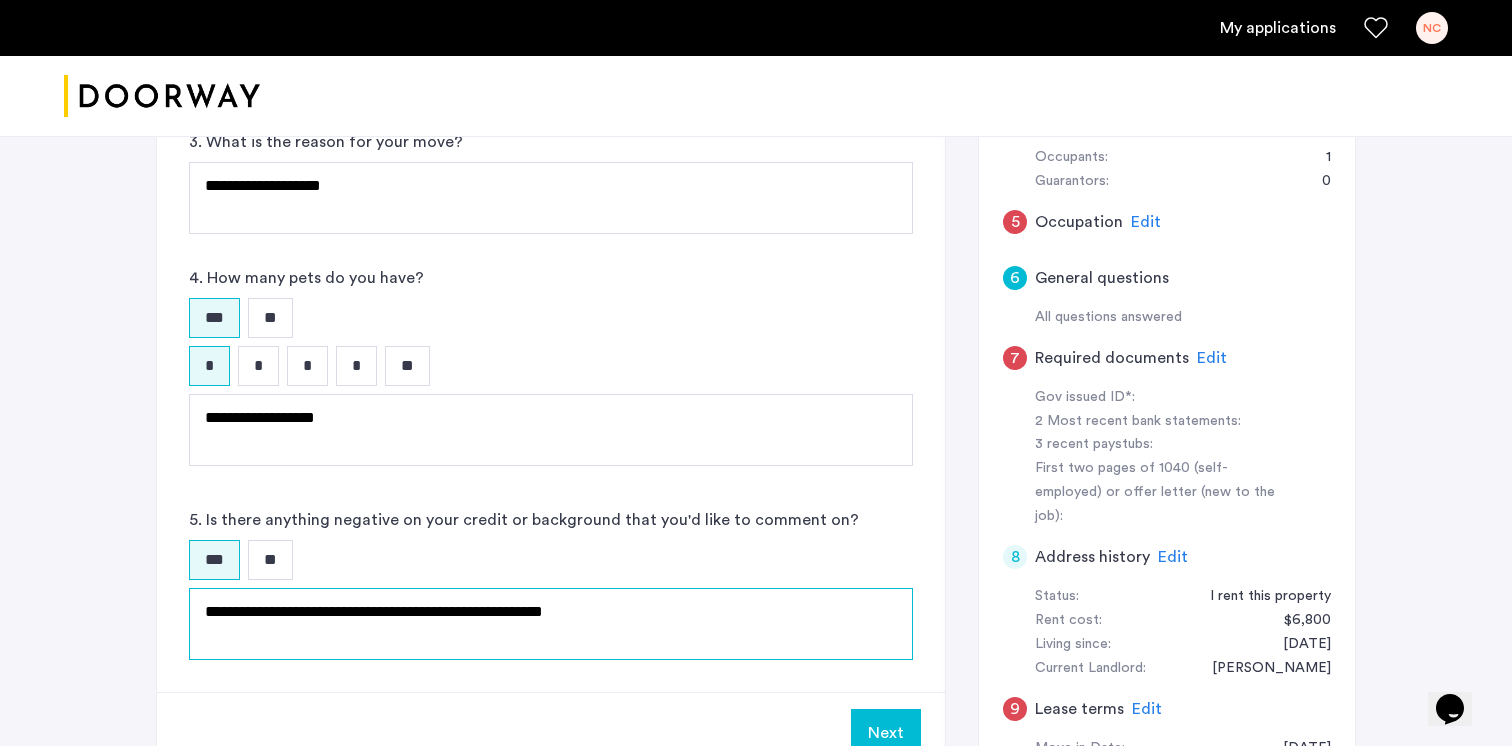 click on "**********" 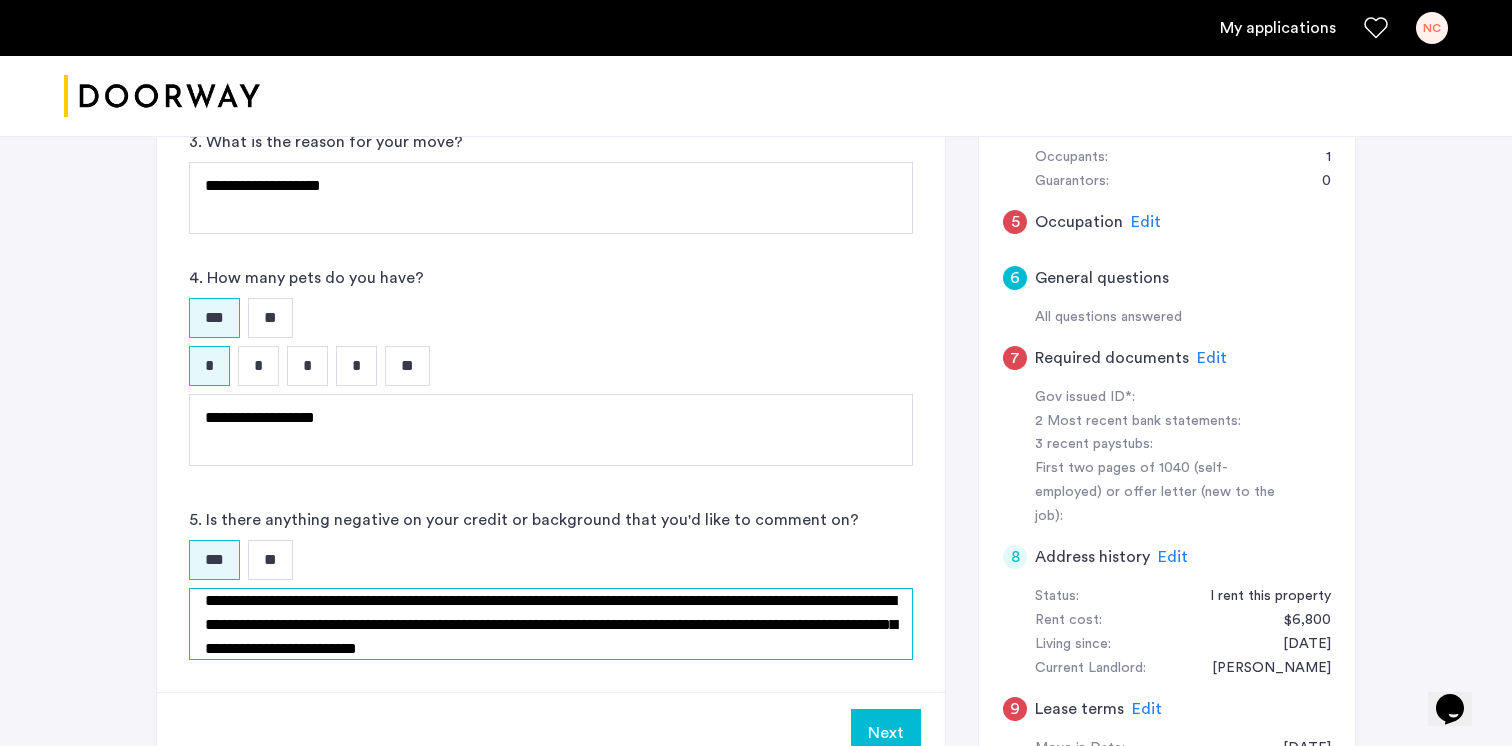 scroll, scrollTop: 24, scrollLeft: 0, axis: vertical 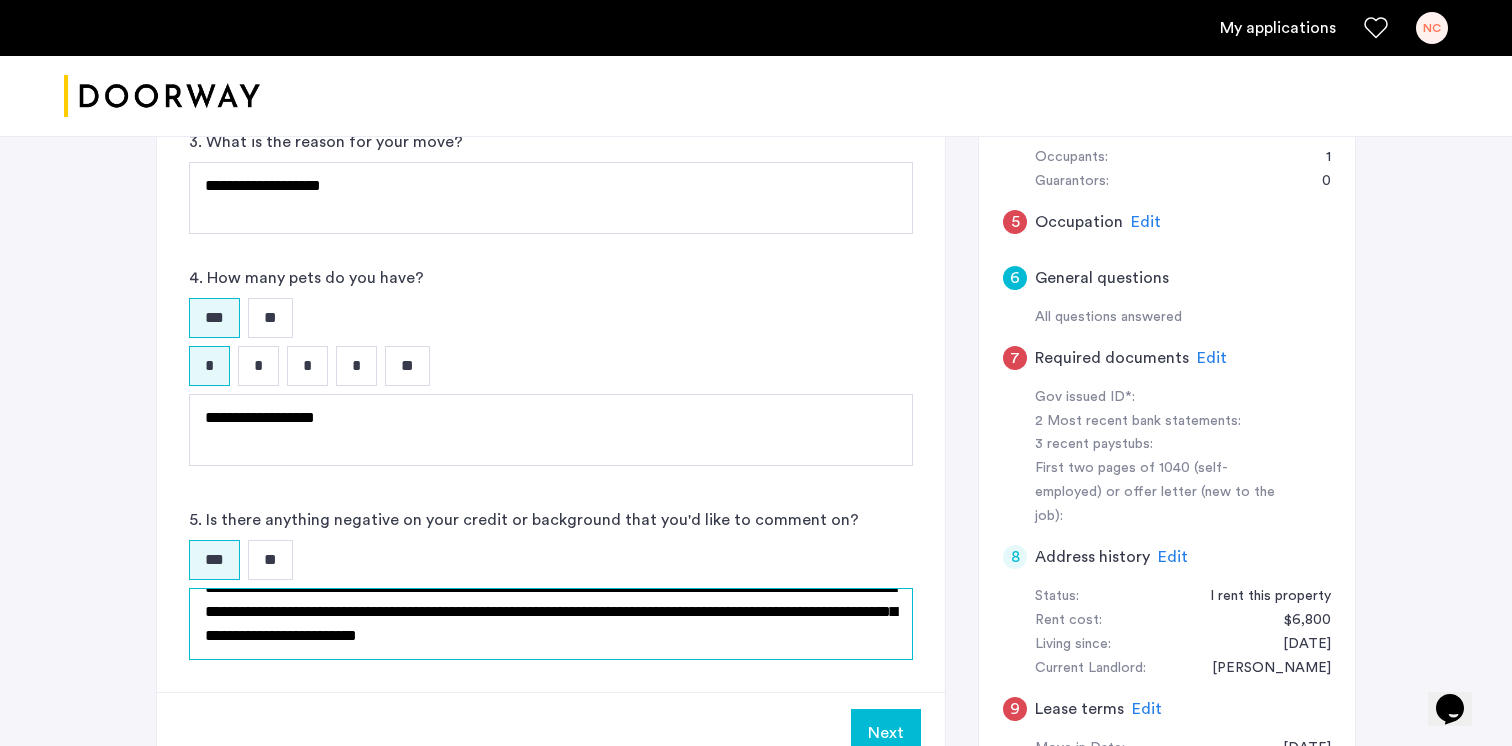 type on "**********" 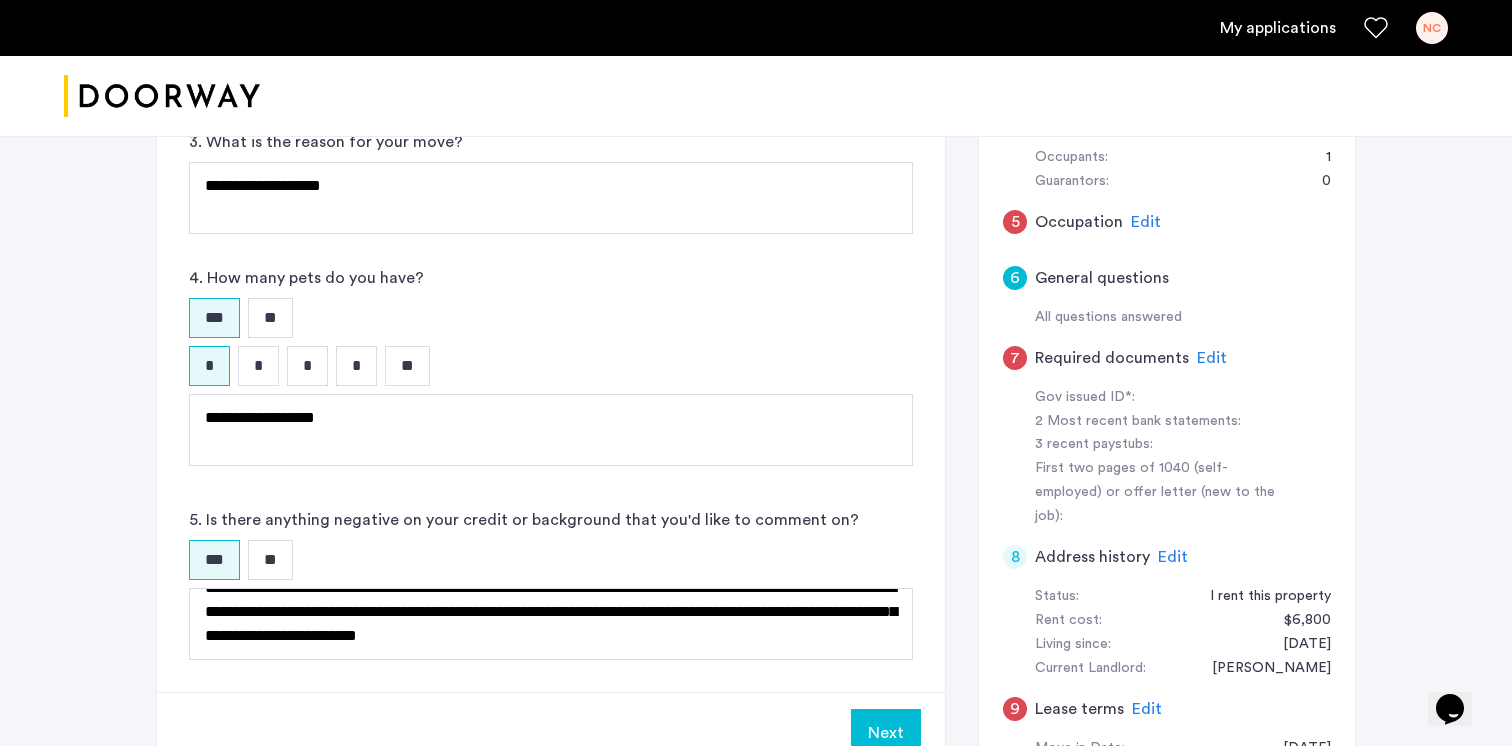 click on "**" at bounding box center (270, 560) 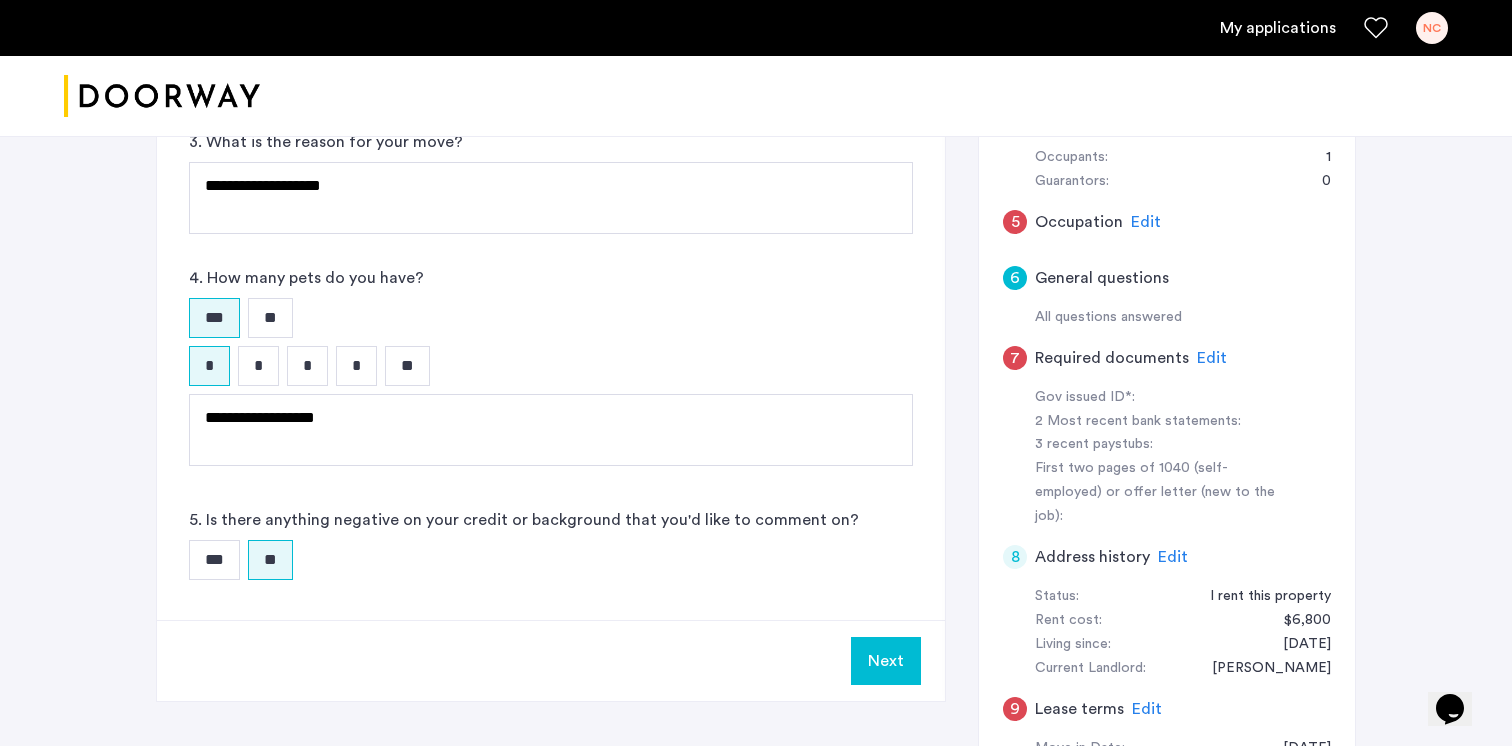 click on "Next" at bounding box center (886, 661) 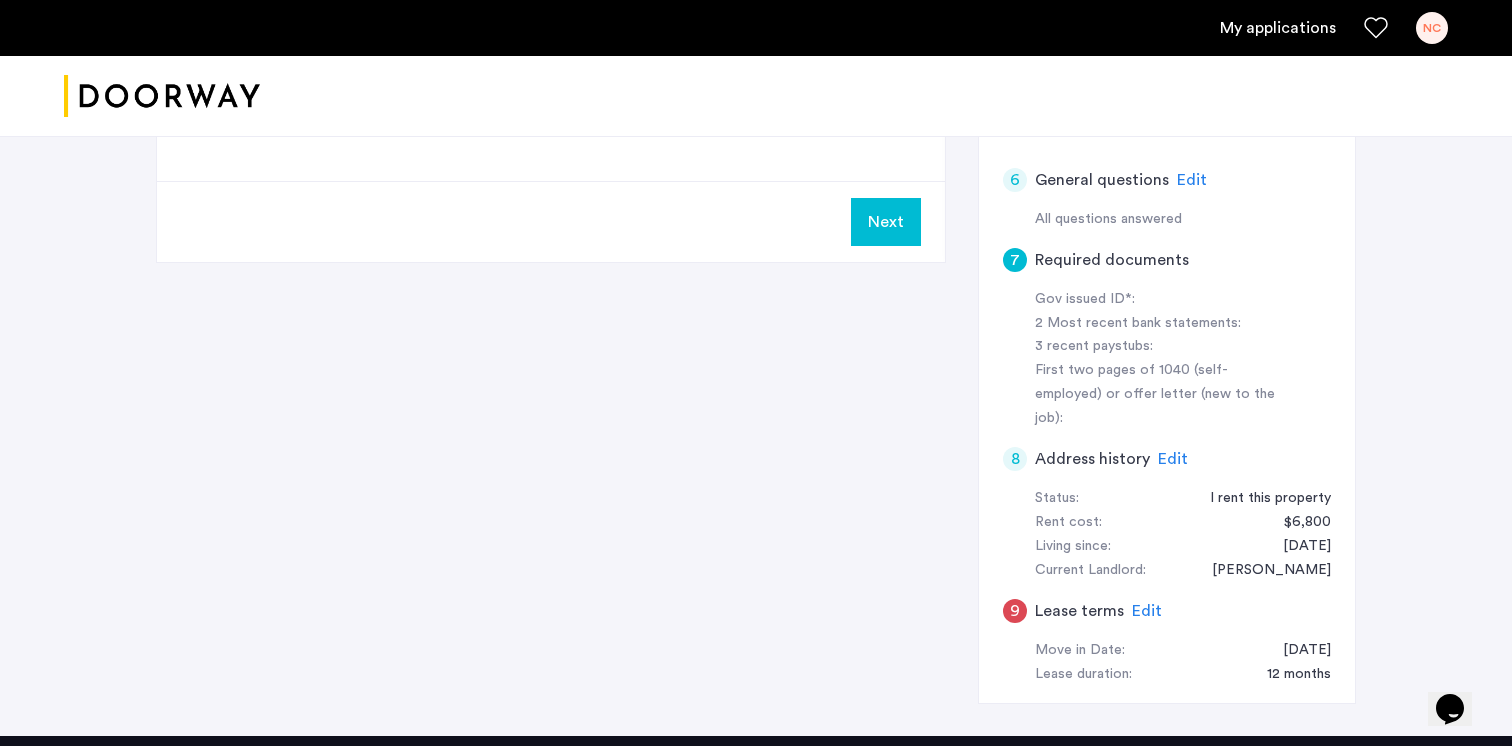 scroll, scrollTop: 725, scrollLeft: 0, axis: vertical 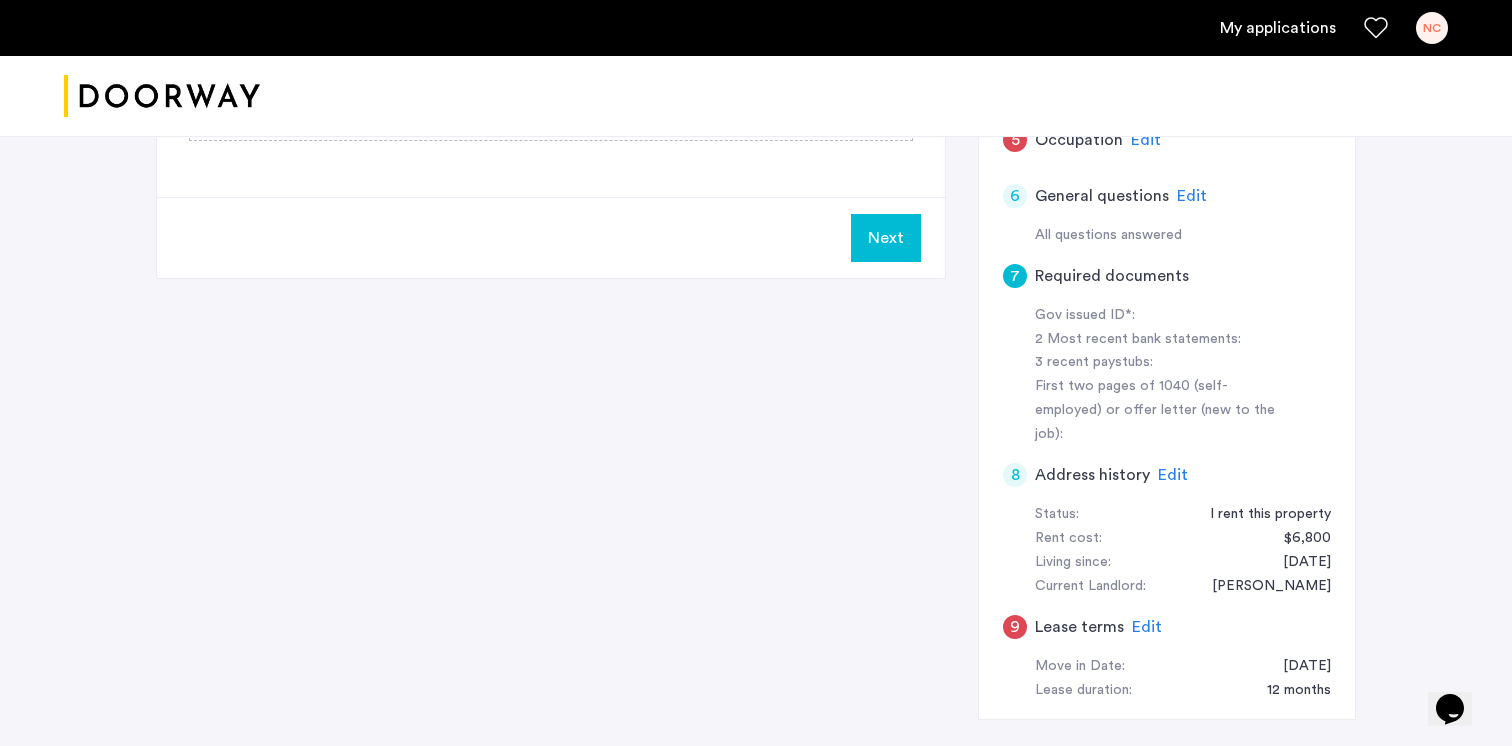 click on "Edit" 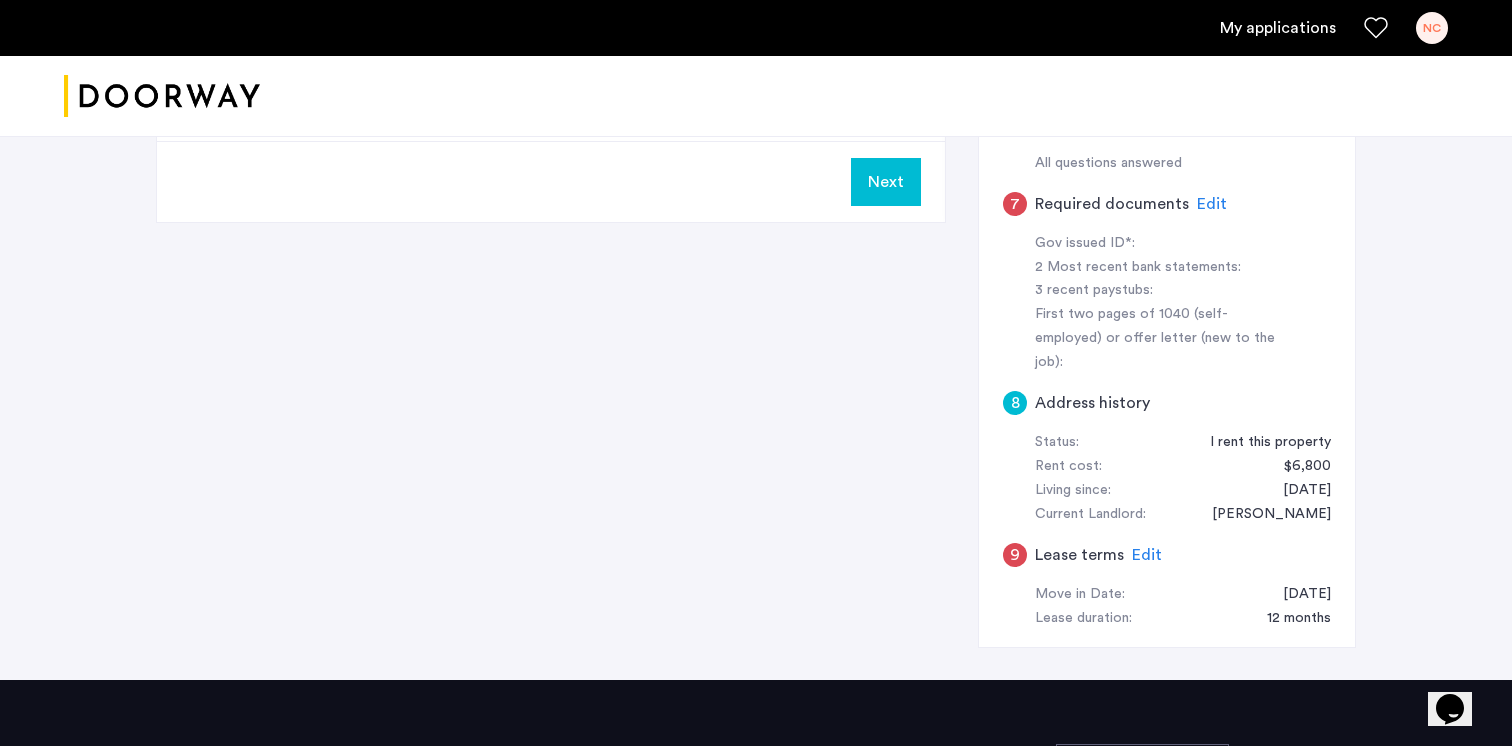 scroll, scrollTop: 809, scrollLeft: 0, axis: vertical 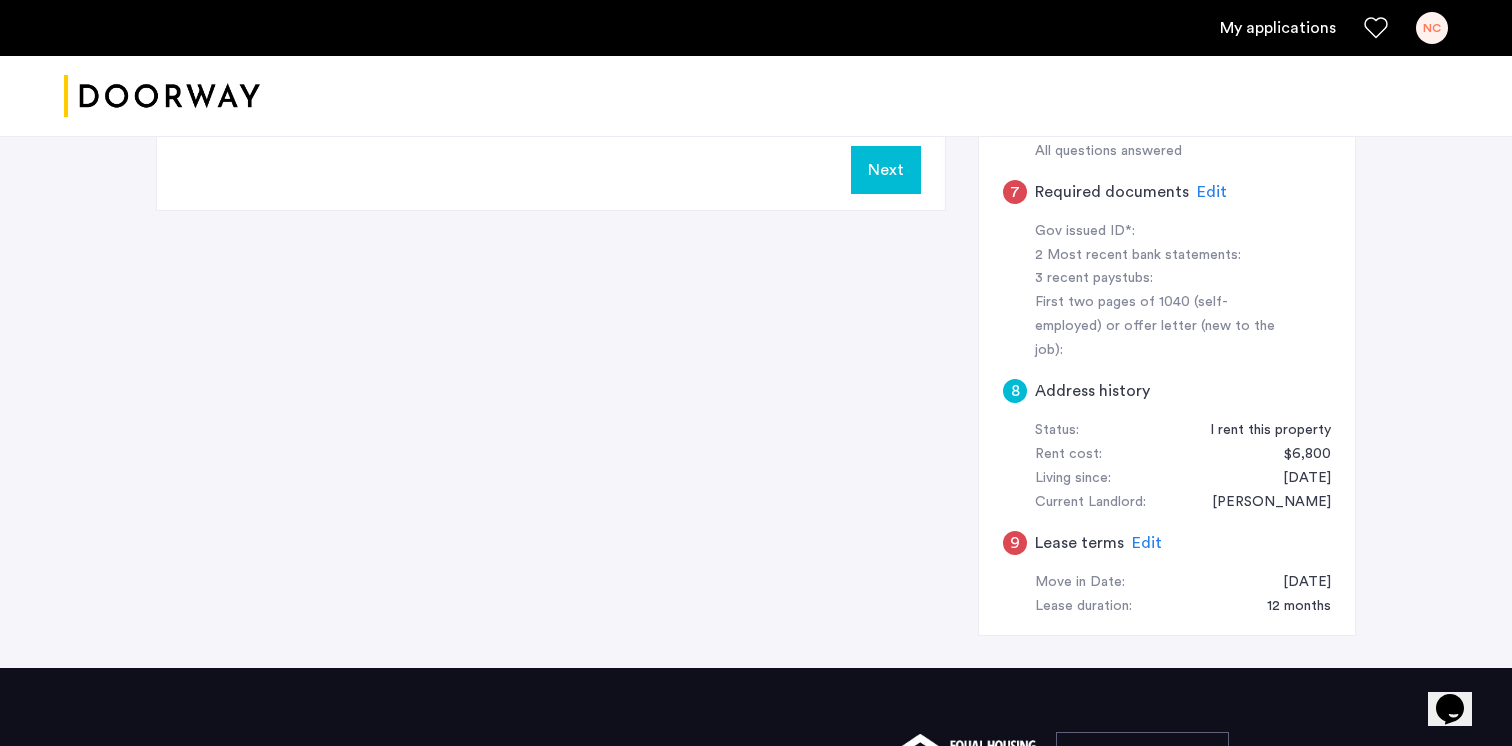 click on "Edit" 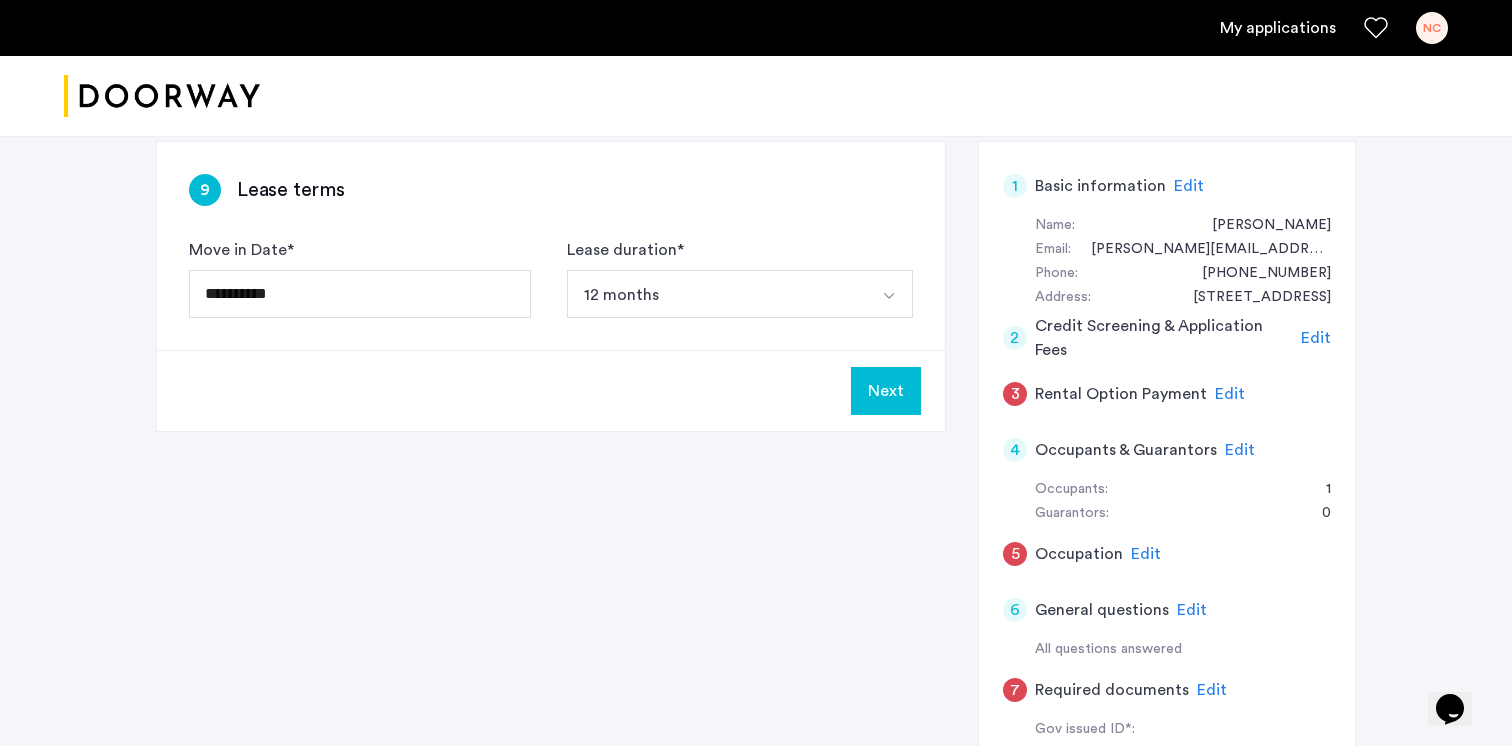 scroll, scrollTop: 306, scrollLeft: 0, axis: vertical 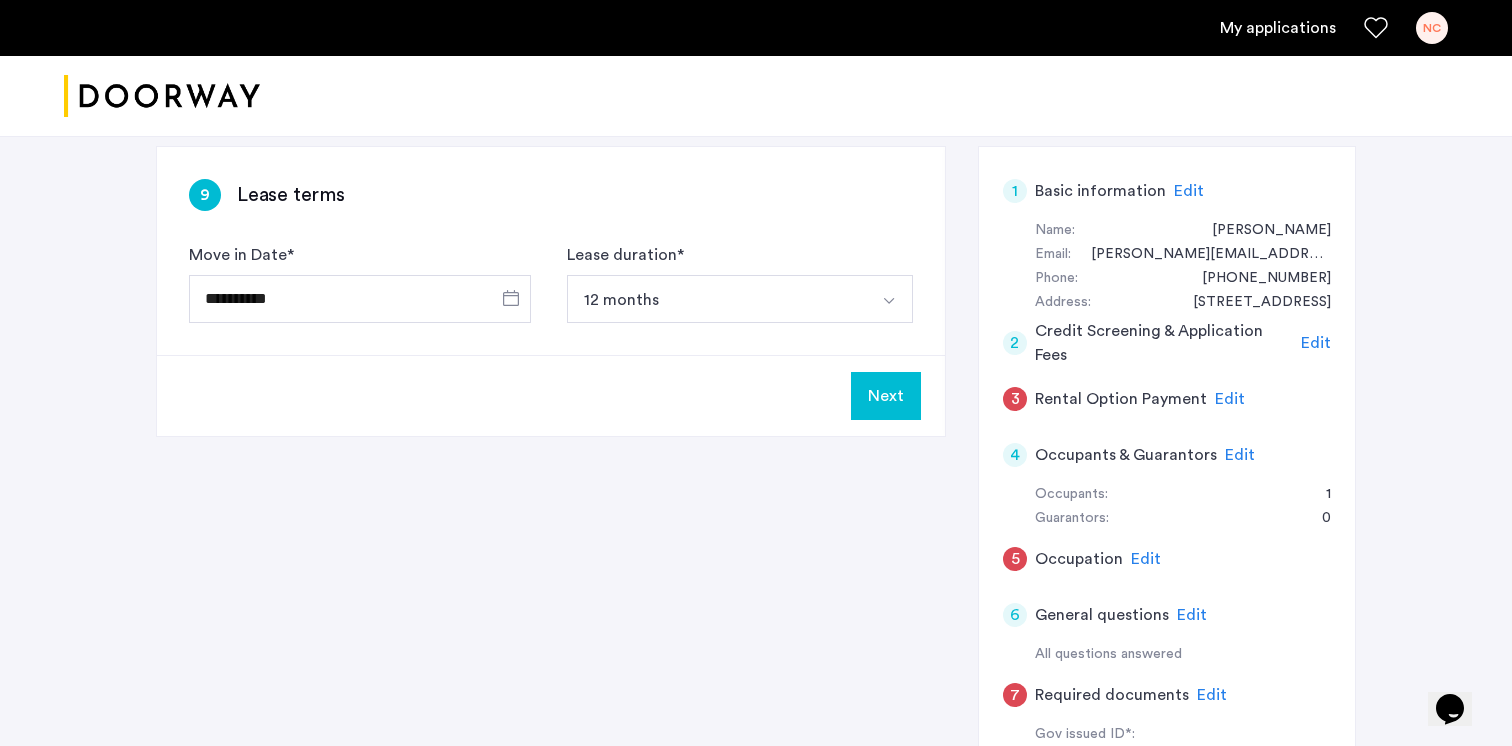 click on "12 months" at bounding box center (716, 299) 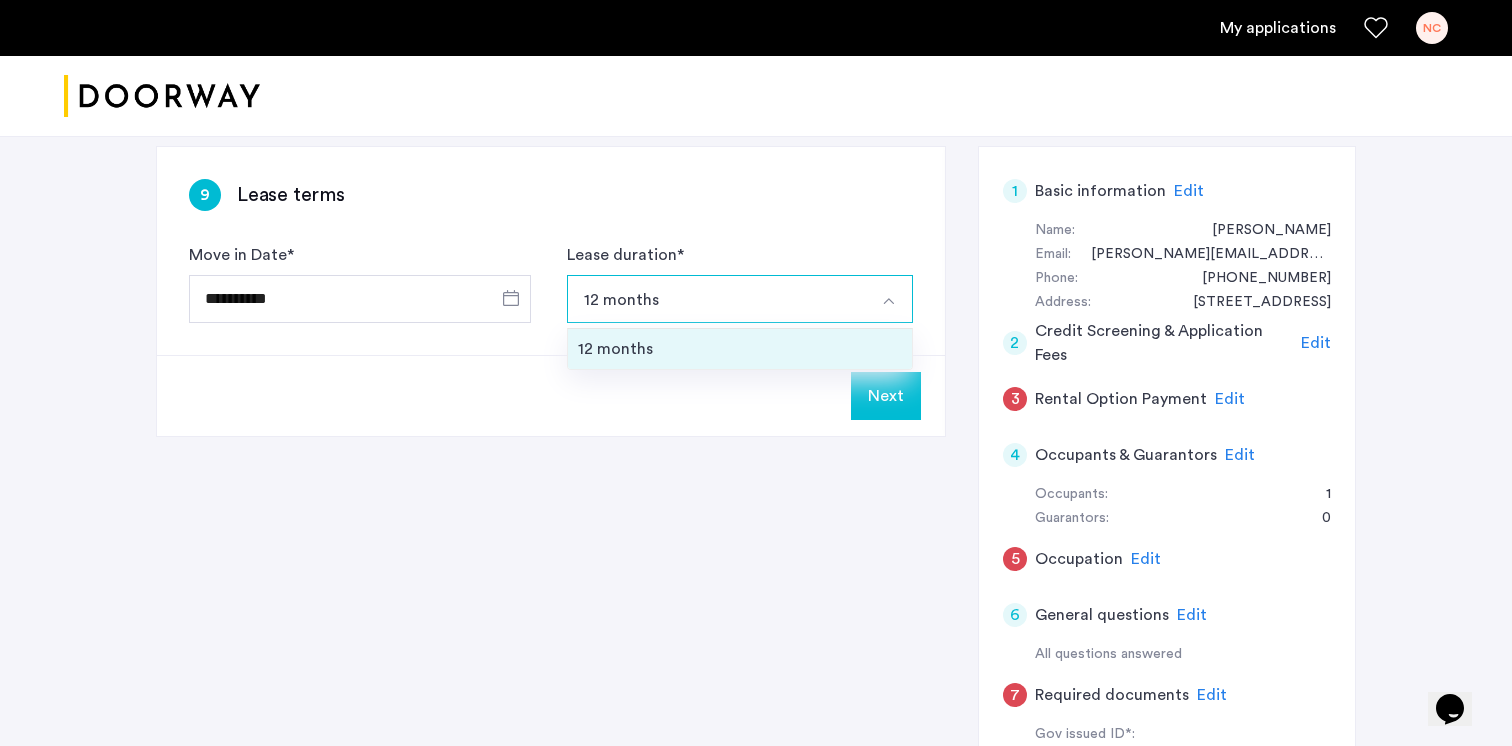 click on "12 months" at bounding box center (740, 349) 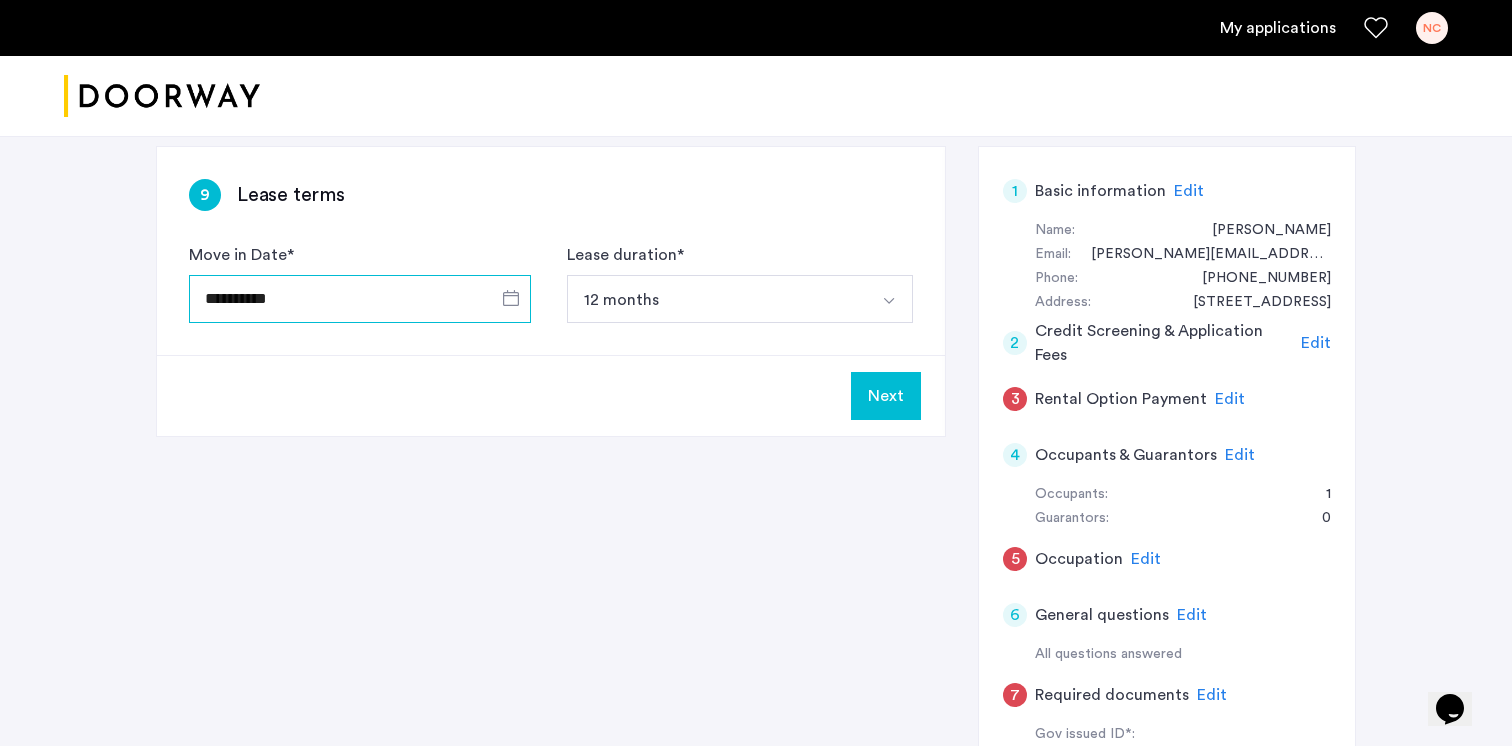 click on "**********" at bounding box center (360, 299) 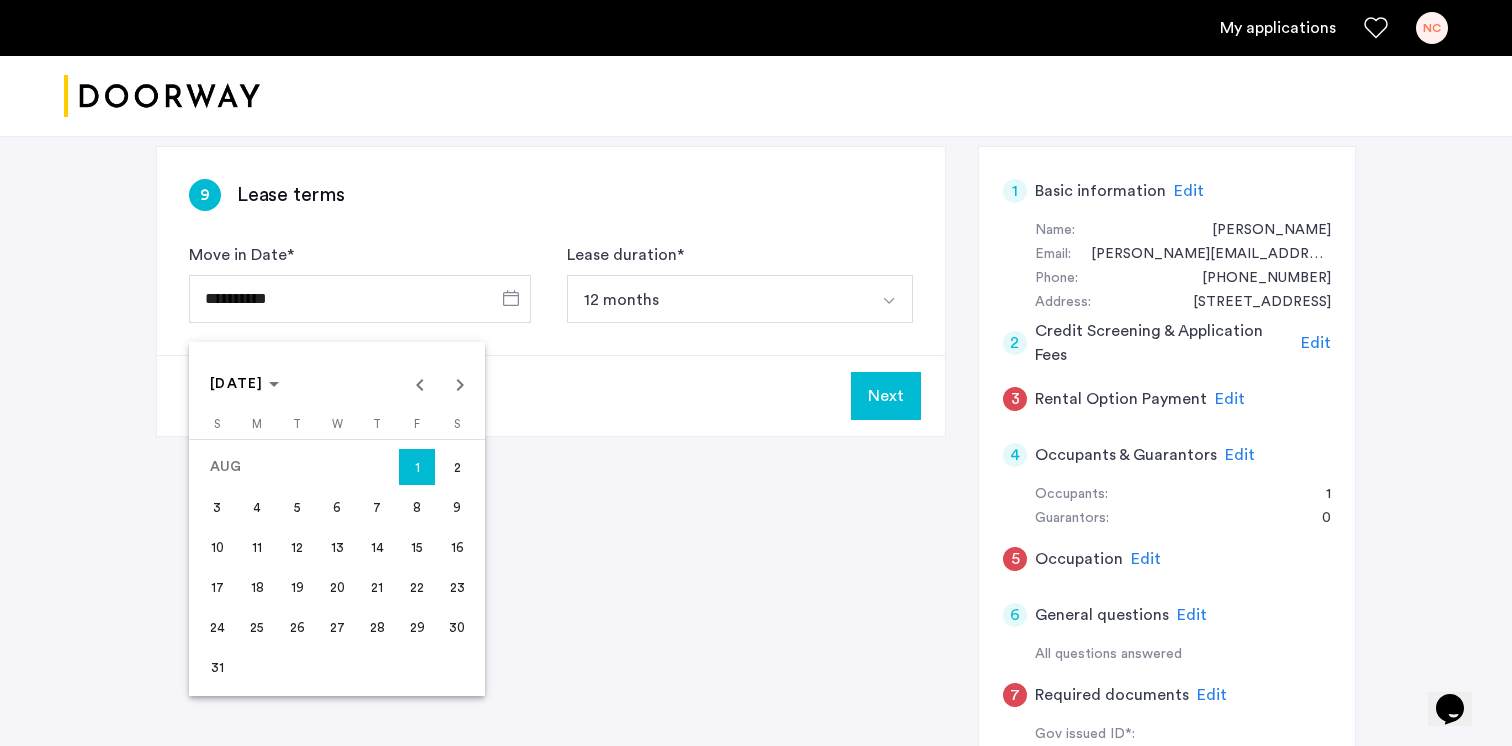 click at bounding box center [756, 373] 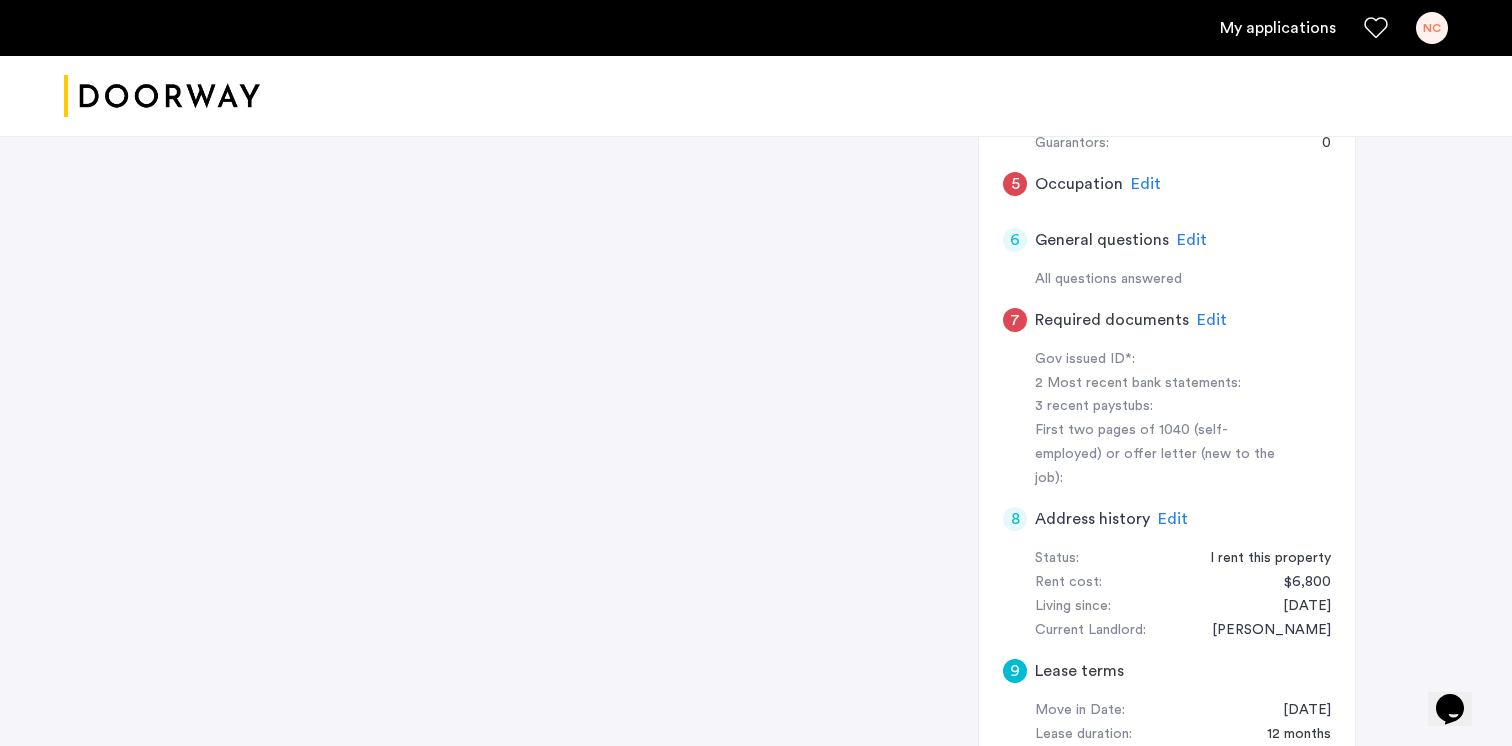 scroll, scrollTop: 837, scrollLeft: 0, axis: vertical 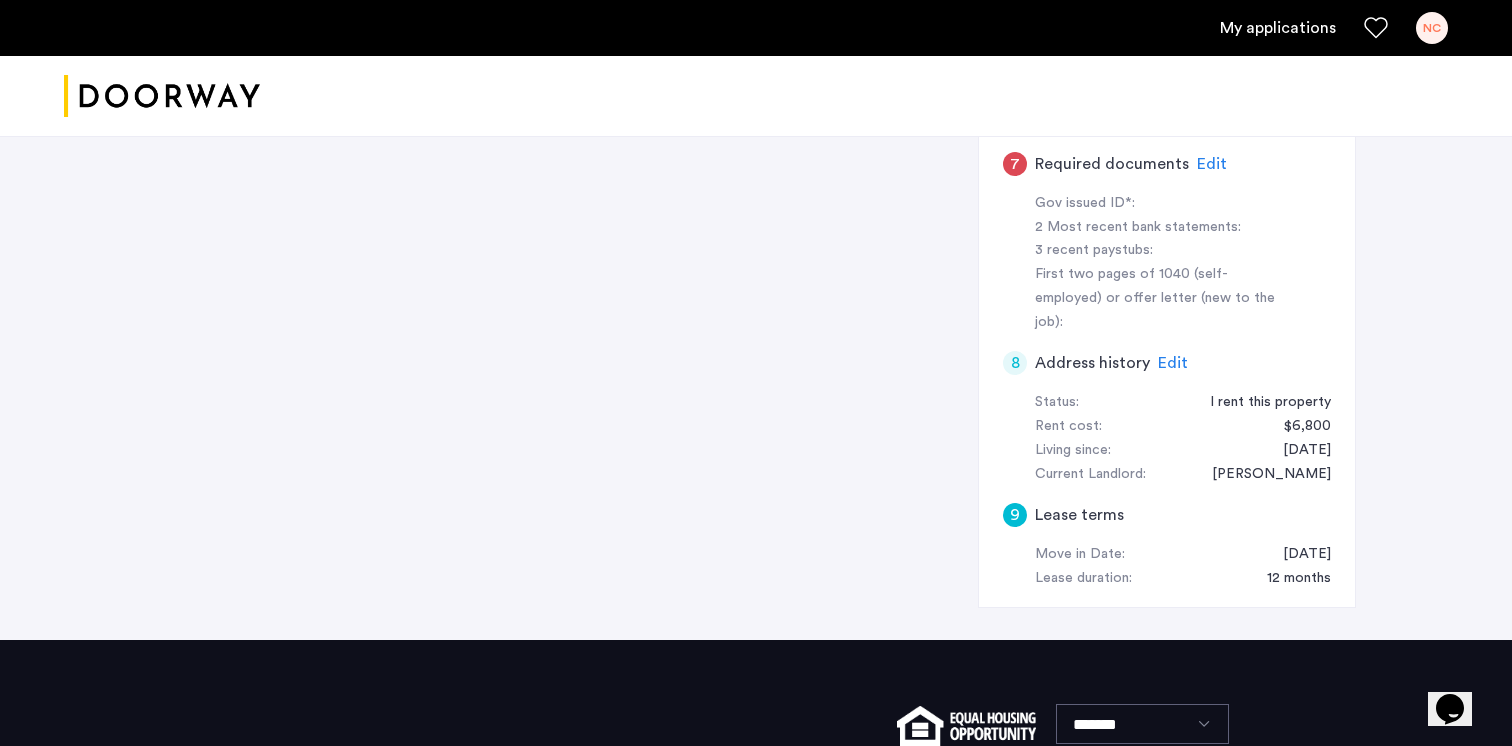 click on "Edit" 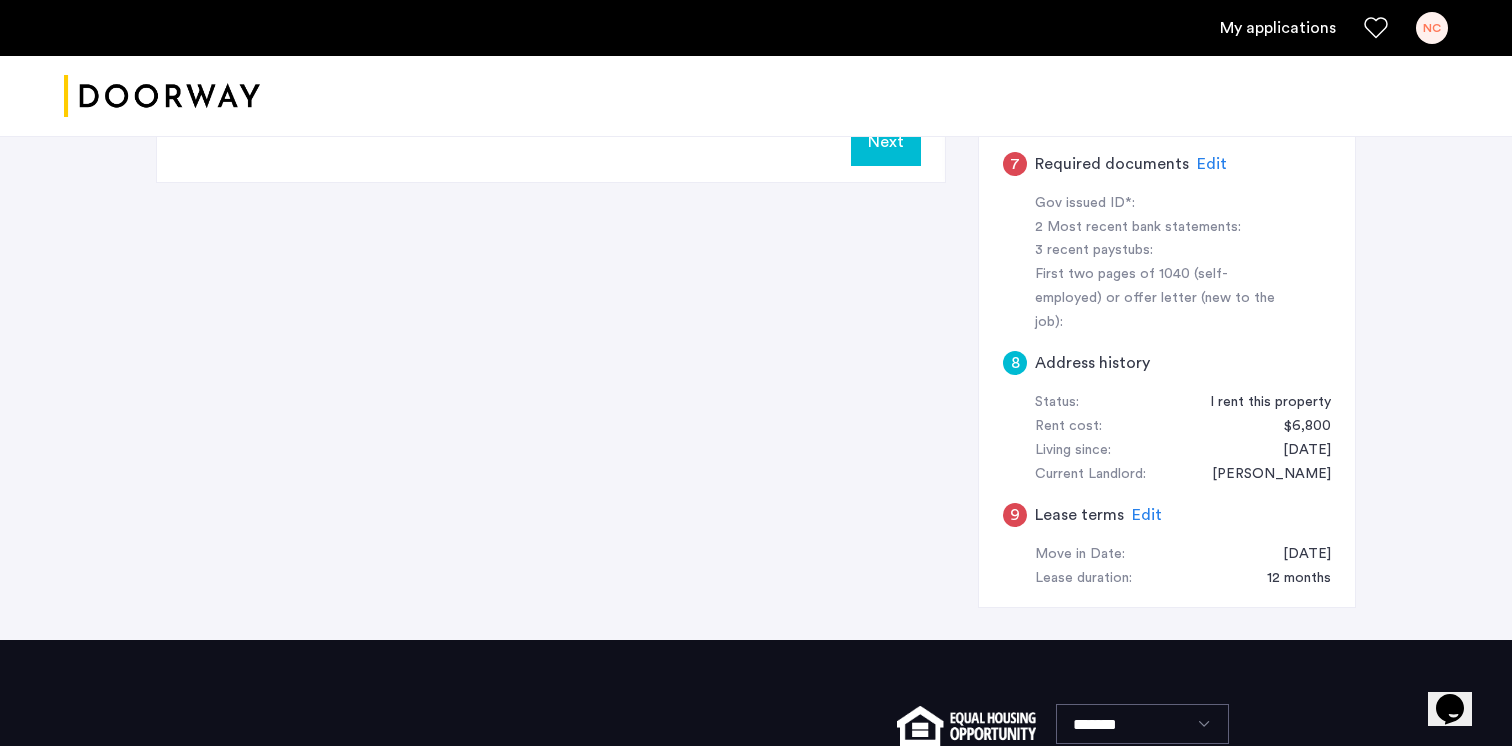 scroll, scrollTop: 338, scrollLeft: 0, axis: vertical 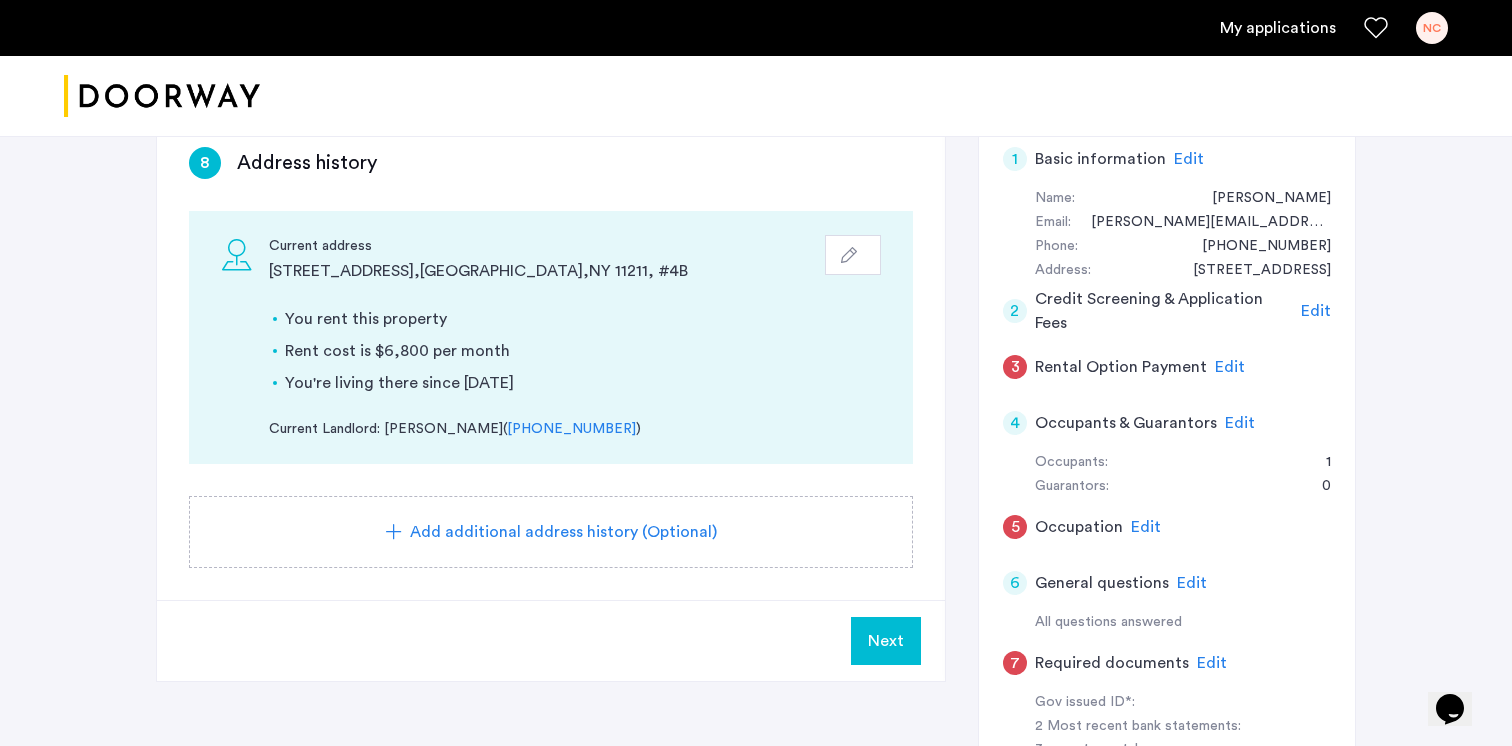 click on "Current address [STREET_ADDRESS] You rent this property  Rent cost is $6,800 per month  You're living there since [DATE]  Current Landlord: [PERSON_NAME]  ( [PHONE_NUMBER] )" 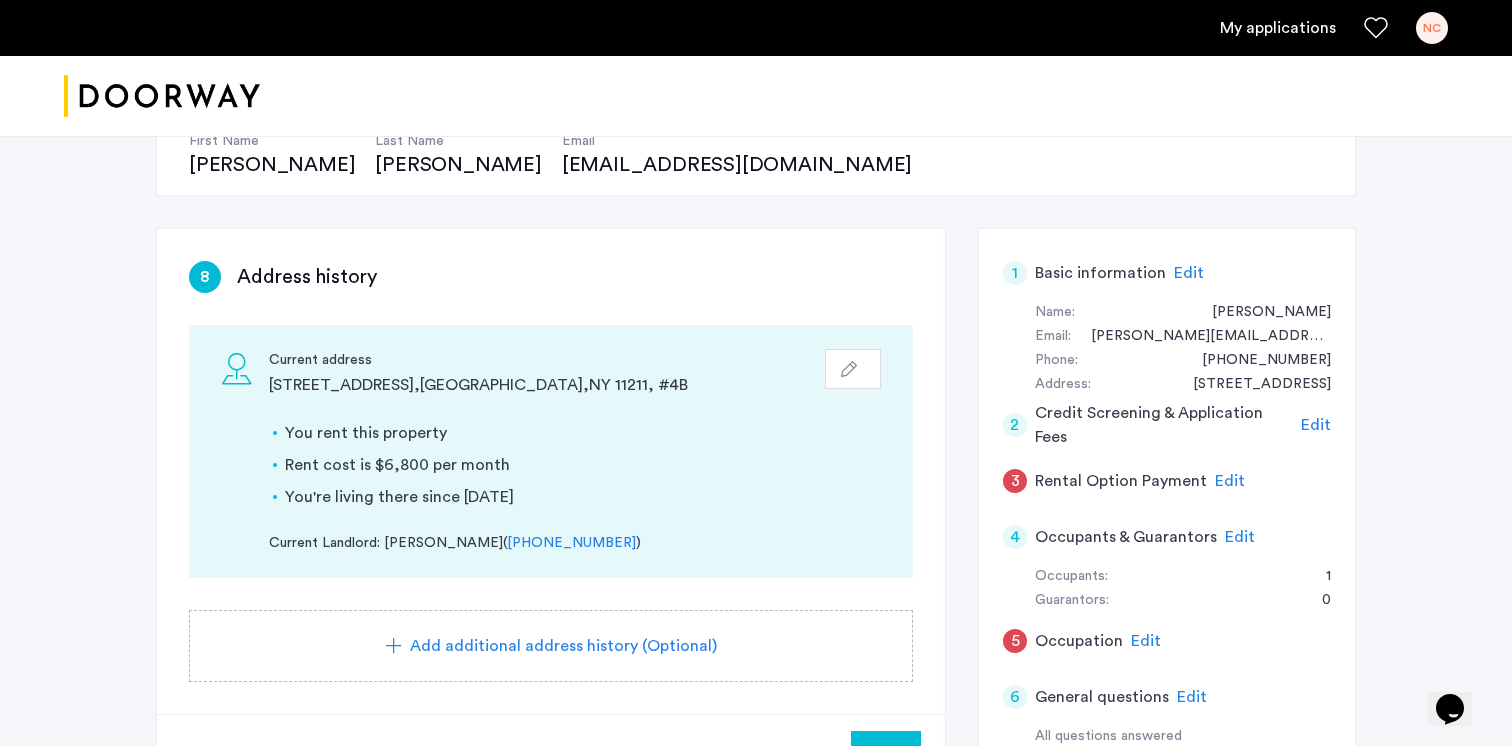 scroll, scrollTop: 411, scrollLeft: 0, axis: vertical 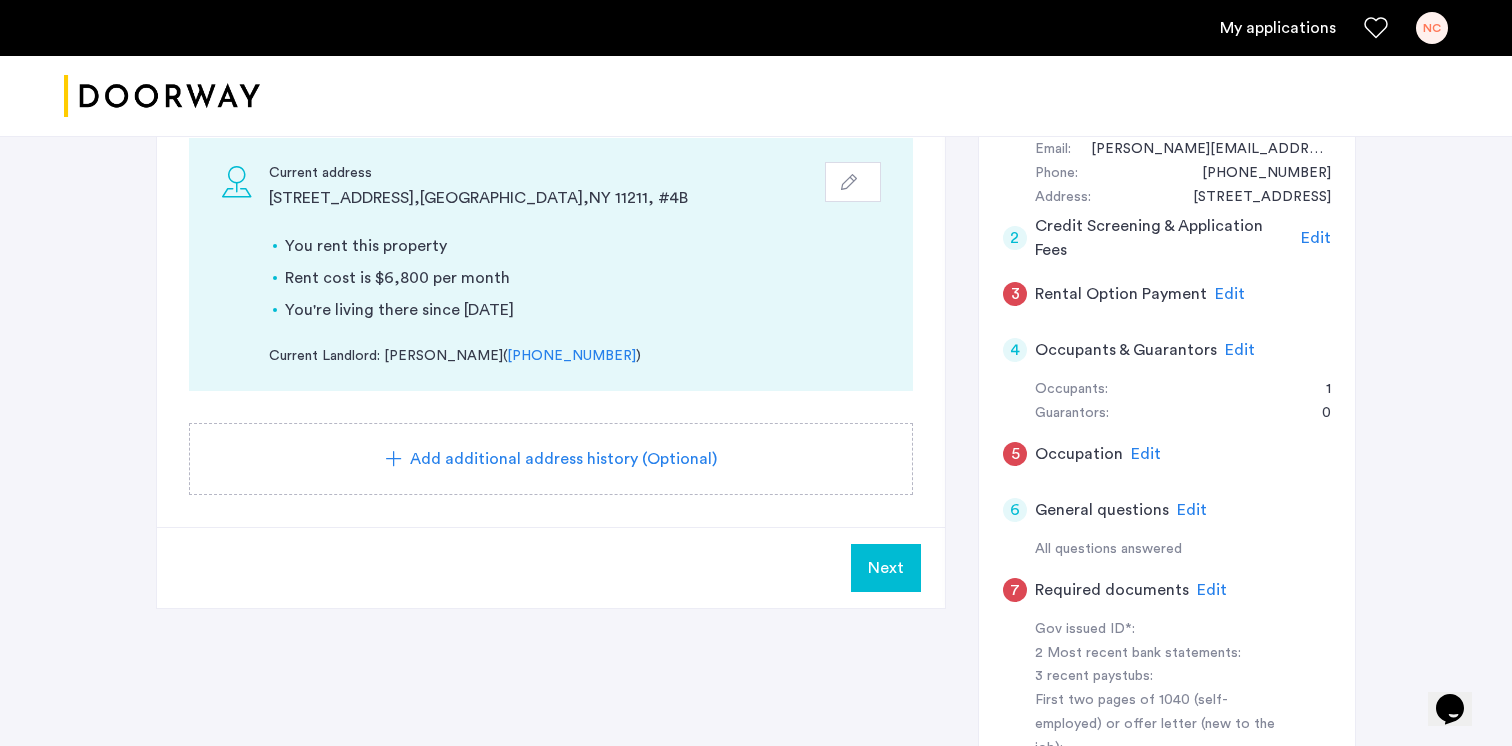 click on "You rent this property  Rent cost is $6,800 per month  You're living there since [DATE]" 